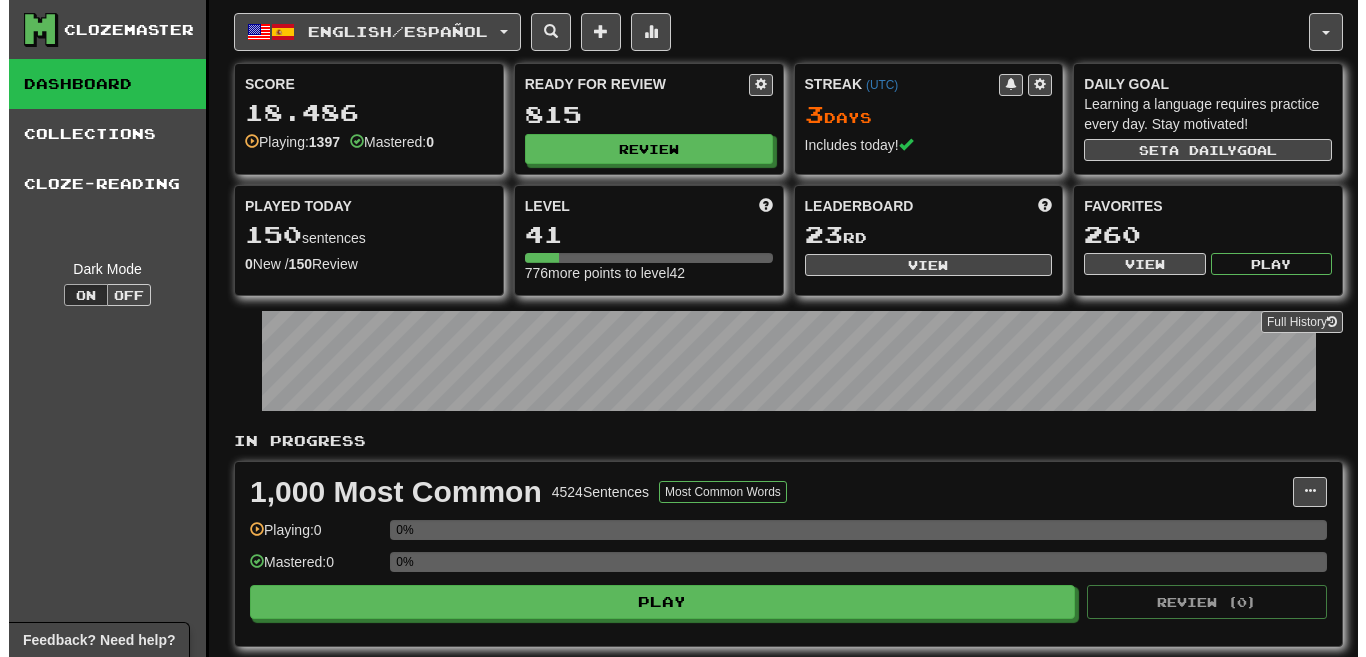 scroll, scrollTop: 0, scrollLeft: 0, axis: both 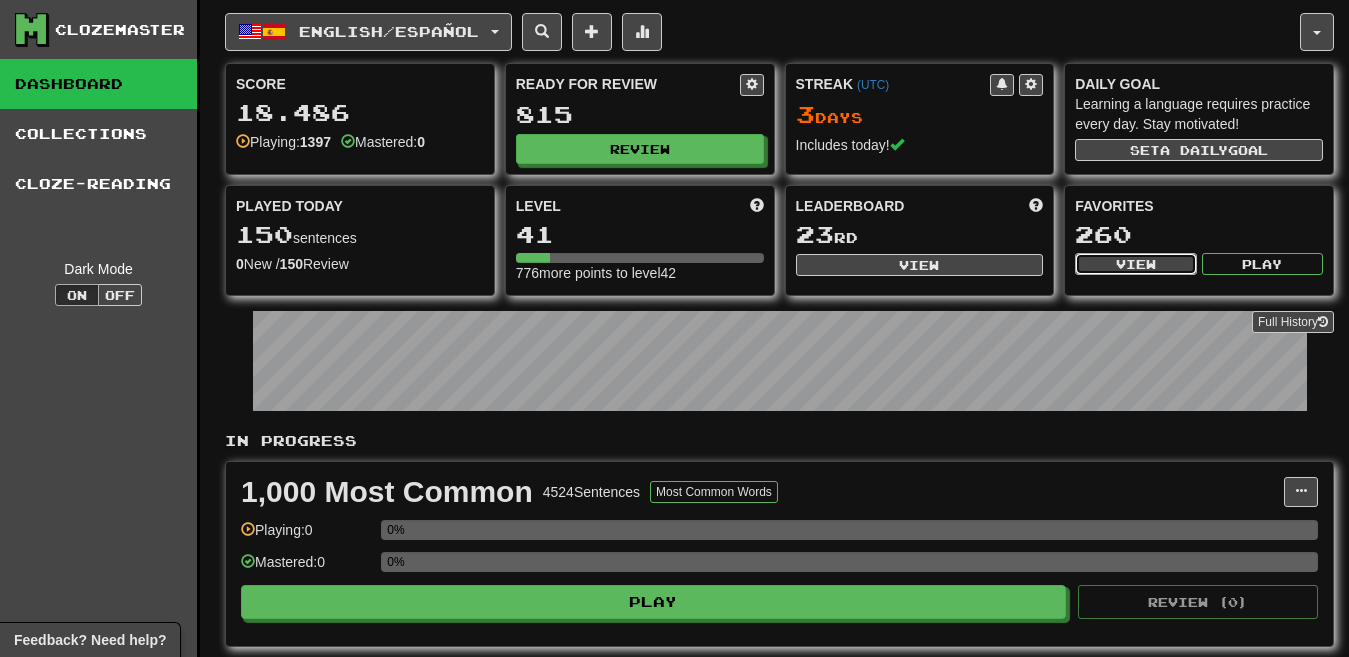 click on "View" at bounding box center [1135, 264] 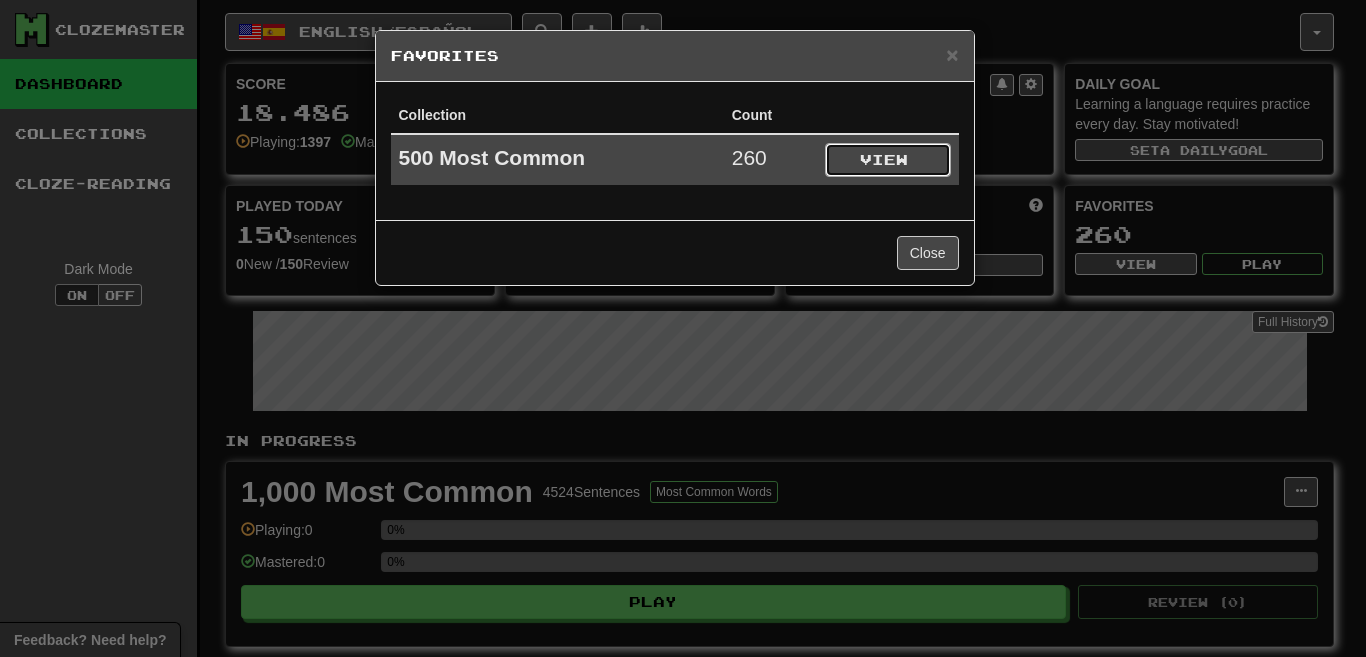 click on "View" at bounding box center (888, 160) 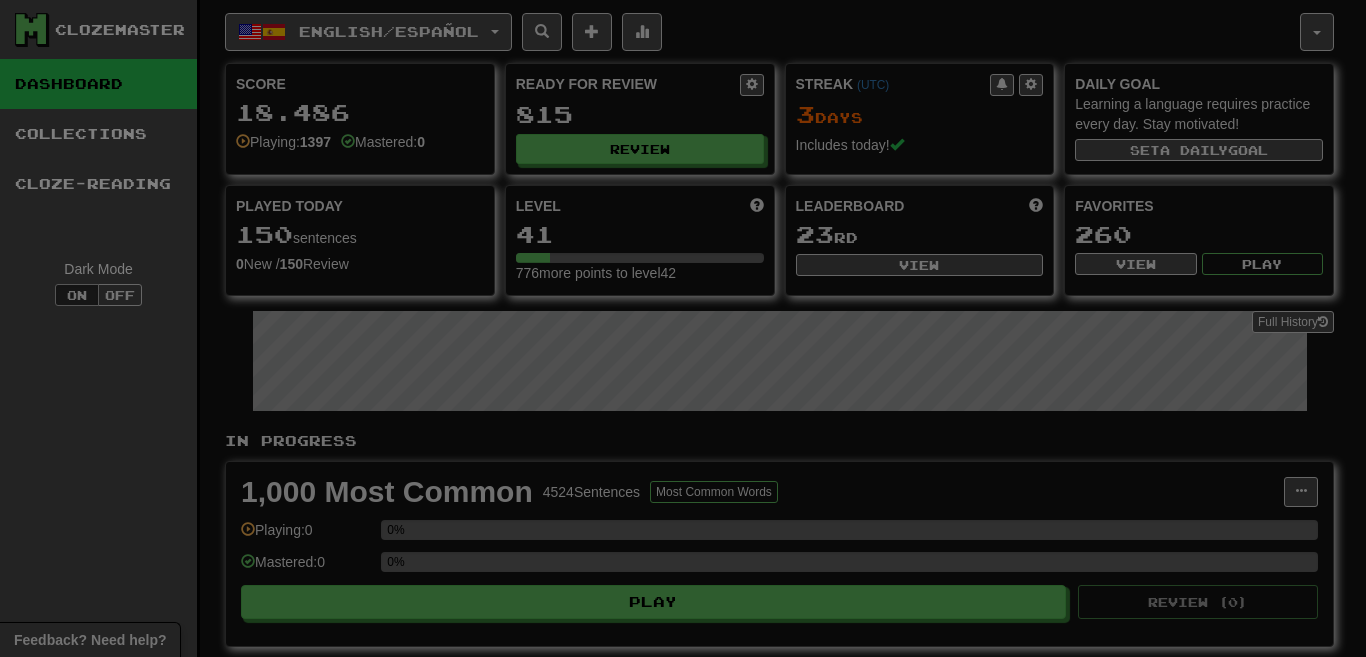 select on "*********" 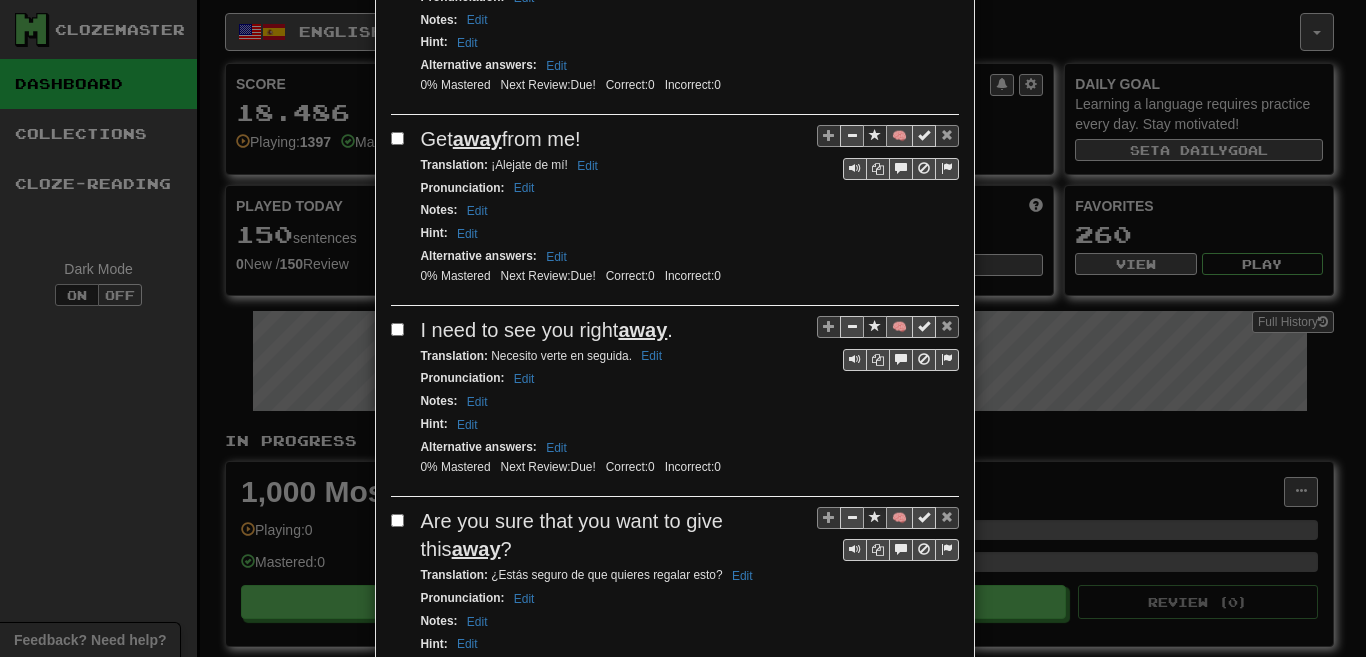 scroll, scrollTop: 420, scrollLeft: 0, axis: vertical 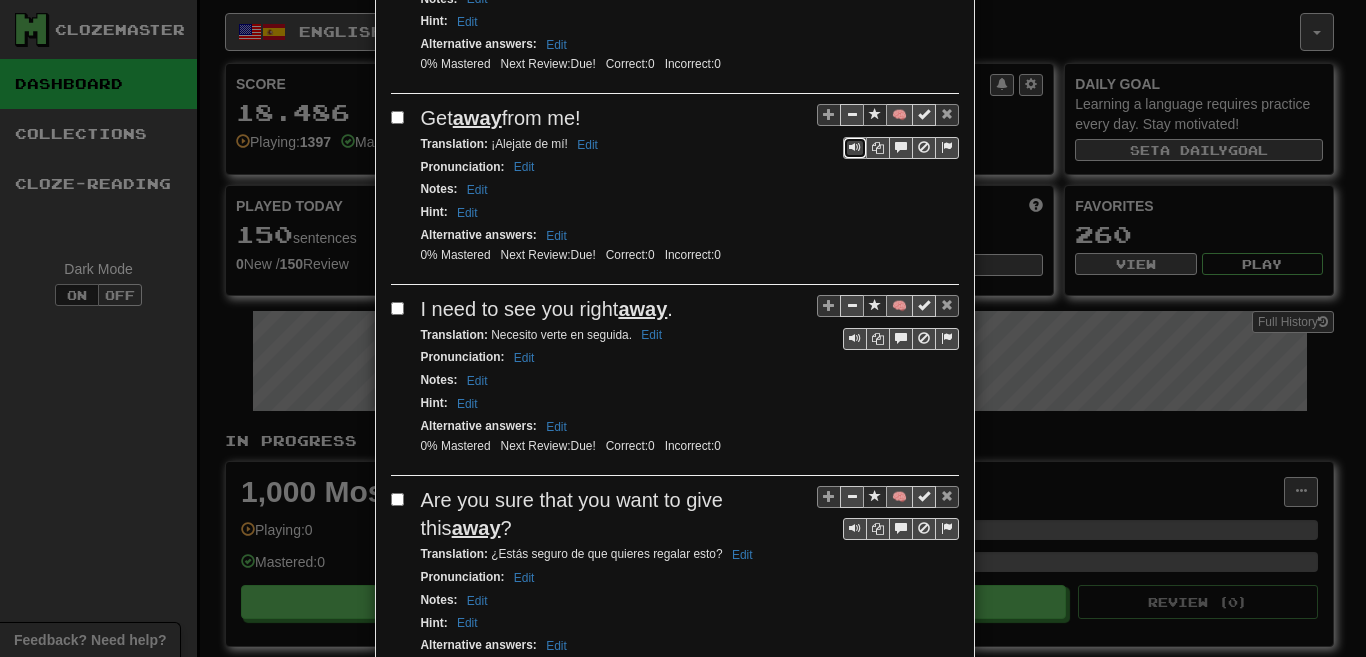 click at bounding box center (855, 147) 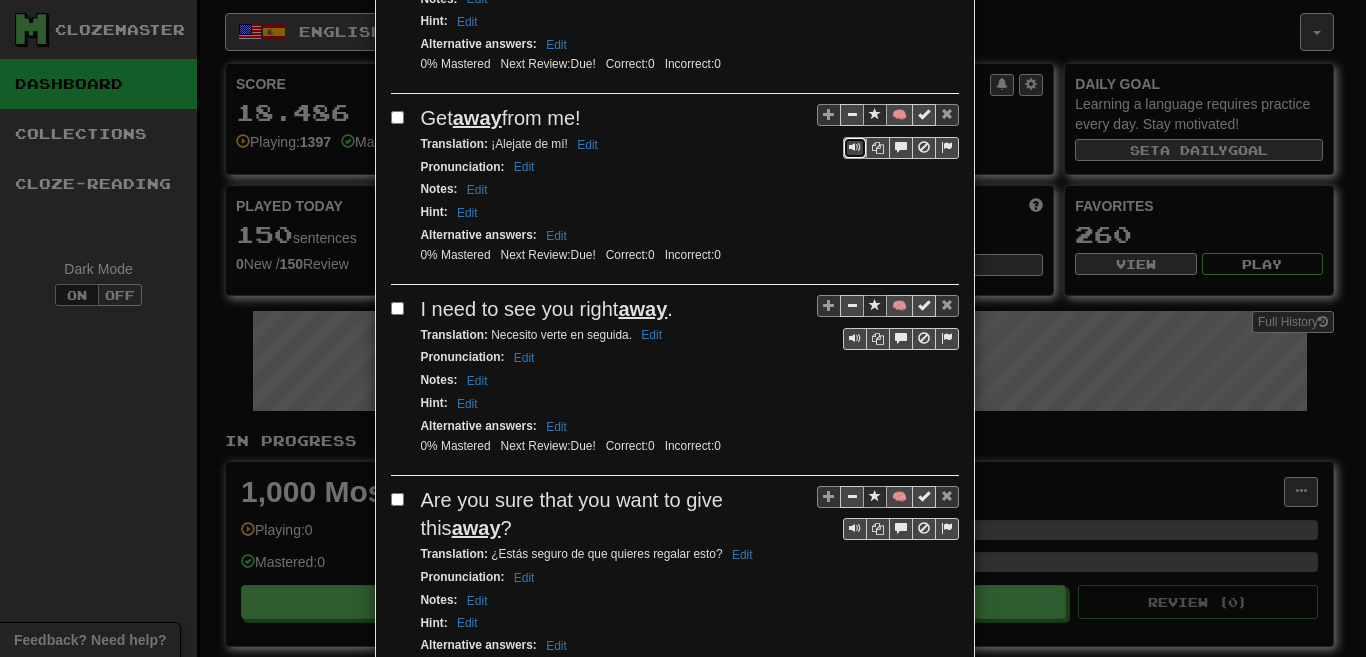 click at bounding box center [855, 147] 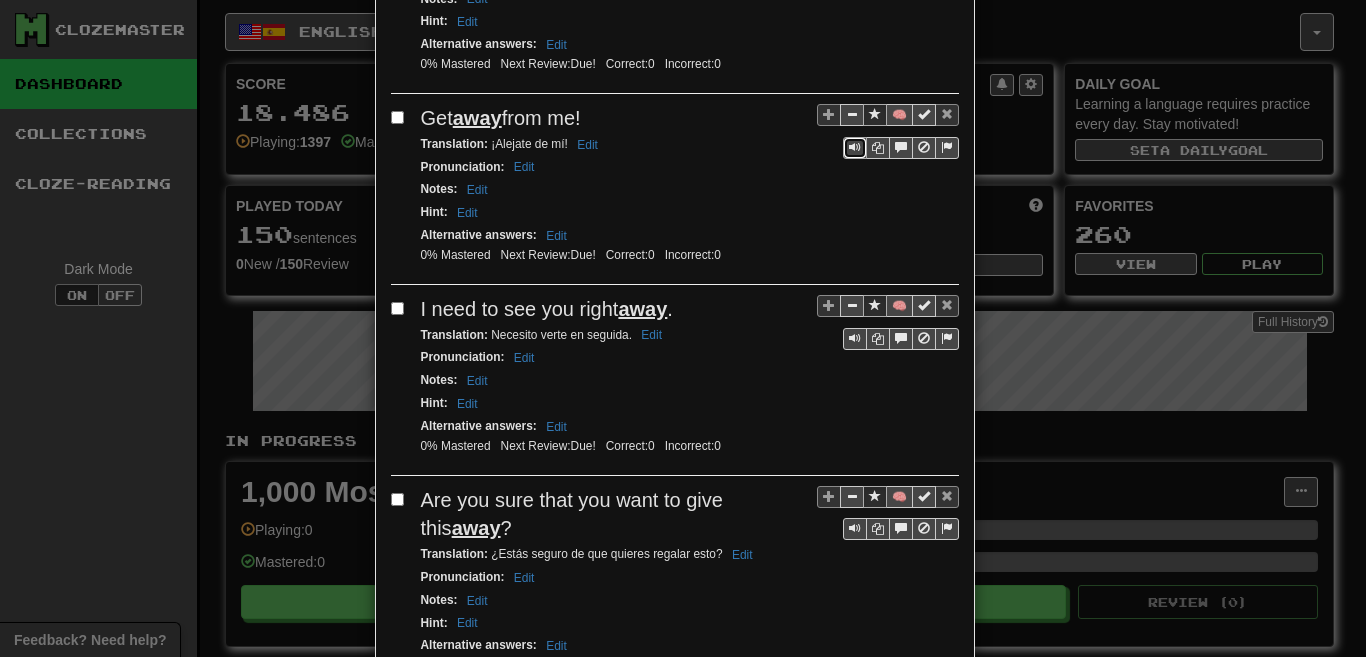 click at bounding box center [855, 147] 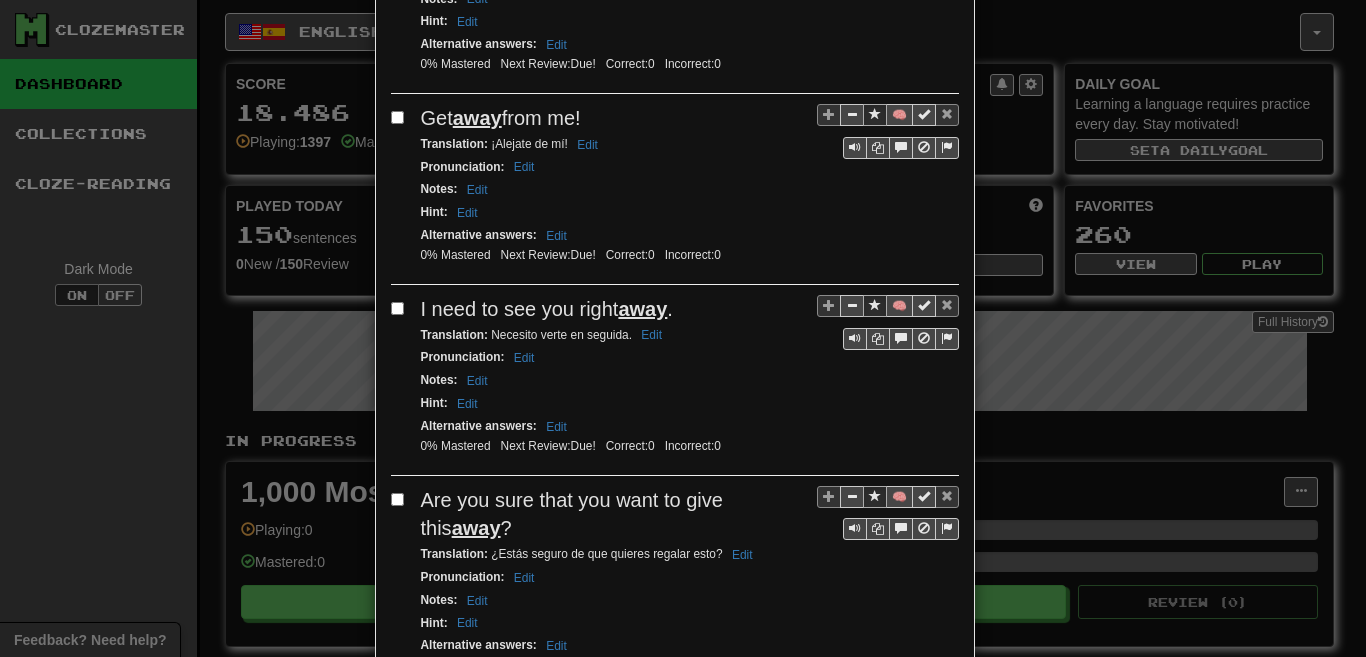 scroll, scrollTop: 126, scrollLeft: 0, axis: vertical 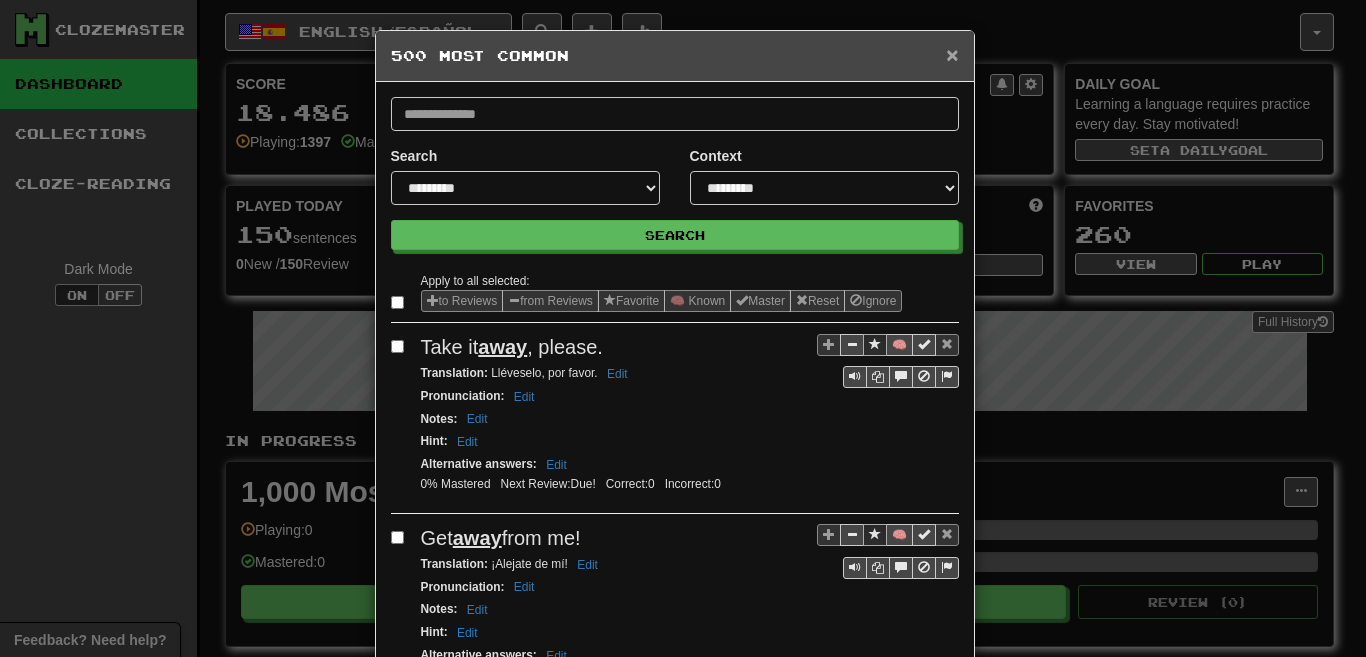 click on "×" at bounding box center (952, 54) 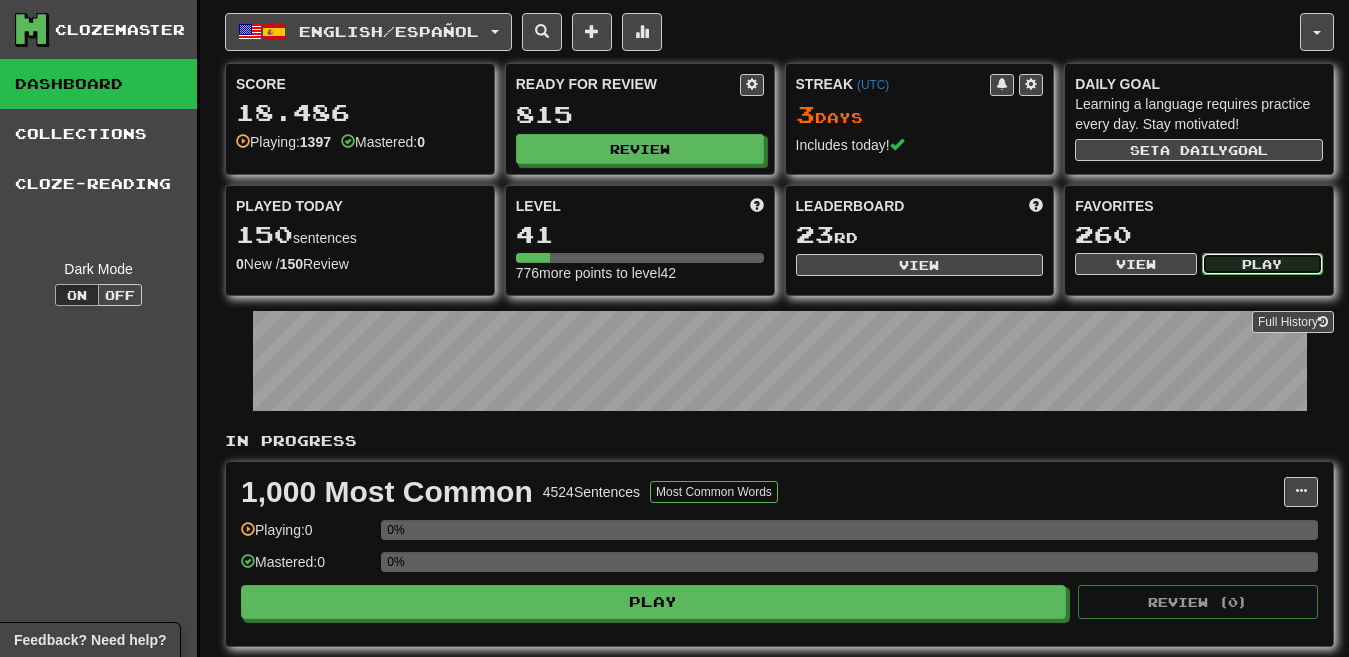 click on "Play" at bounding box center (1262, 264) 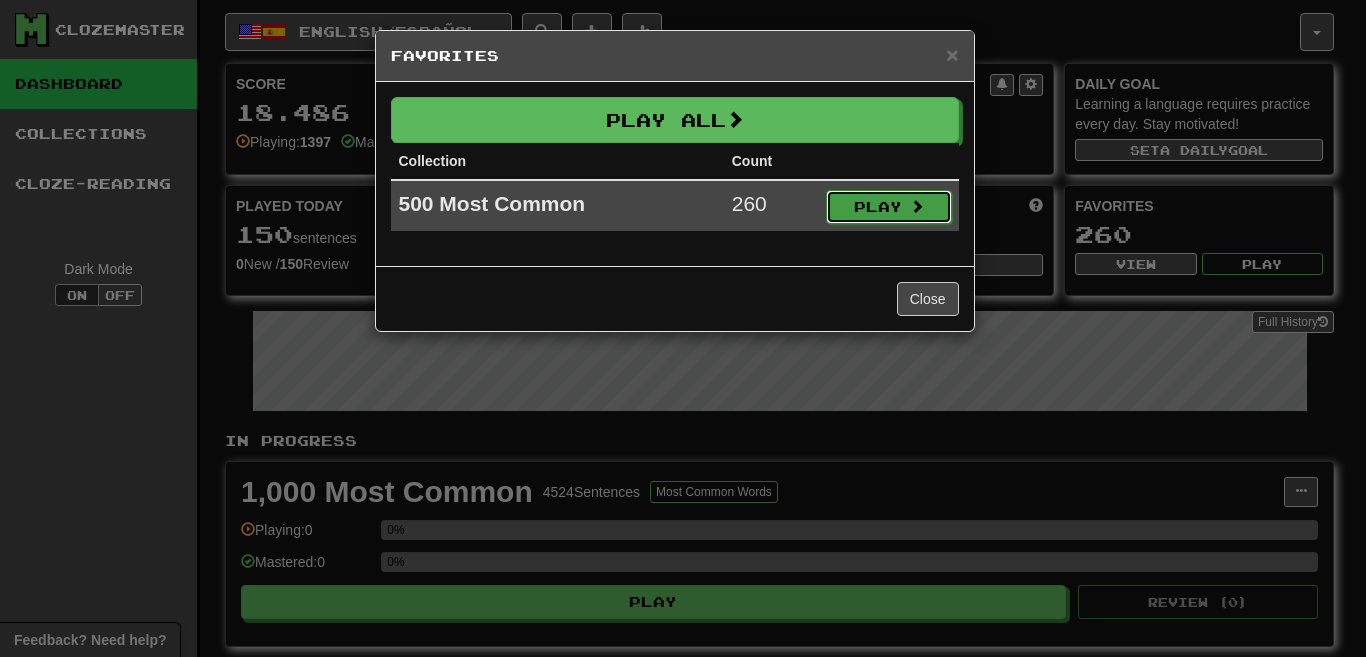 click on "Play" at bounding box center (889, 207) 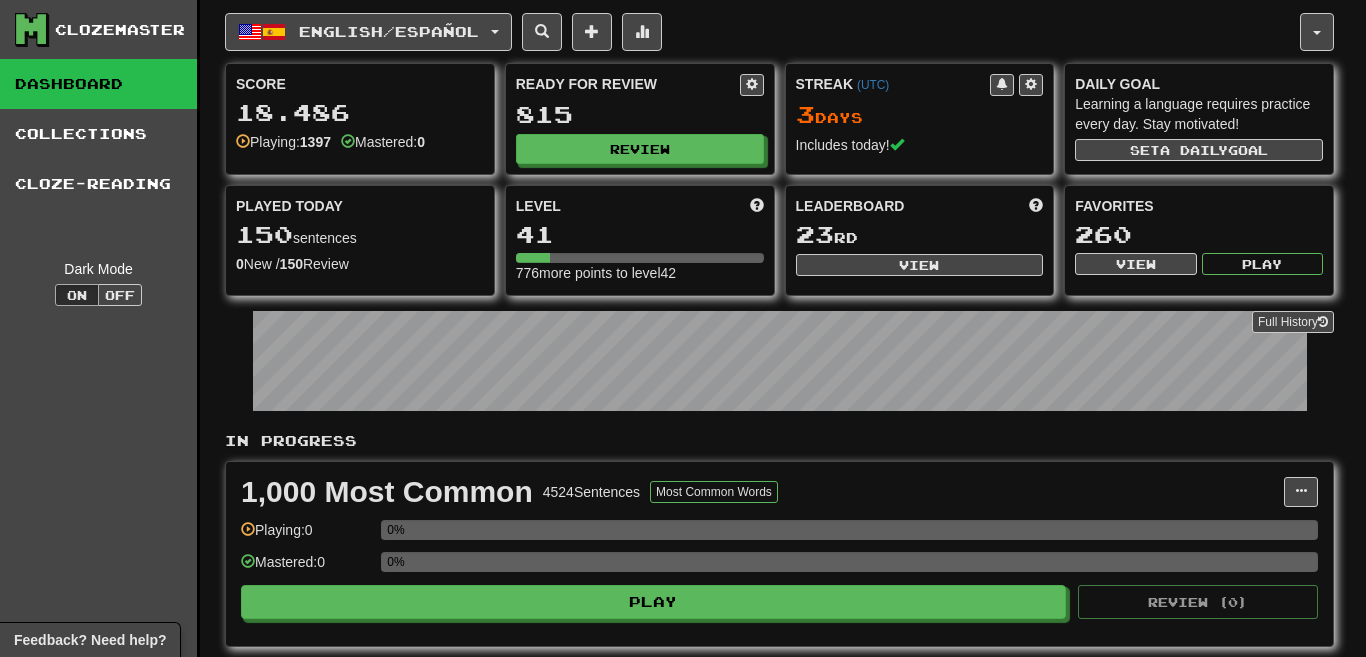 select on "********" 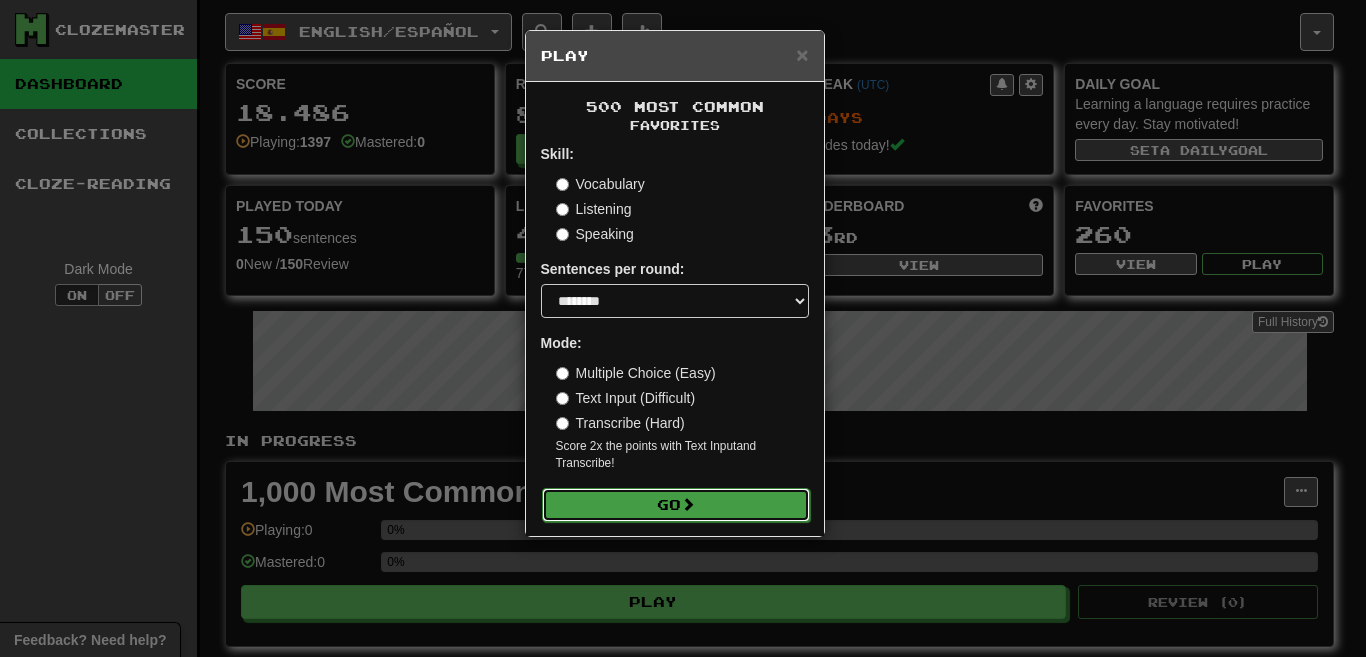 click on "Go" at bounding box center [676, 505] 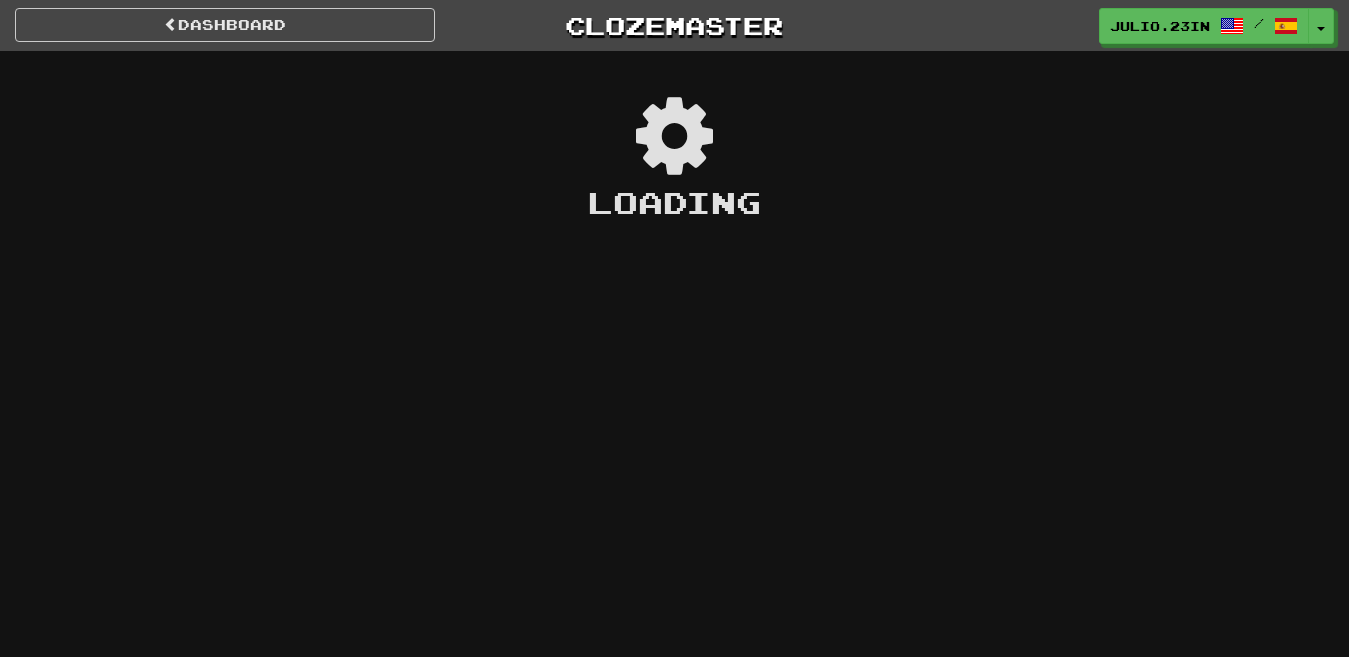scroll, scrollTop: 0, scrollLeft: 0, axis: both 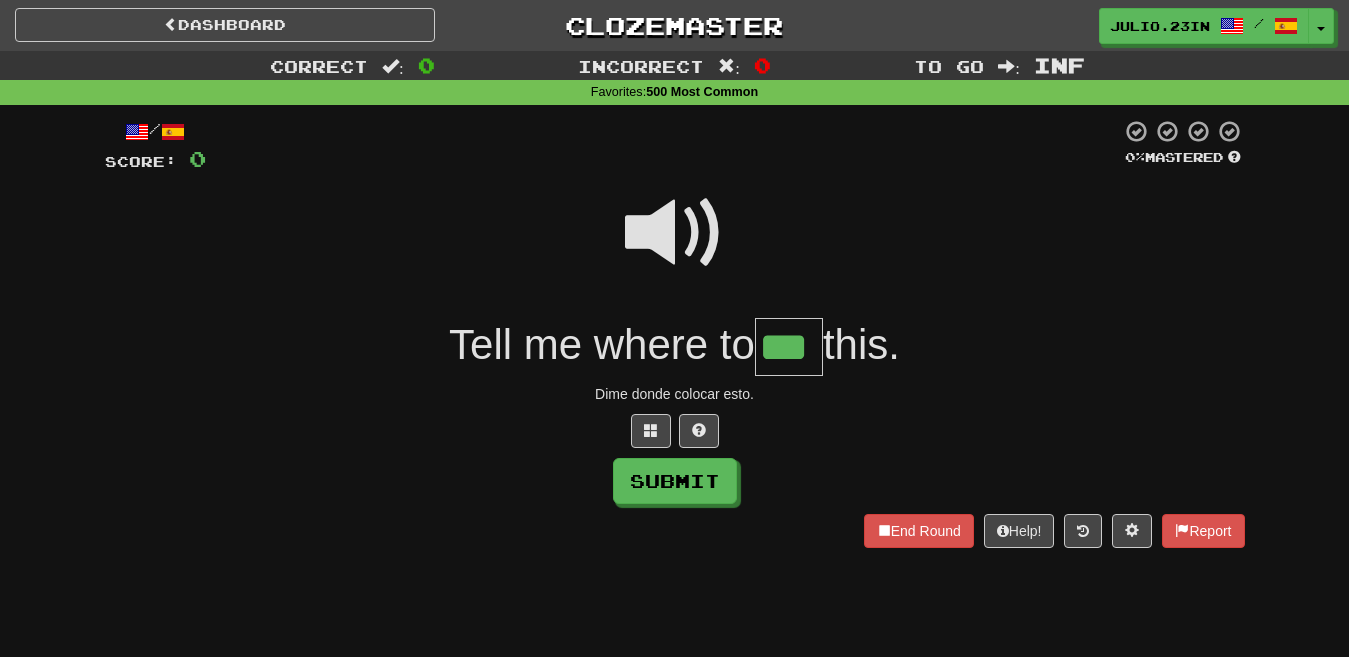 type on "***" 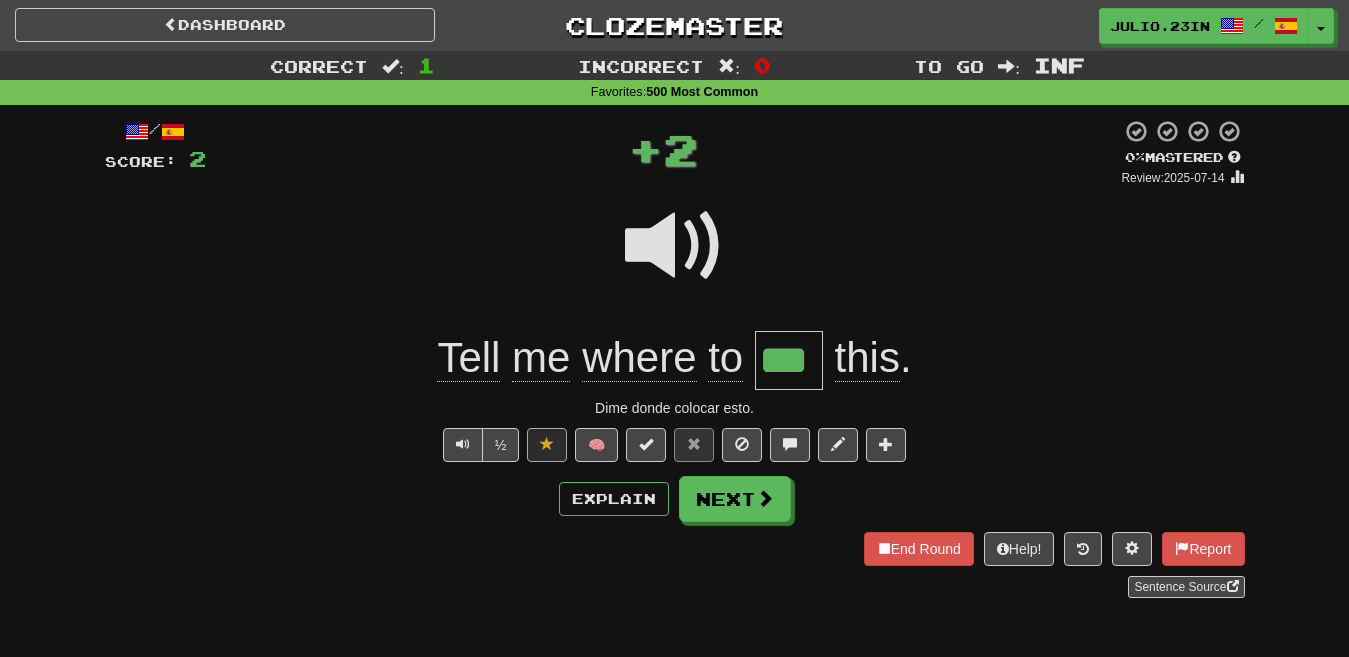 type 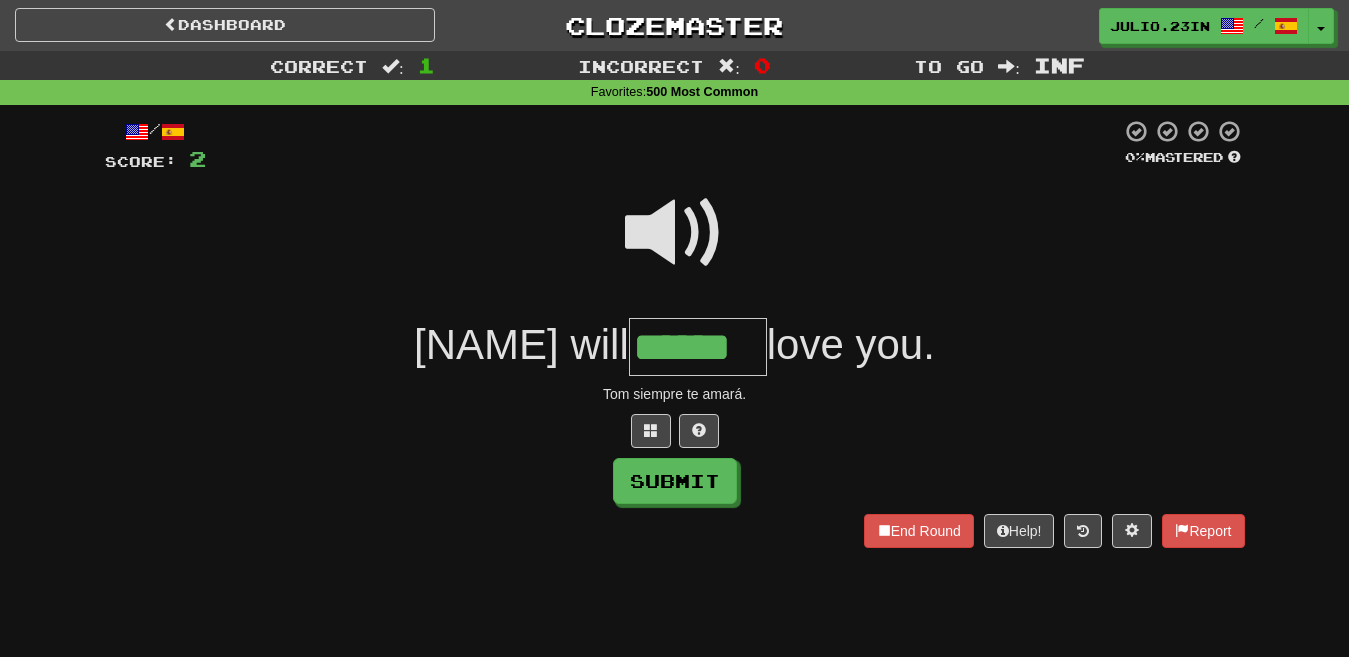 type on "******" 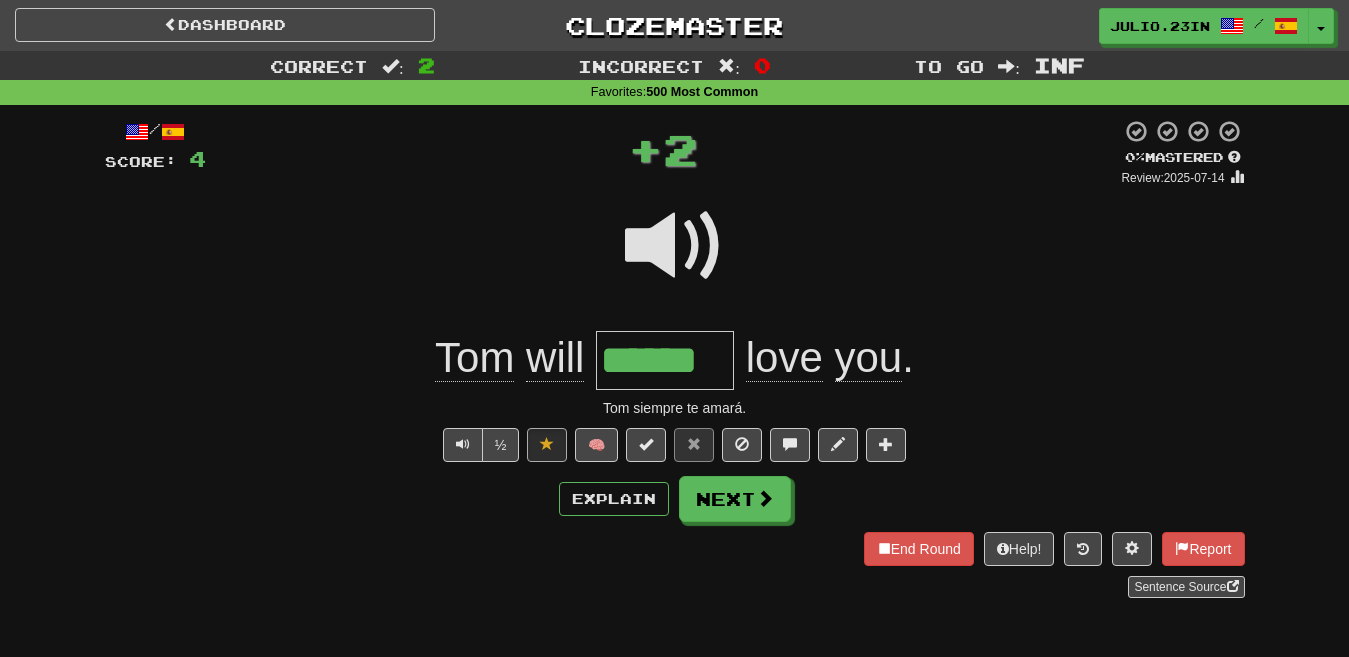 type 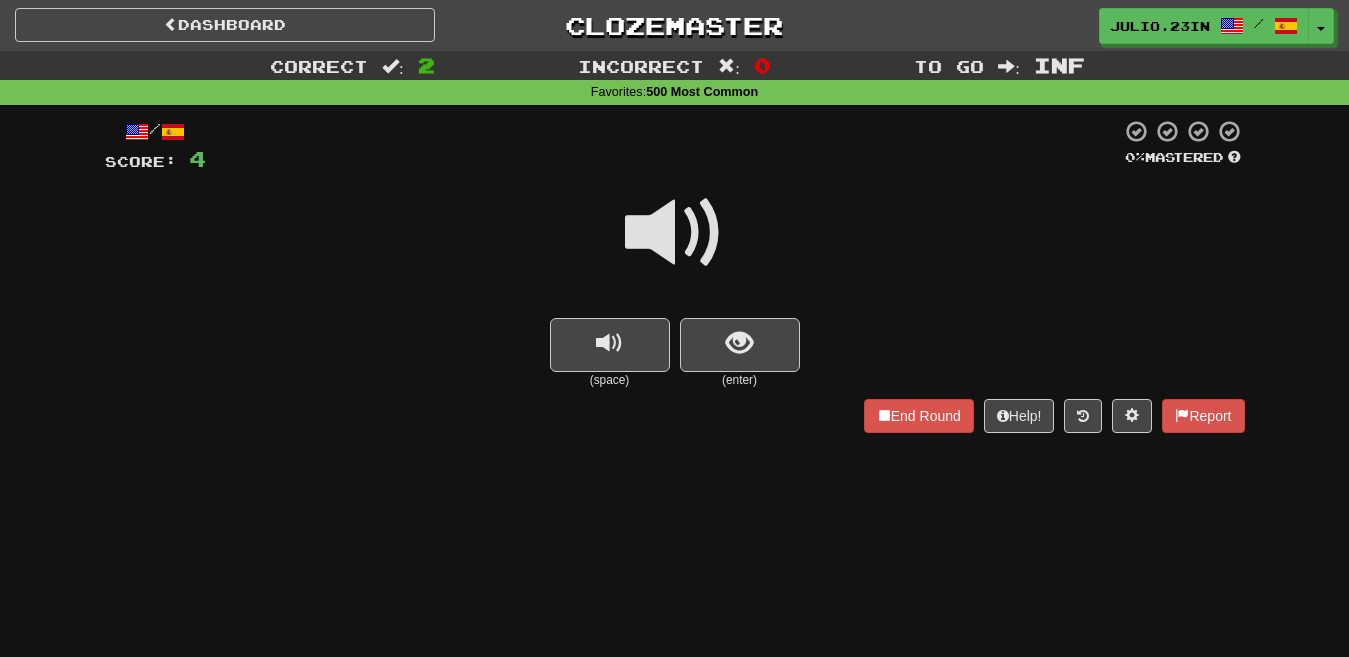 drag, startPoint x: 0, startPoint y: 0, endPoint x: 647, endPoint y: 268, distance: 700.3092 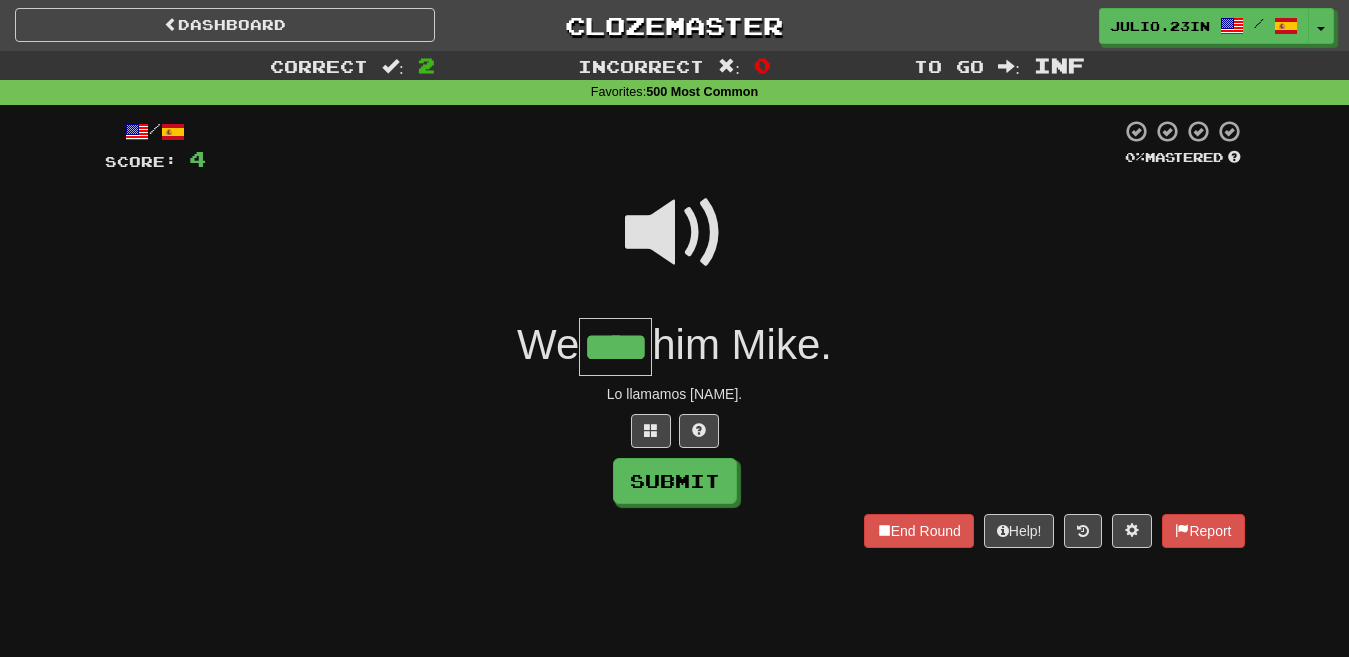 type on "****" 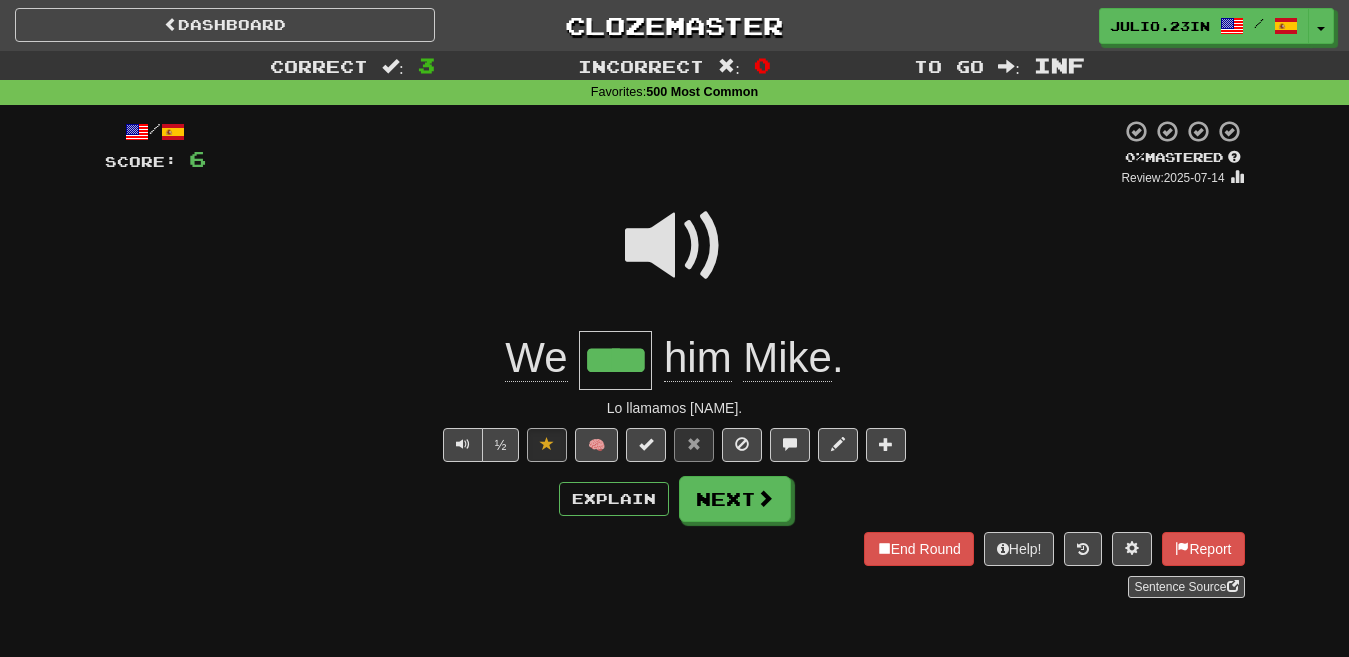 type 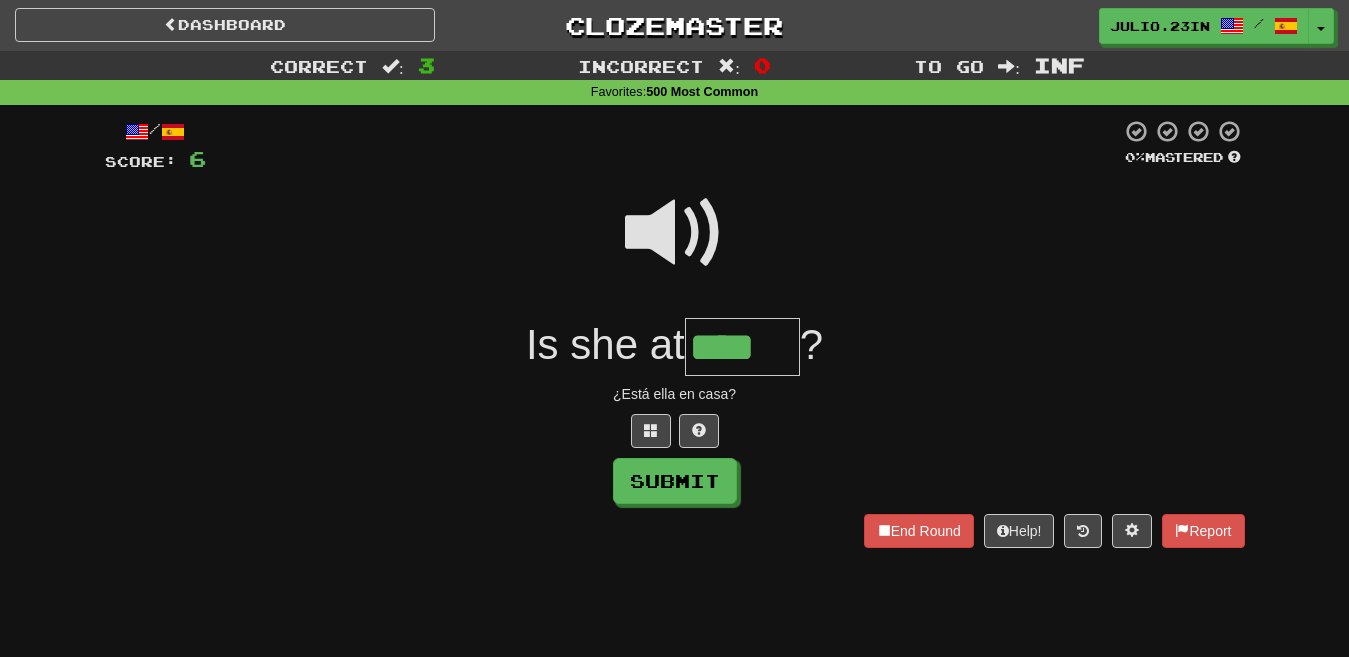 type on "****" 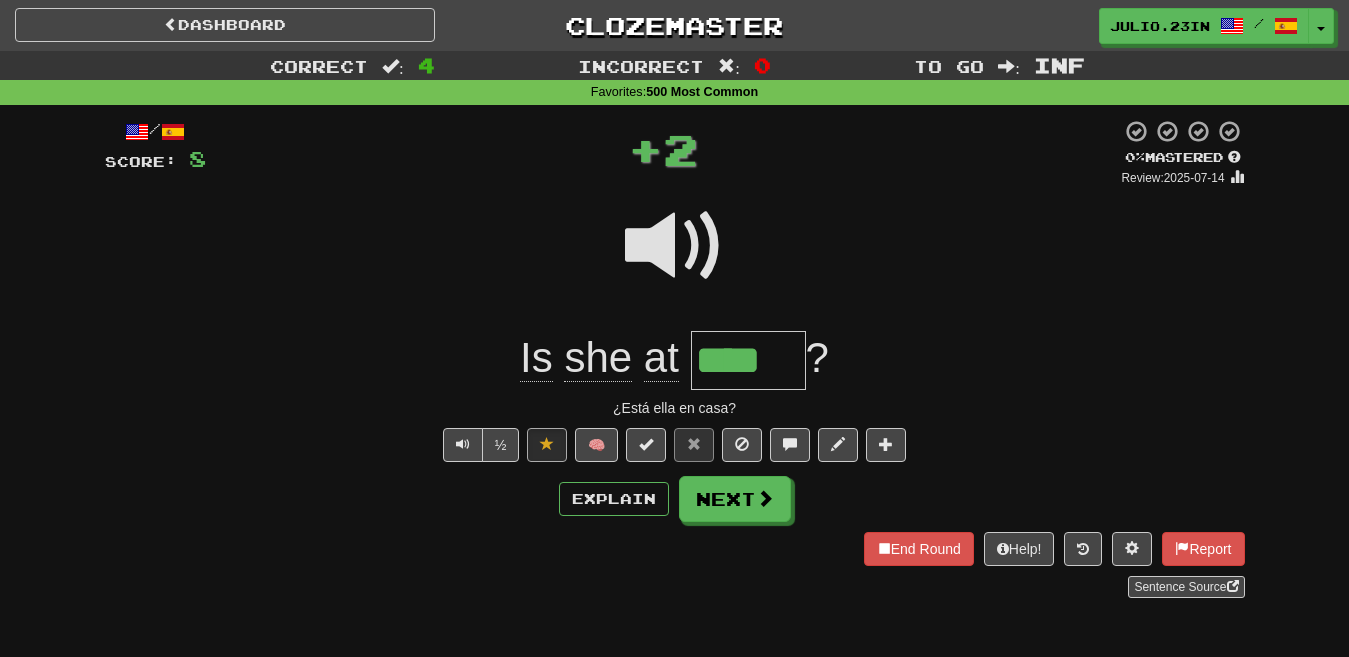 type 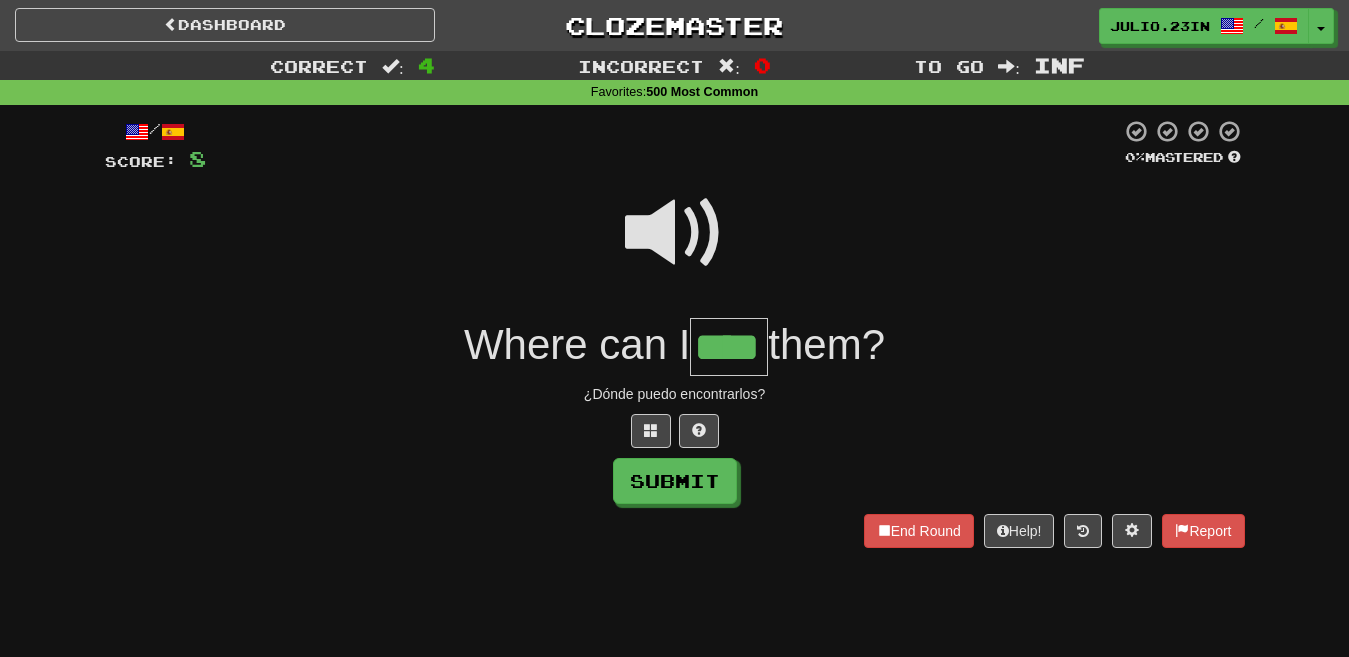 type on "****" 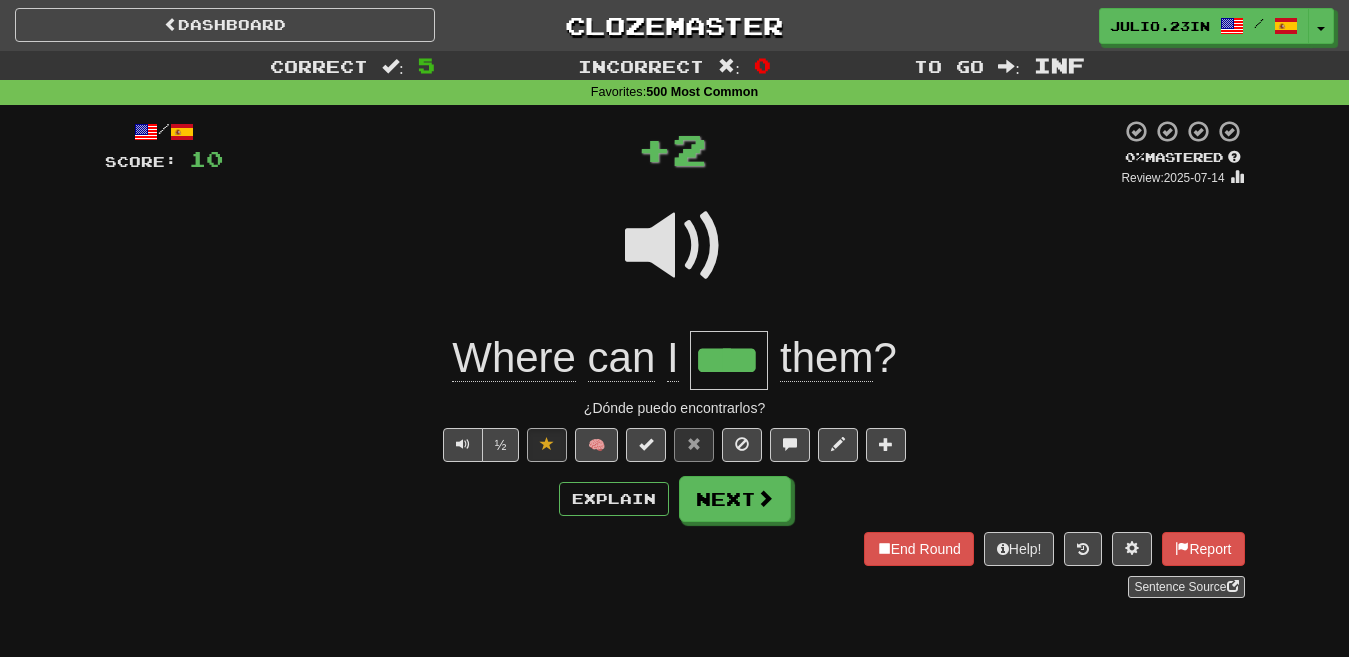 type 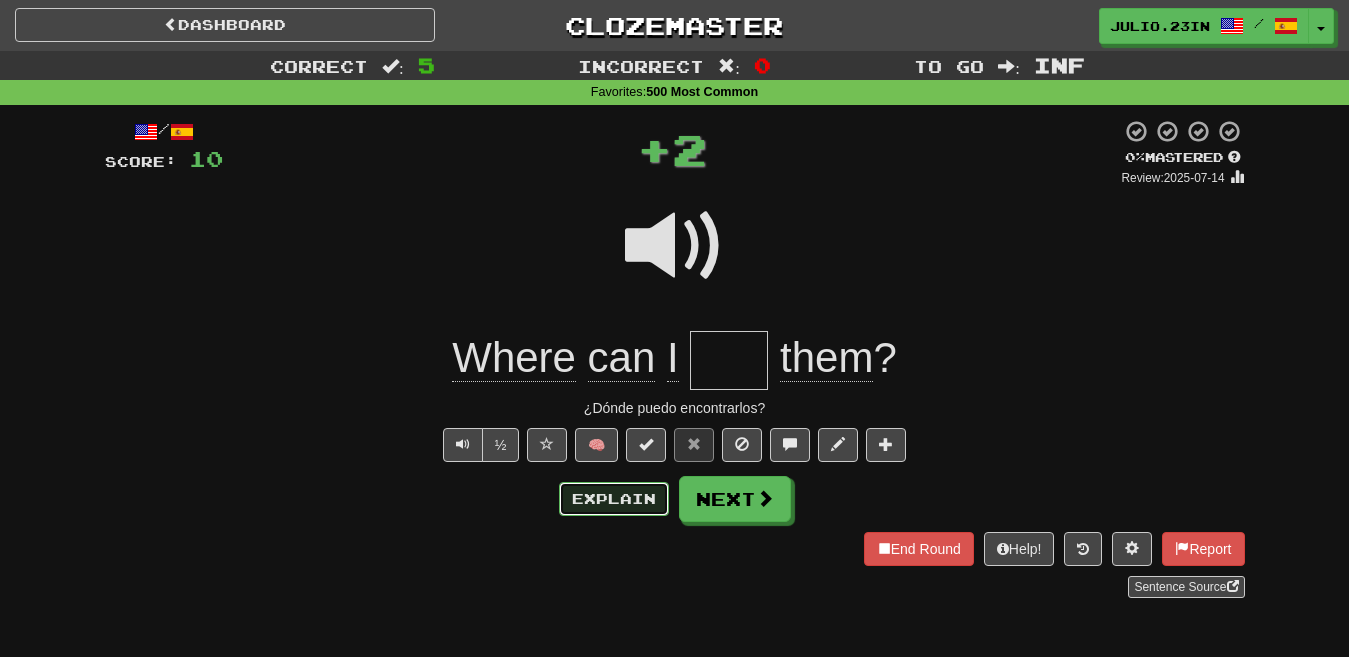 click on "Explain" at bounding box center [614, 499] 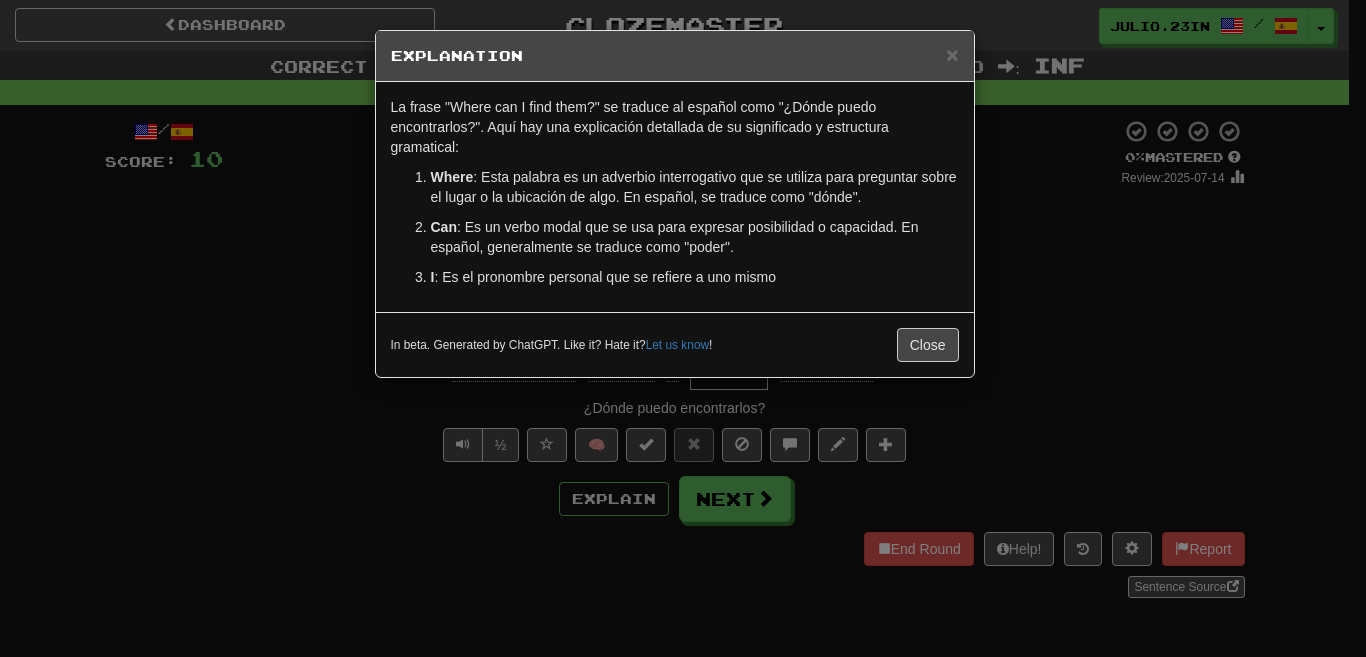 click on "× Explanation La frase "Where can I find them?" se traduce al español como "¿Dónde puedo encontrarlos?". Aquí hay una explicación detallada de su significado y estructura gramatical:
Where : Esta palabra es un adverbio interrogativo que se utiliza para preguntar sobre el lugar o la ubicación de algo. En español, se traduce como "dónde".
Can : Es un verbo modal que se usa para expresar posibilidad o capacidad. En español, generalmente se traduce como "poder".
I : Es el pronombre personal que se refiere a uno mismo
In beta. Generated by ChatGPT. Like it? Hate it?  Let us know ! Close" at bounding box center (683, 328) 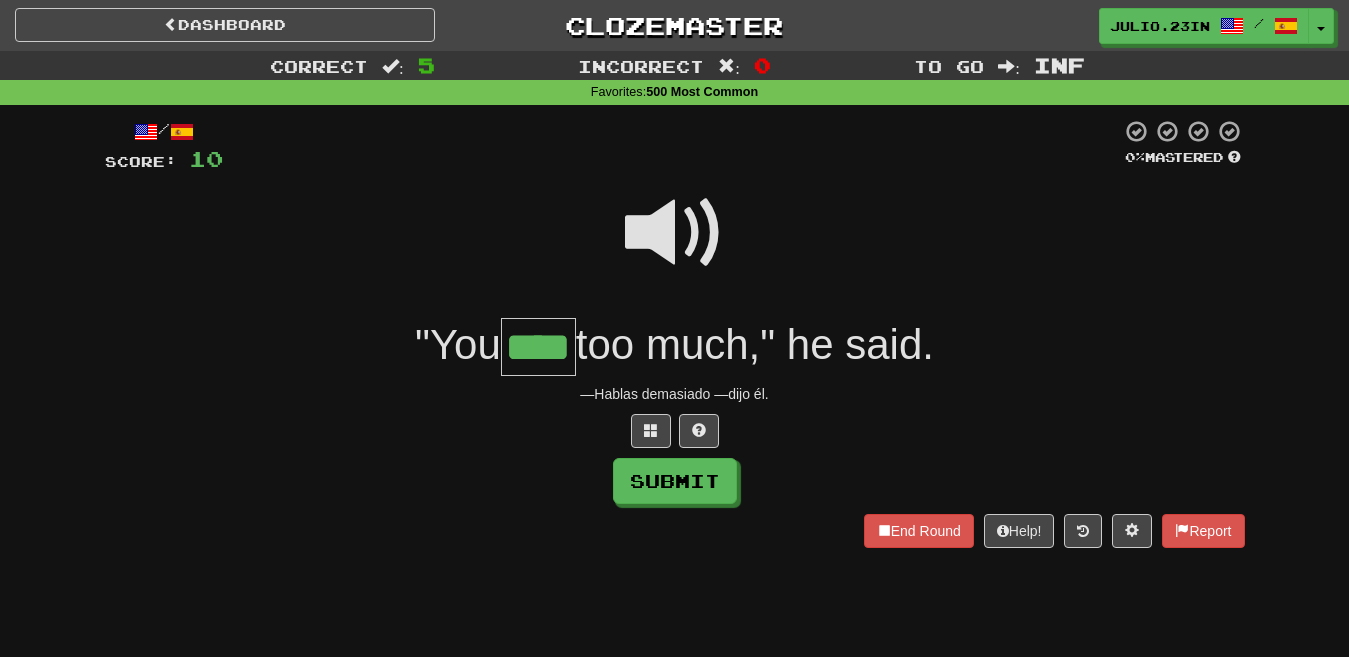 type on "****" 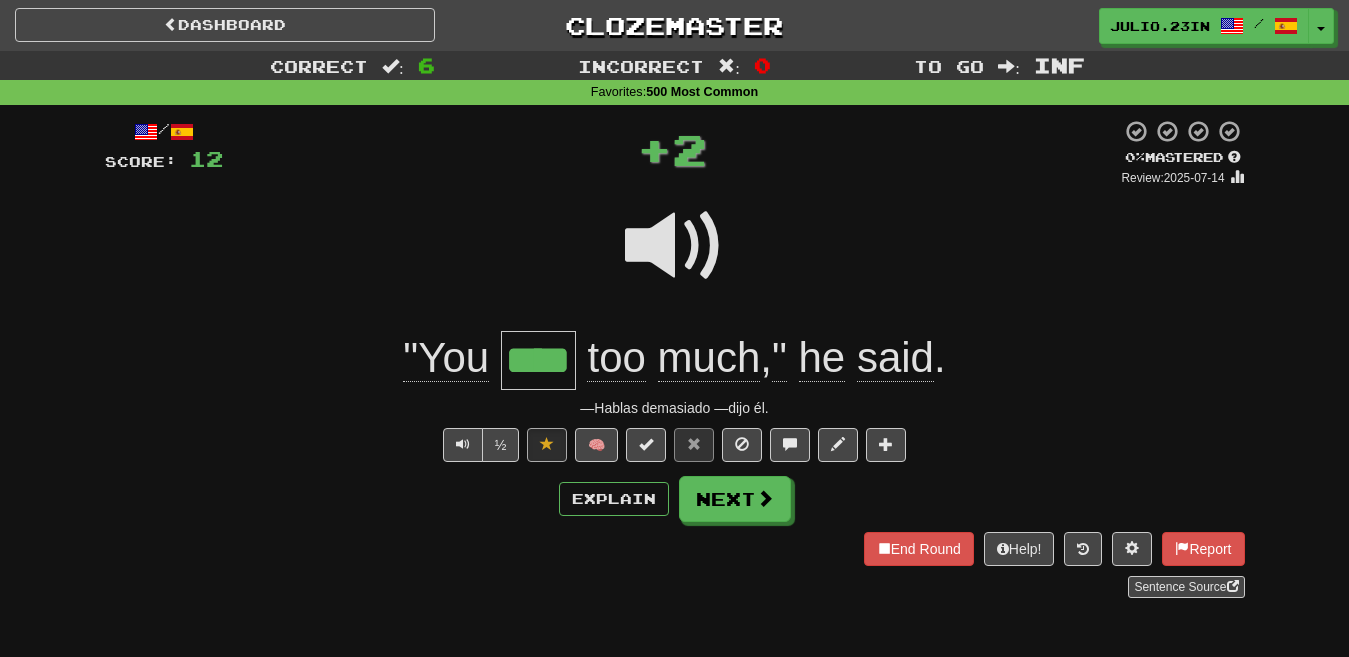 type 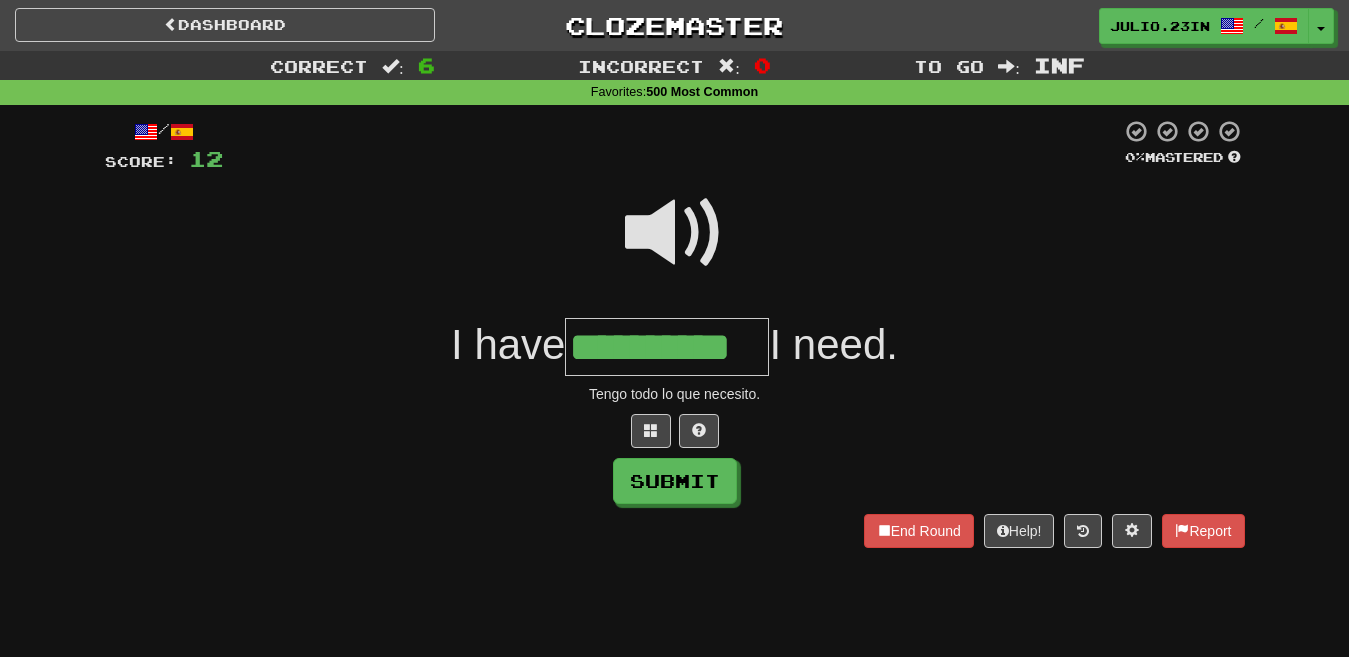 type on "**********" 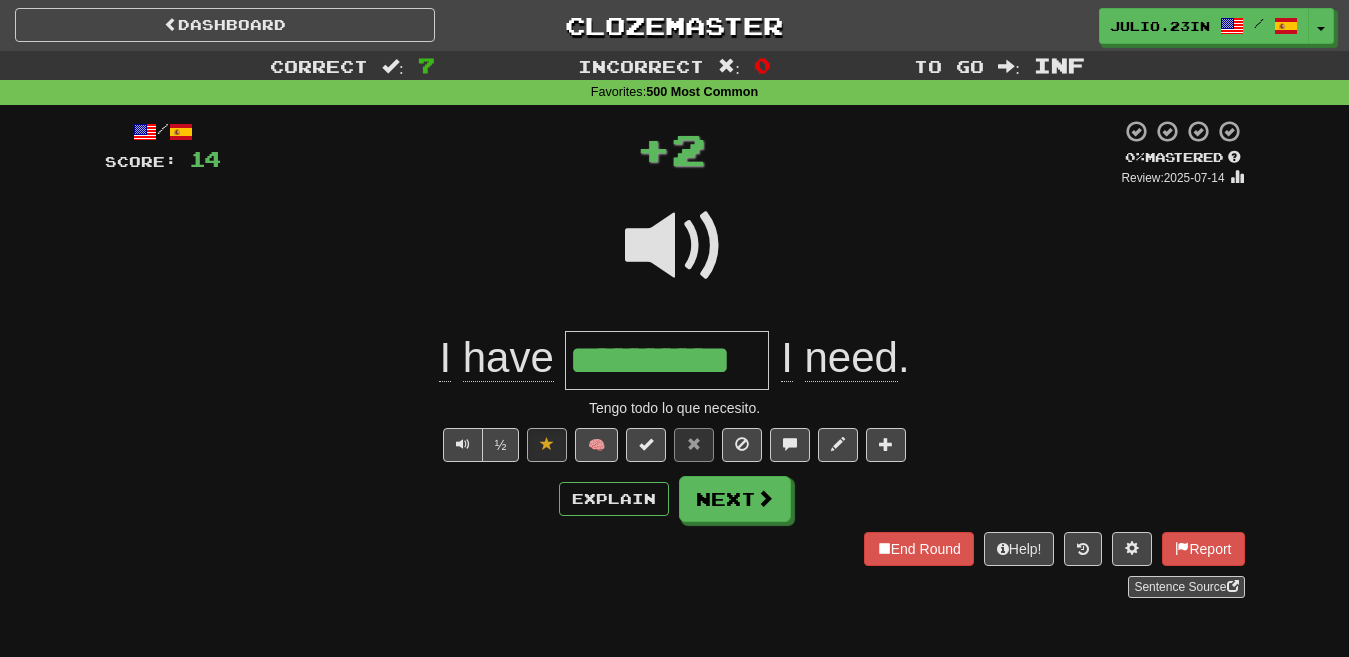 type 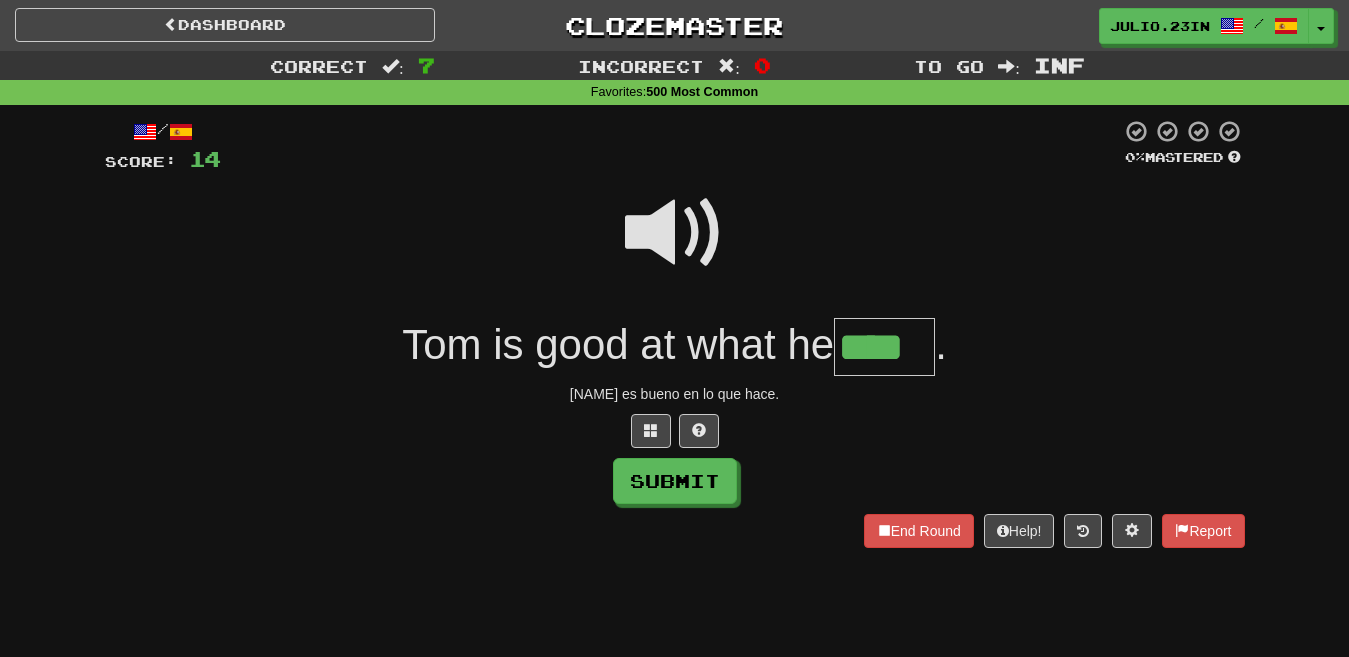 type on "****" 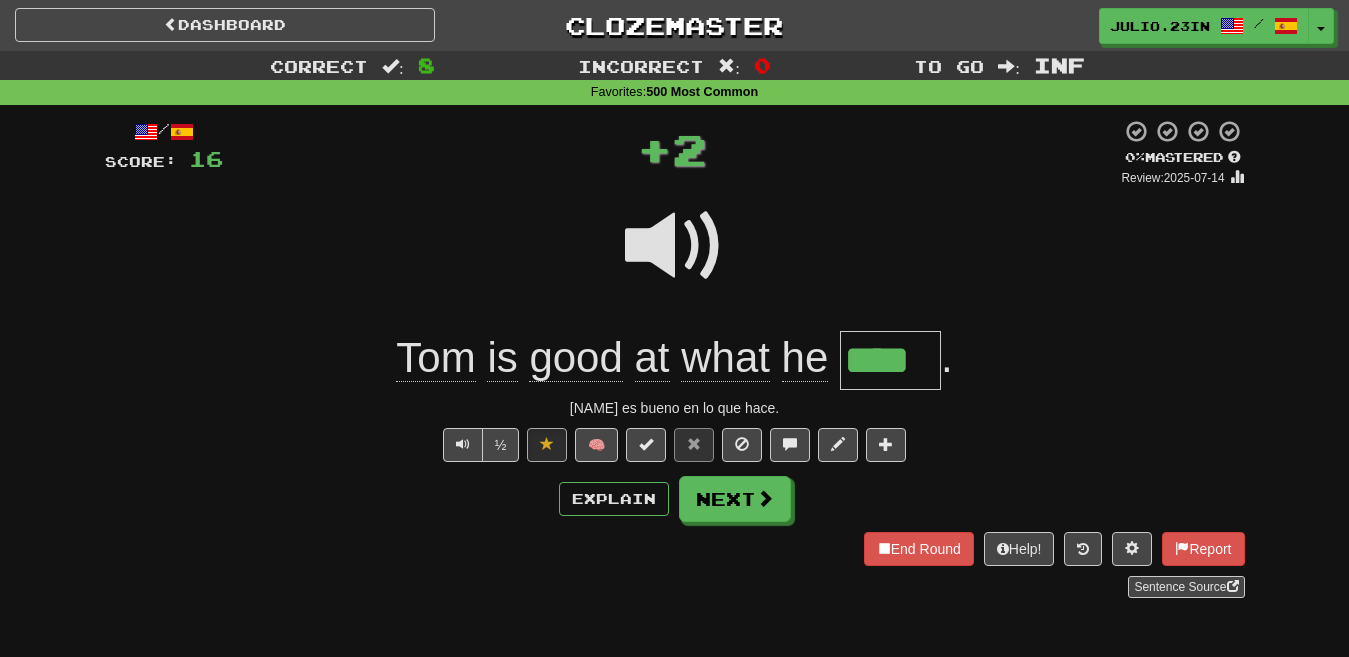 type 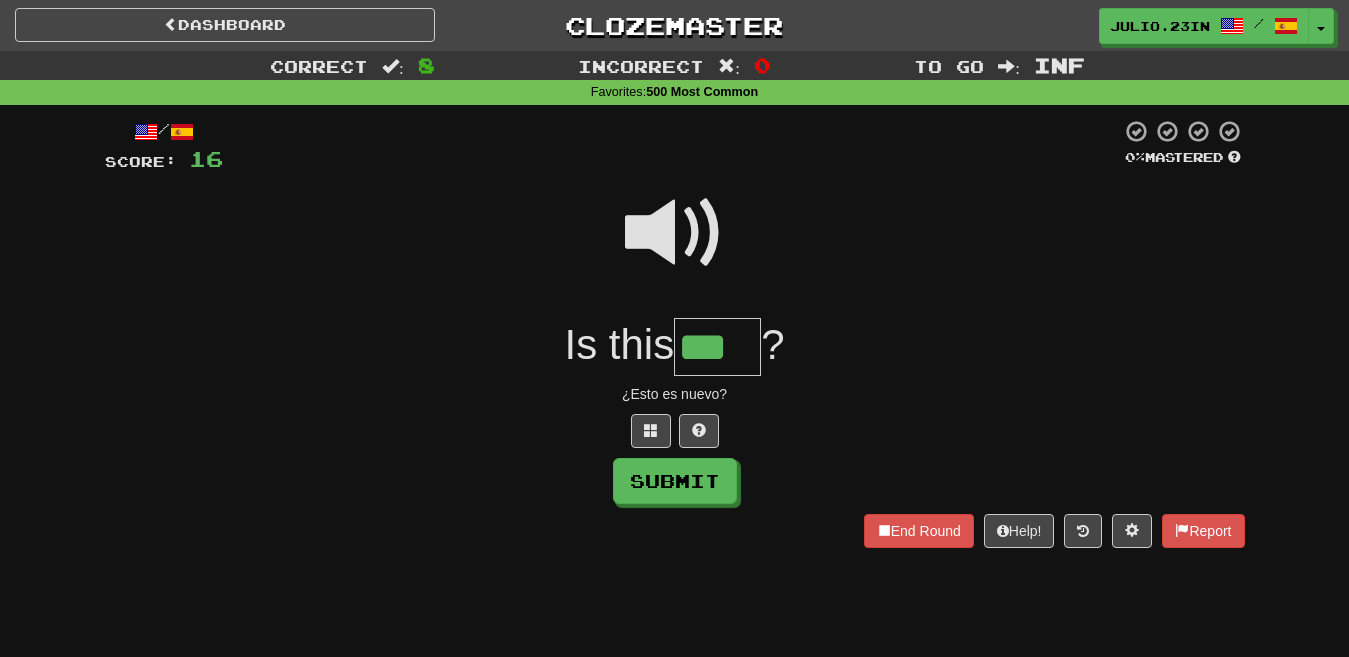 type on "***" 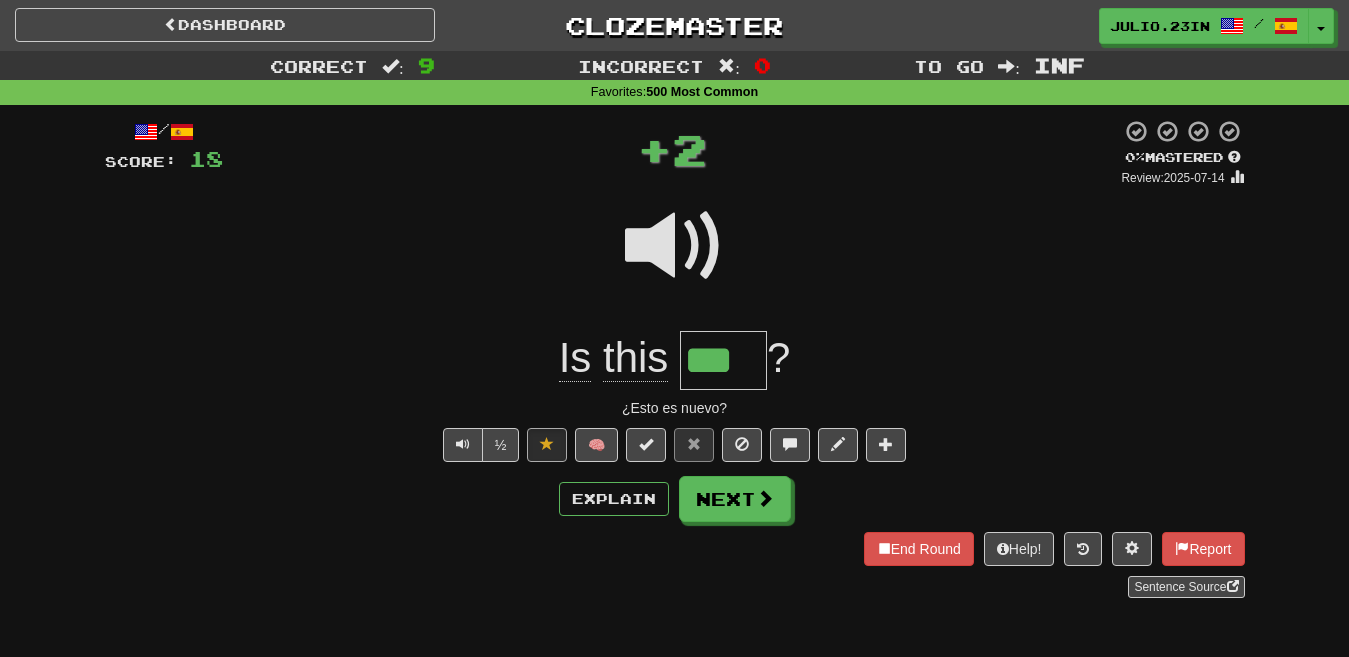 type 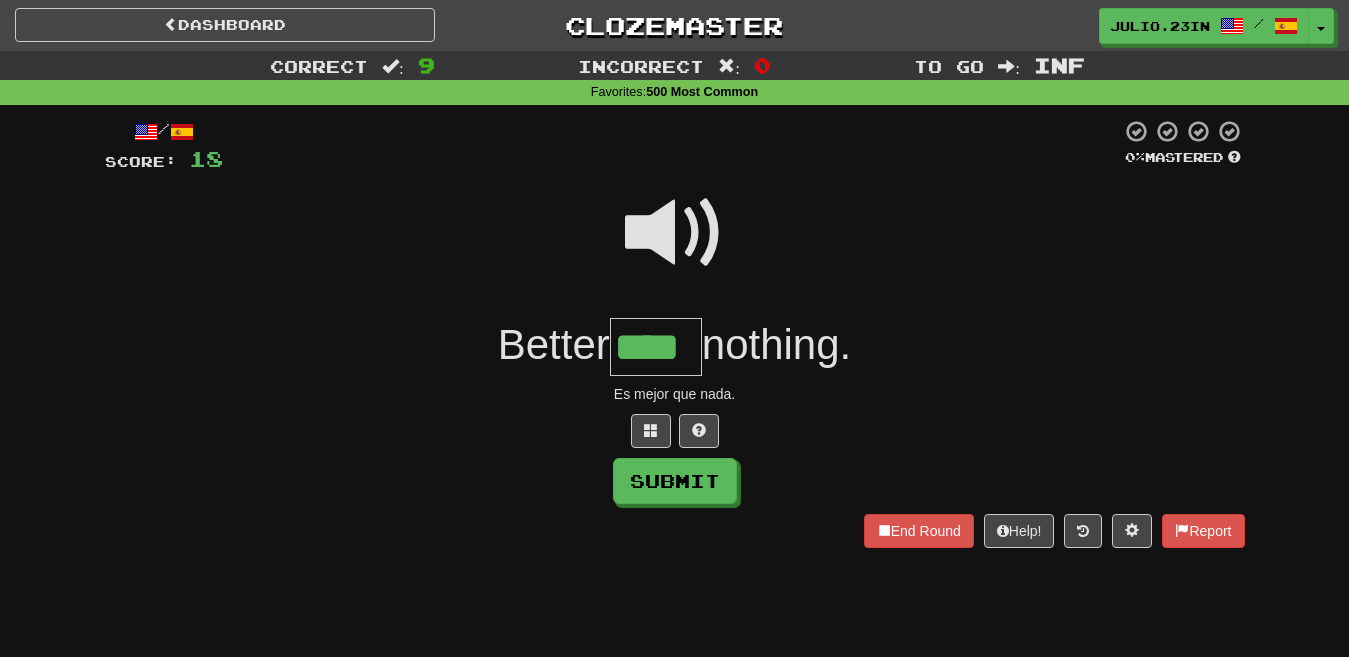 type on "****" 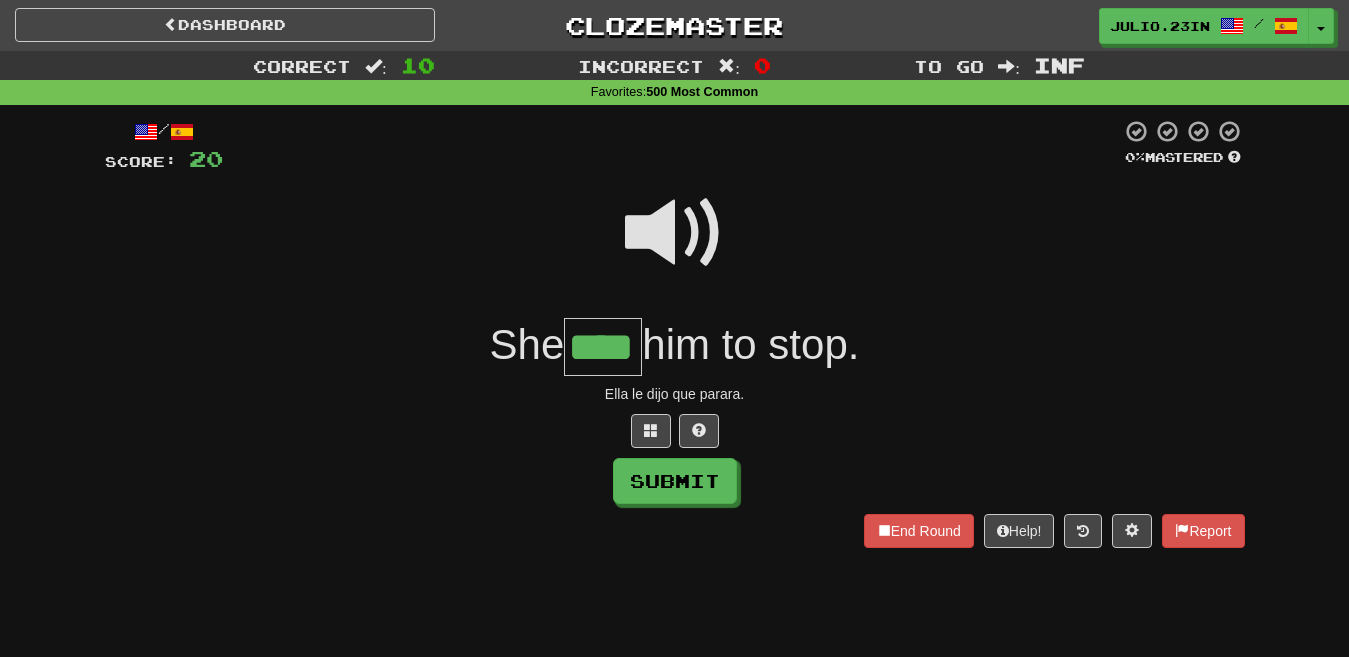 type on "****" 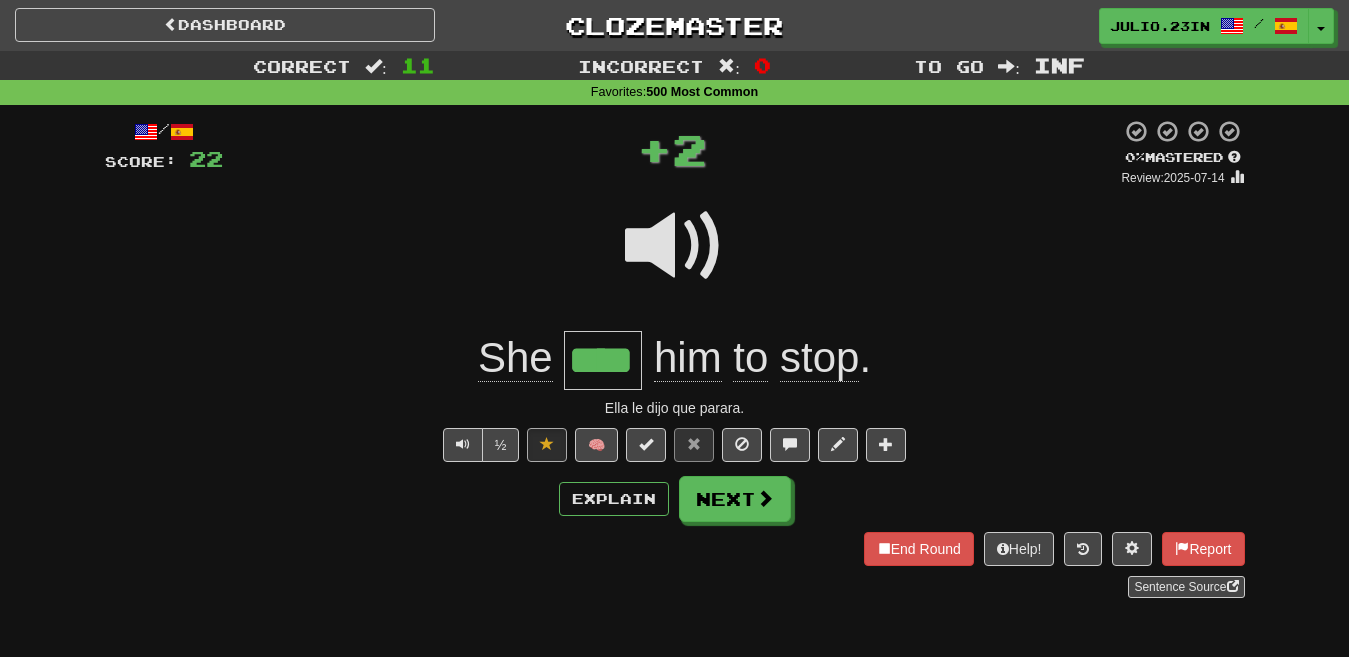 type 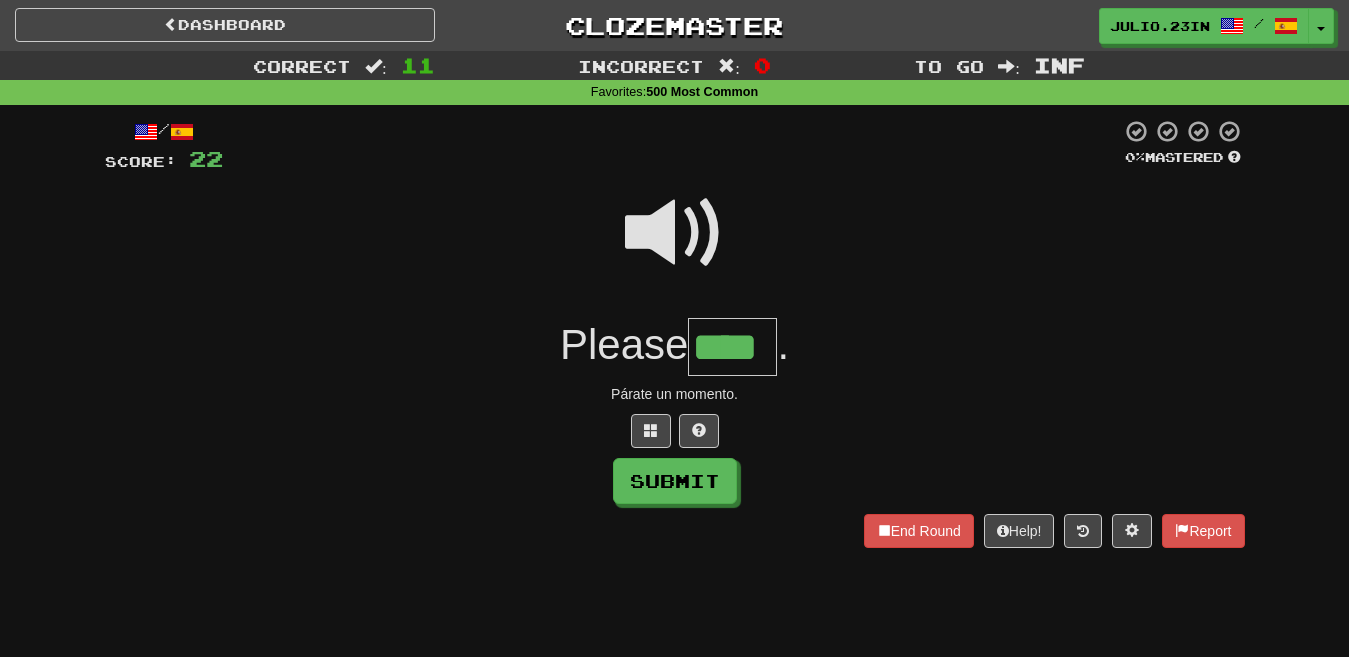 type on "****" 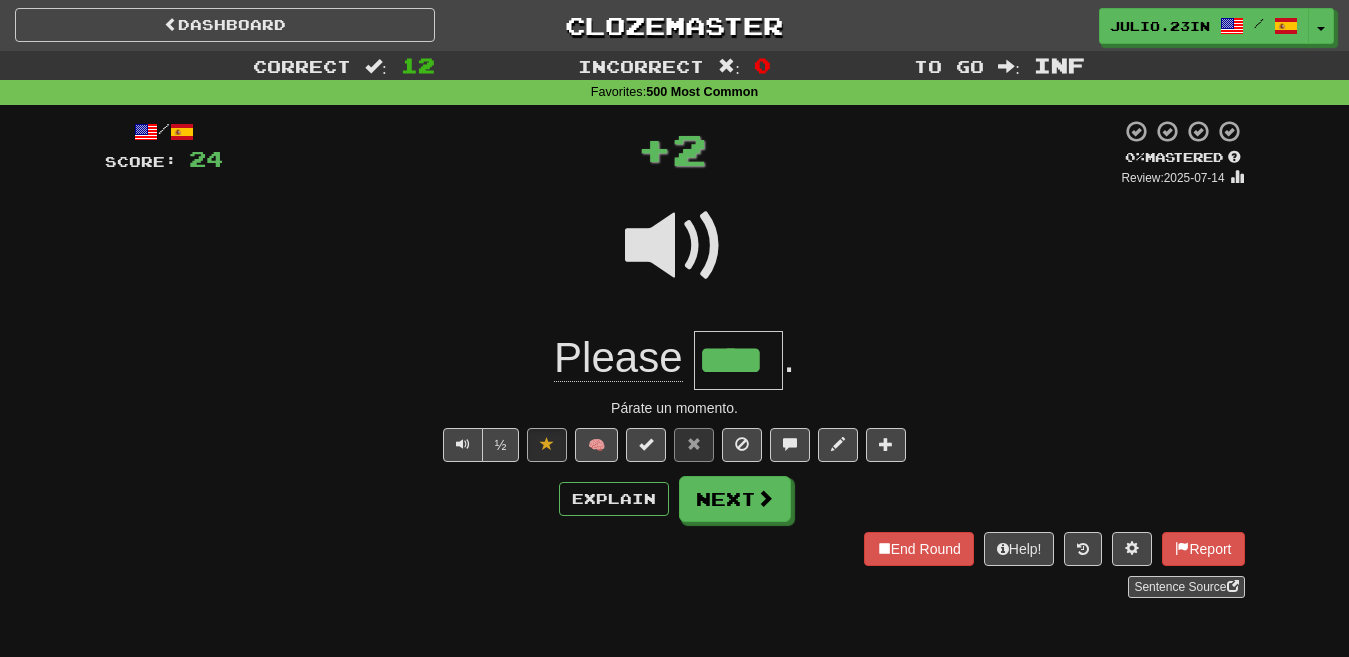 type 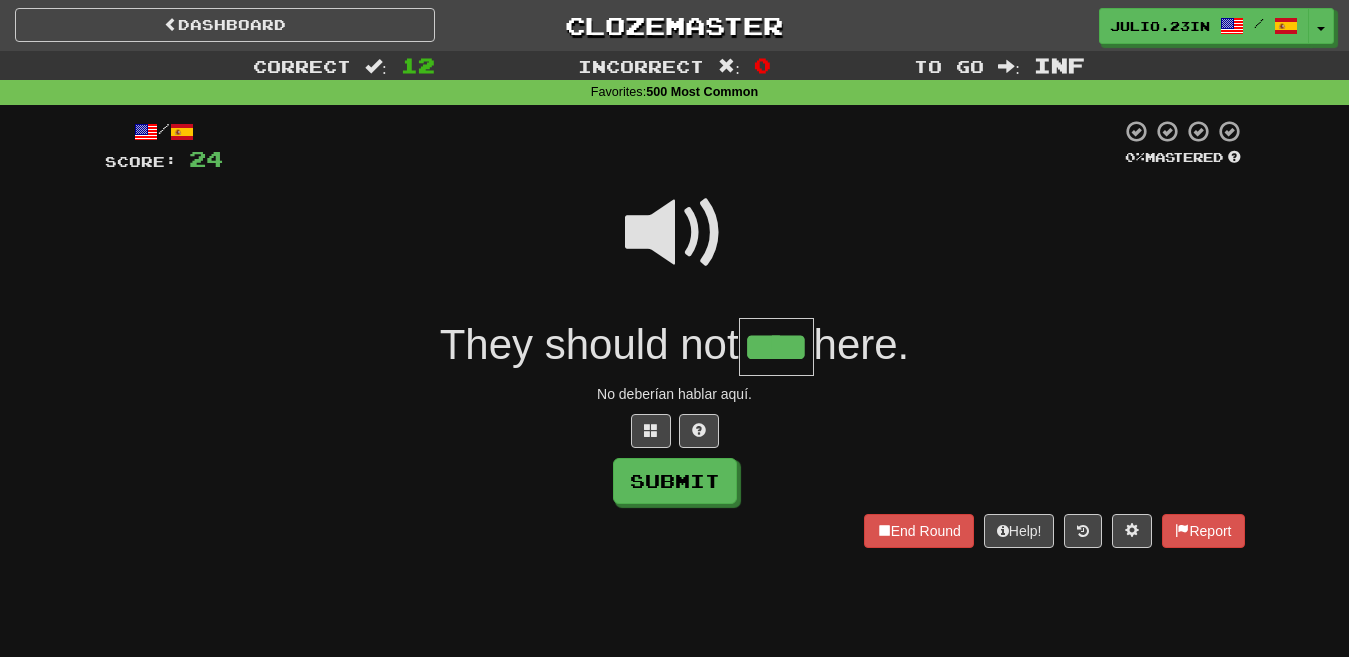 type on "****" 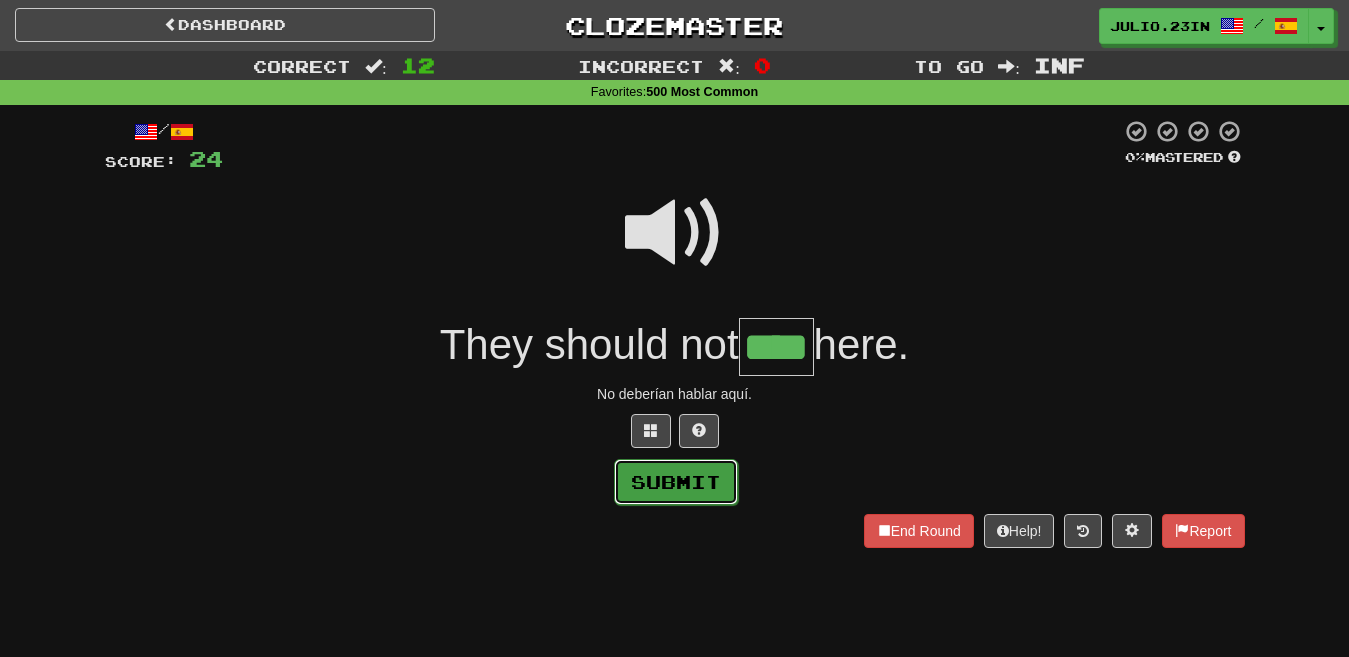 drag, startPoint x: 432, startPoint y: 360, endPoint x: 679, endPoint y: 488, distance: 278.19598 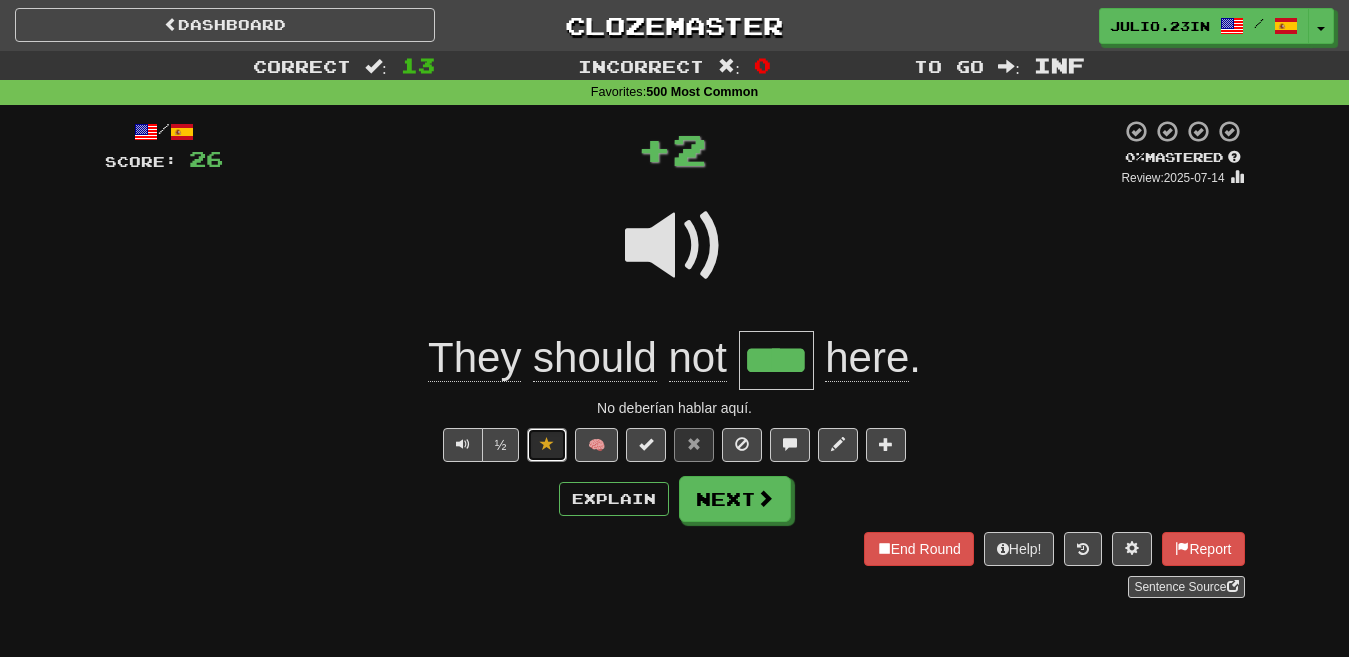click at bounding box center (547, 445) 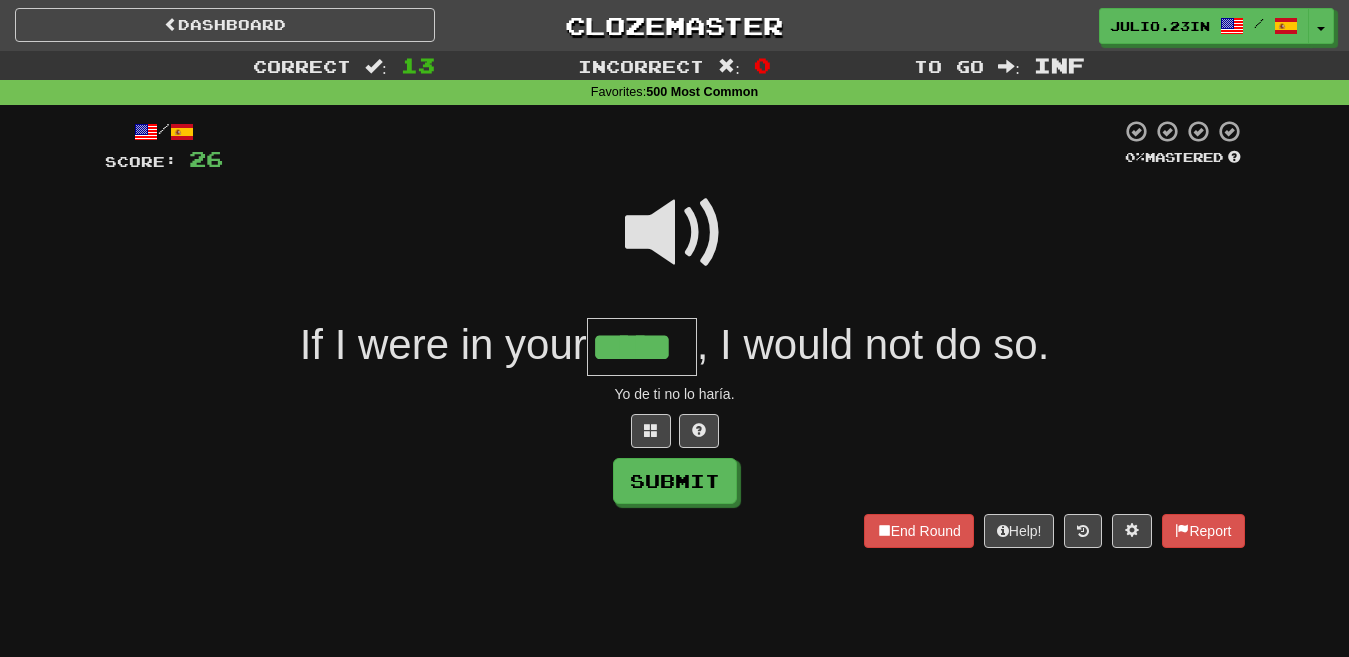type on "*****" 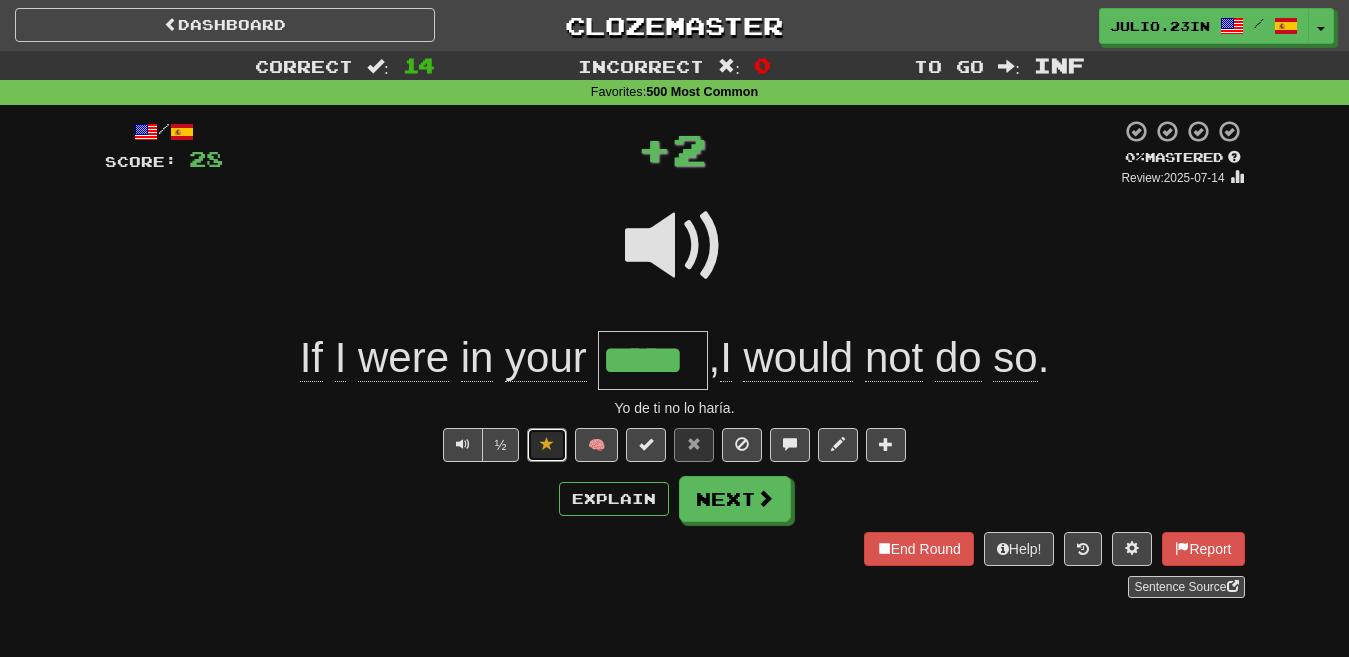click at bounding box center [547, 444] 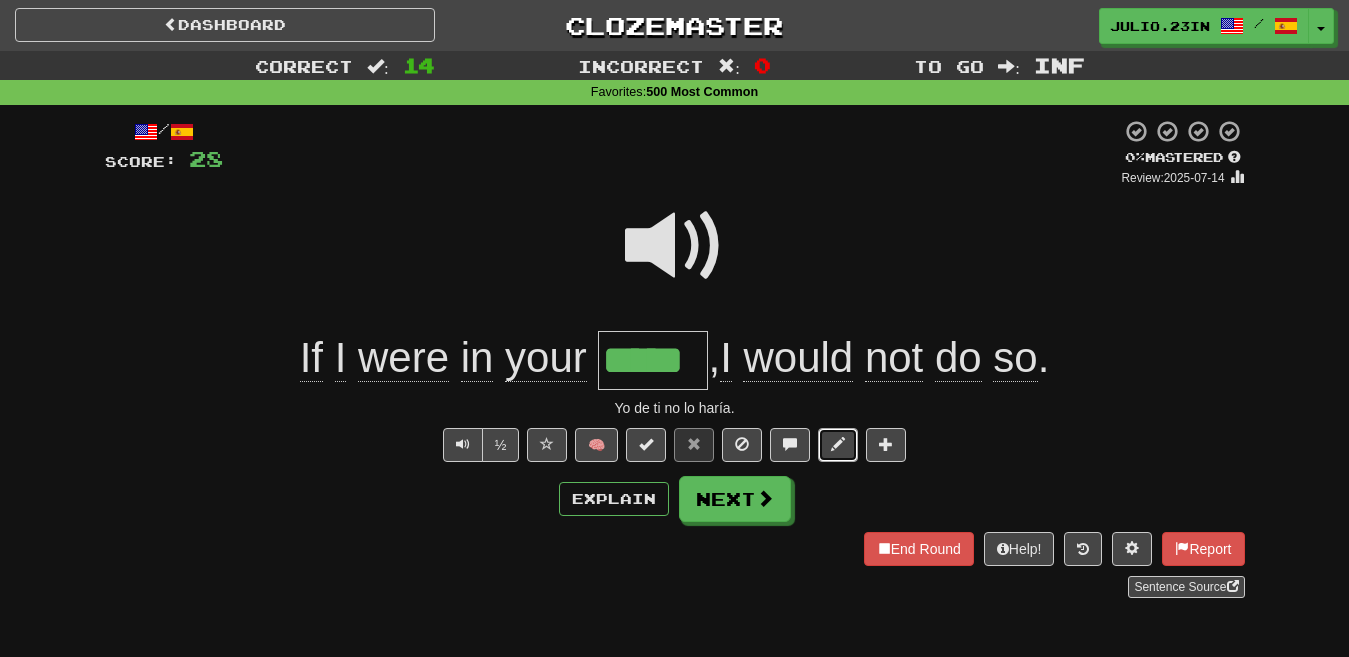 click at bounding box center (838, 445) 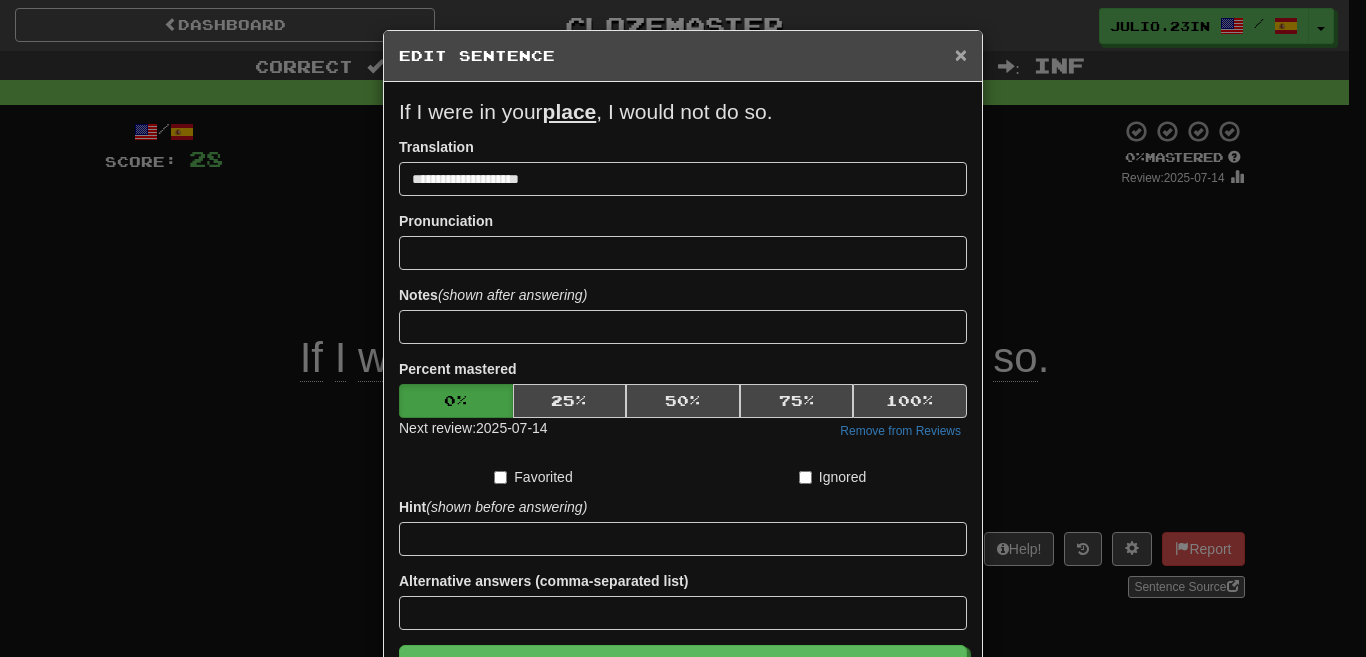 click on "×" at bounding box center (961, 54) 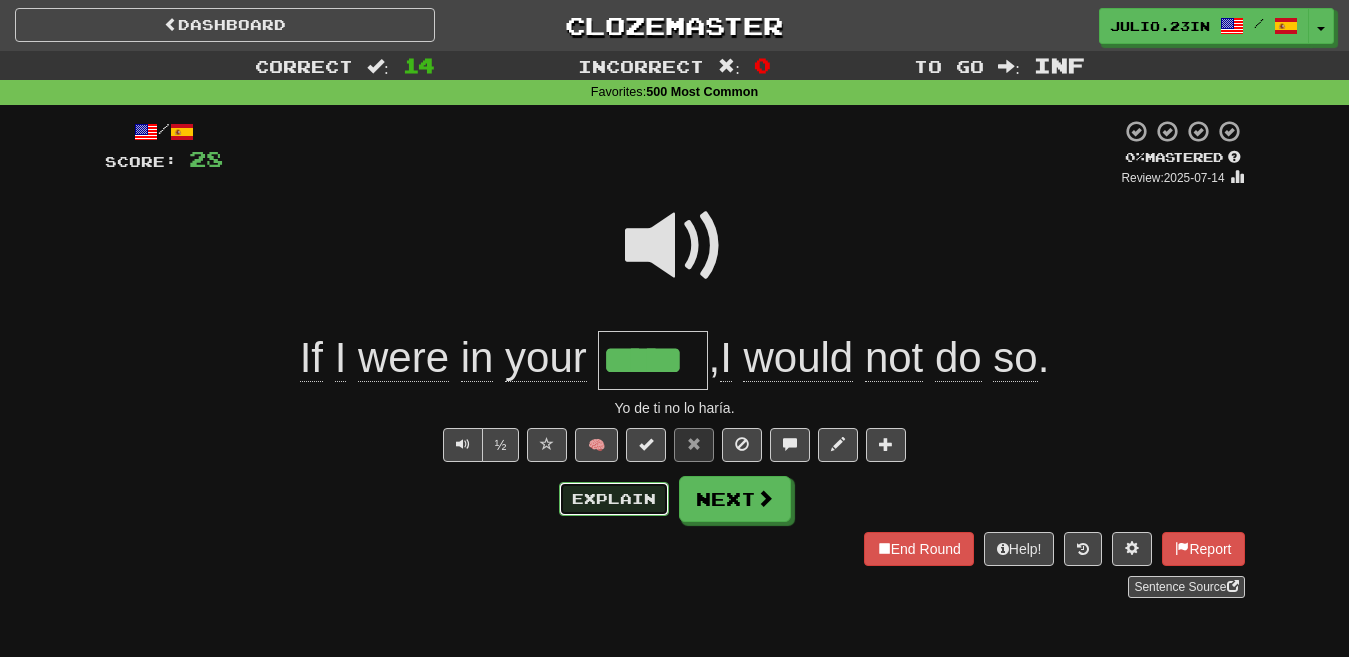 click on "Explain" at bounding box center (614, 499) 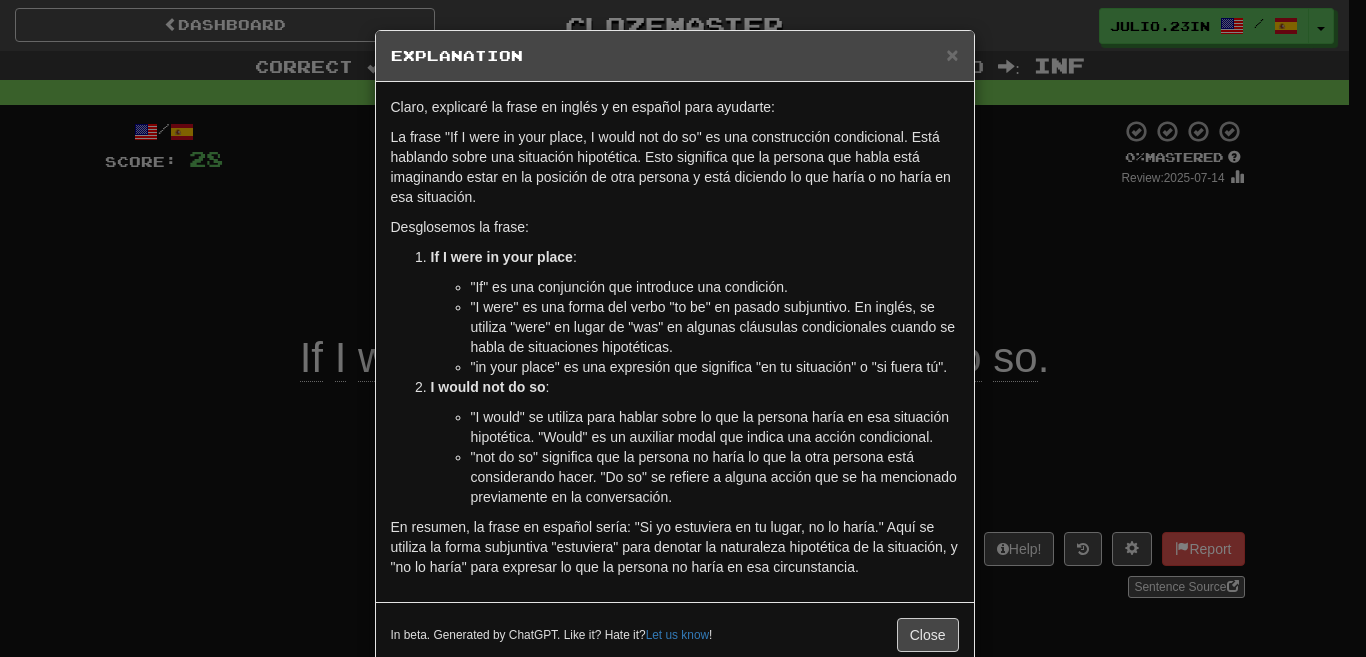 click on "× Explanation Claro, explicaré la frase en inglés y en español para ayudarte:
La frase "If I were in your place, I would not do so" es una construcción condicional. Está hablando sobre una situación hipotética. Esto significa que la persona que habla está imaginando estar en la posición de otra persona y está diciendo lo que haría o no haría en esa situación.
Desglosemos la frase:
If I were in your place :
"If" es una conjunción que introduce una condición.
"I were" es una forma del verbo "to be" en pasado subjuntivo. En inglés, se utiliza "were" en lugar de "was" en algunas cláusulas condicionales cuando se habla de situaciones hipotéticas.
"in your place" es una expresión que significa "en tu situación" o "si fuera tú".
I would not do so :
"I would" se utiliza para hablar sobre lo que la persona haría en esa situación hipotética. "Would" es un auxiliar modal que indica una acción condicional.
In beta. Generated by ChatGPT. Like it? Hate it?" at bounding box center [683, 328] 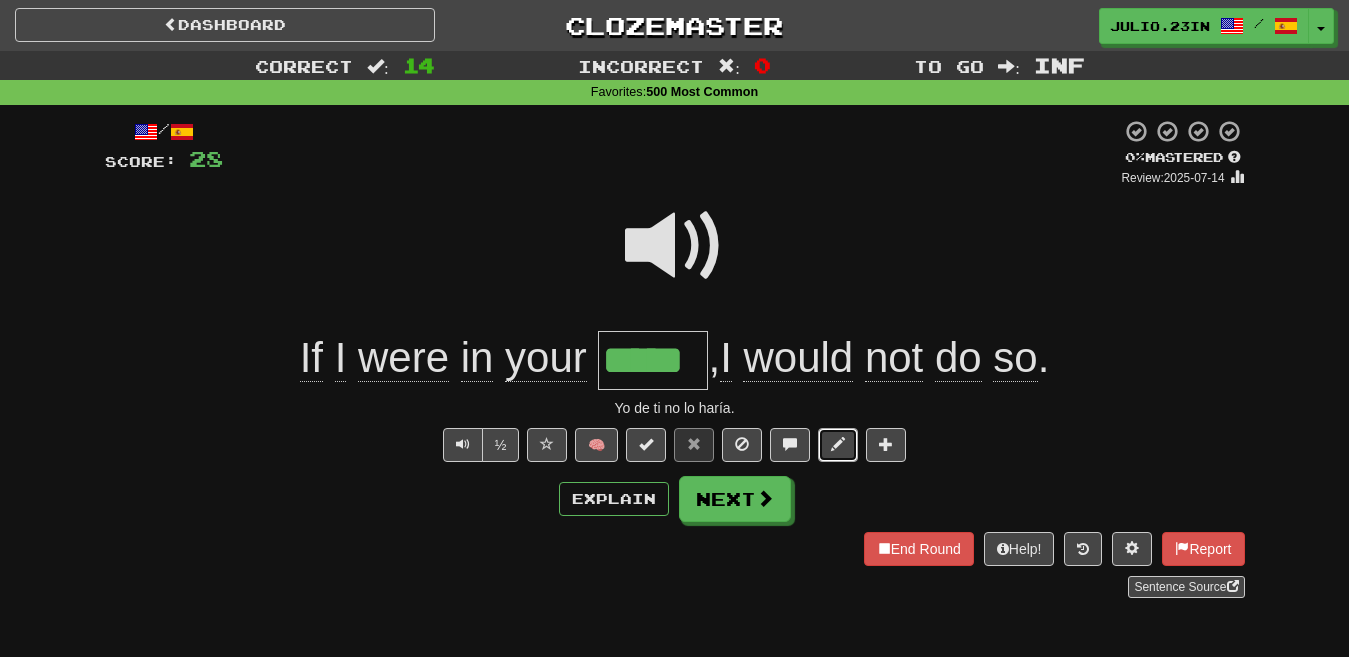 click at bounding box center [838, 444] 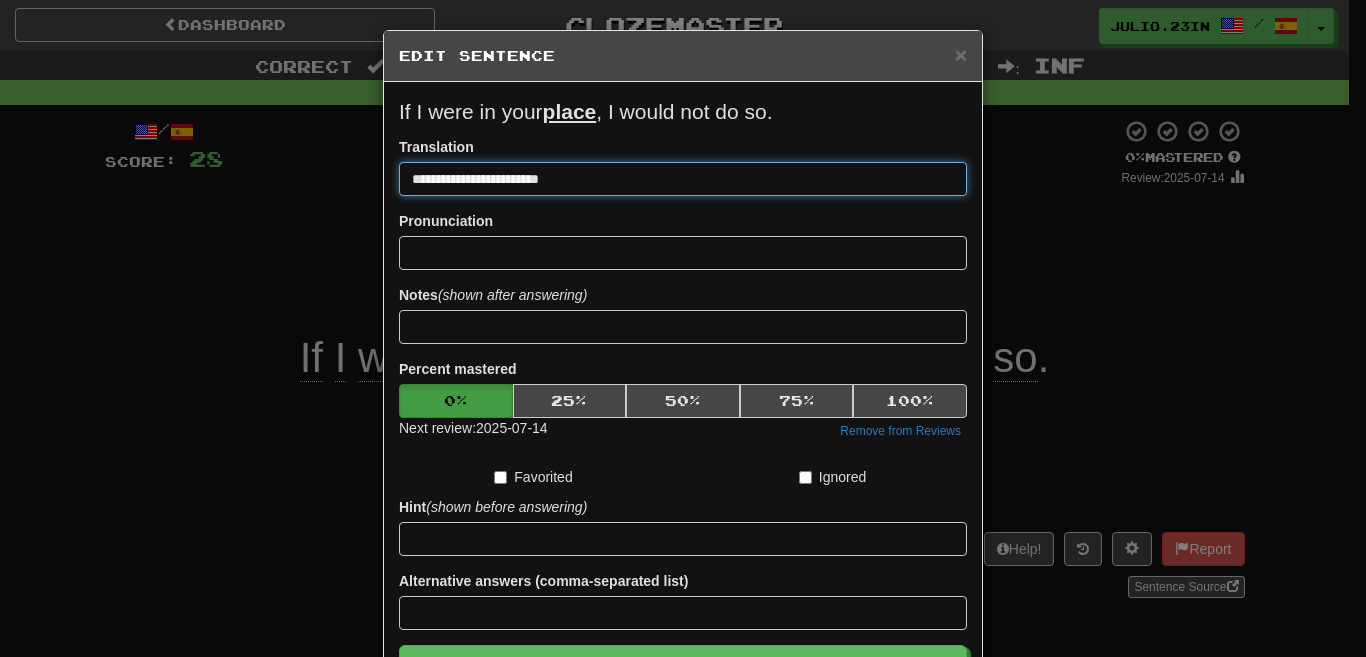 type on "**********" 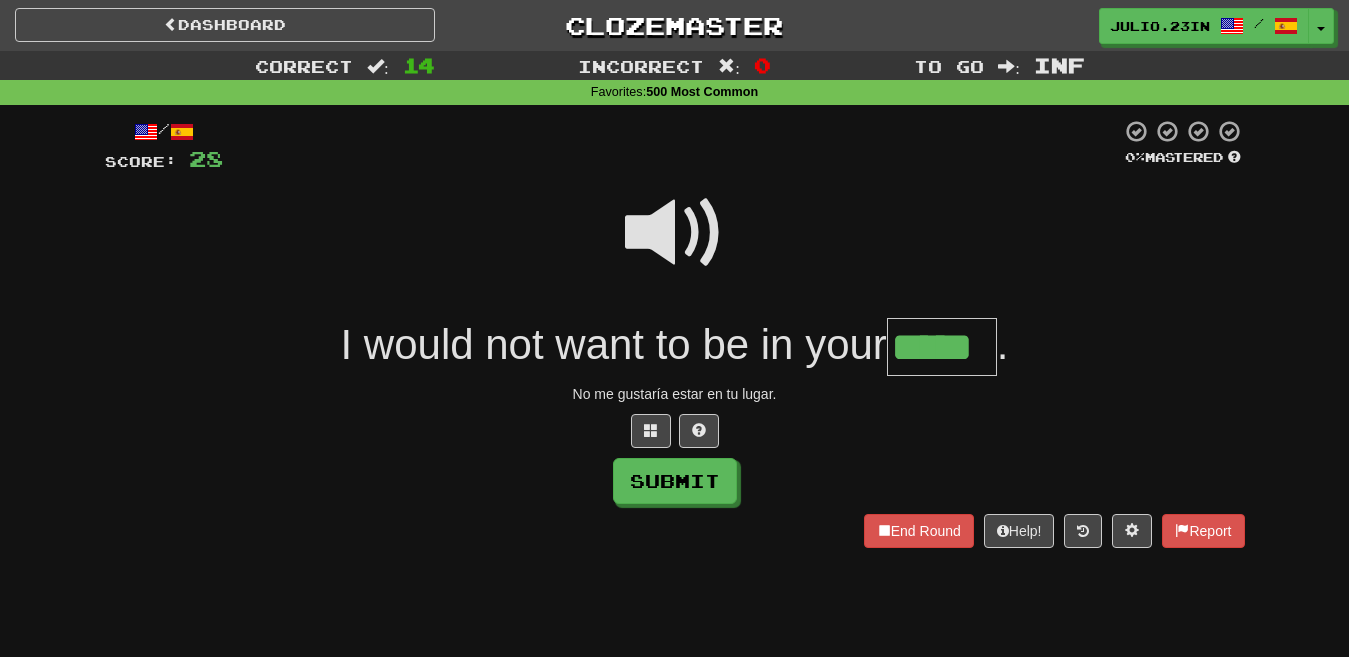 type on "*****" 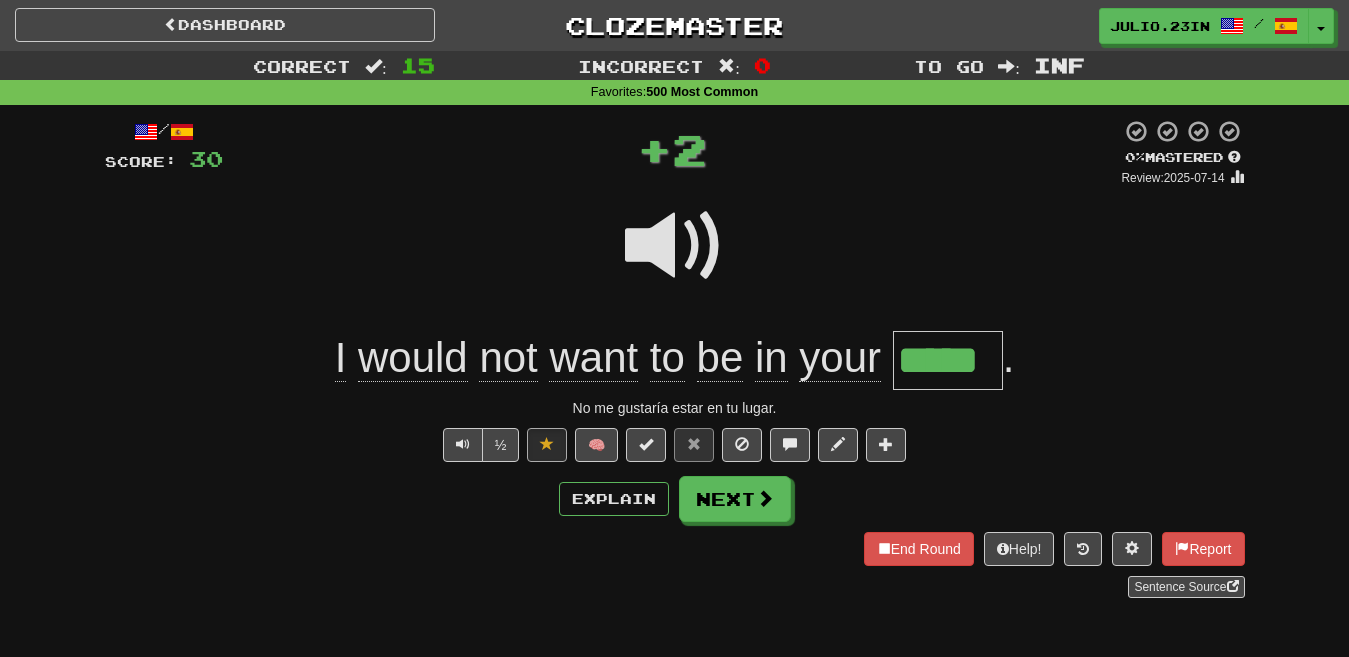 type 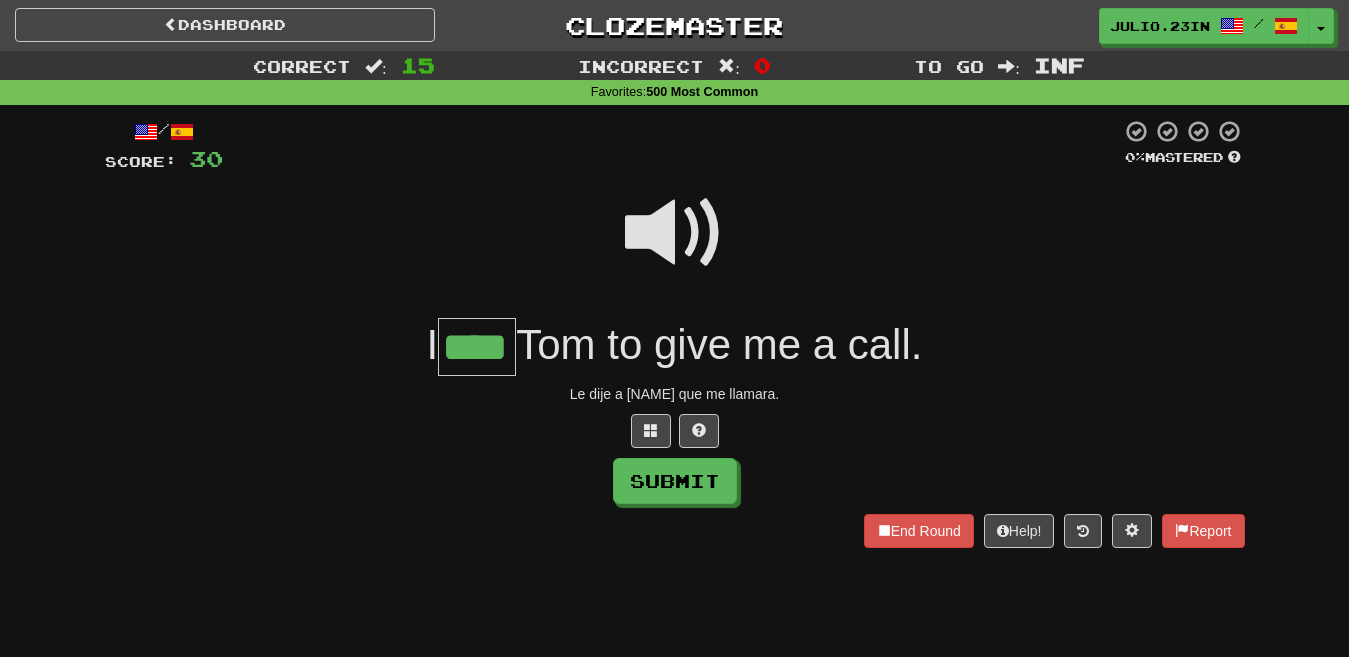 type on "****" 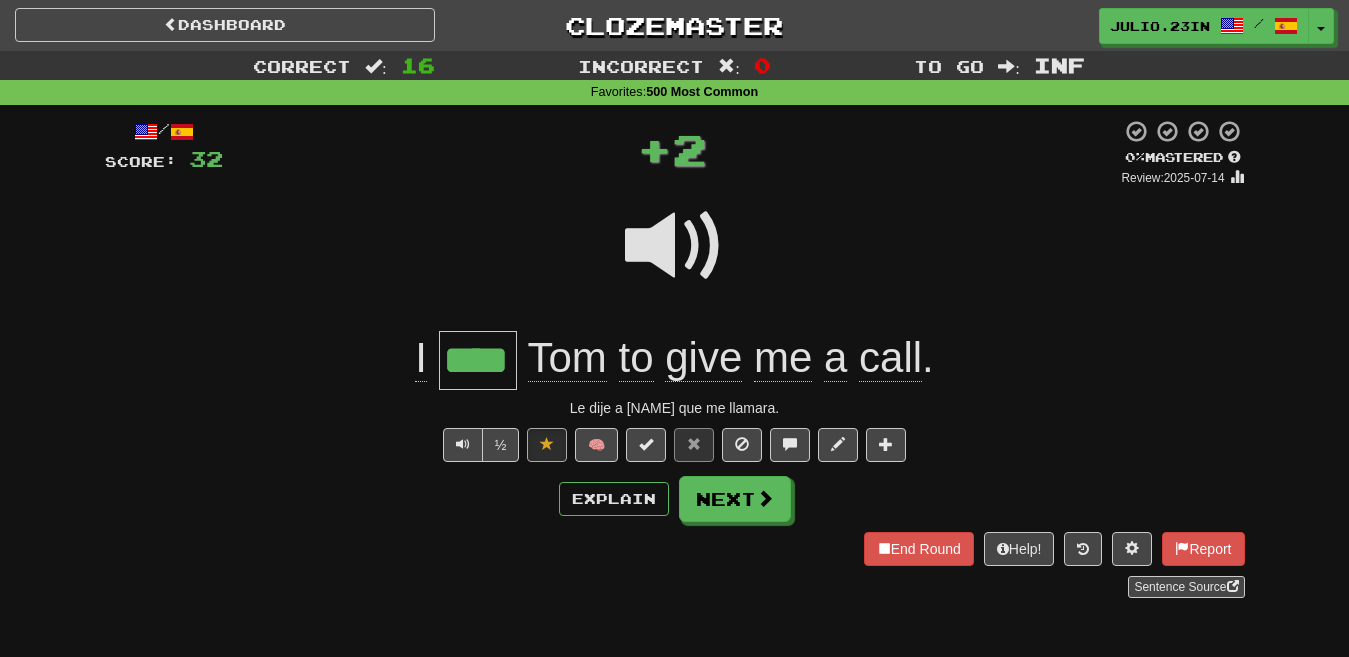 type 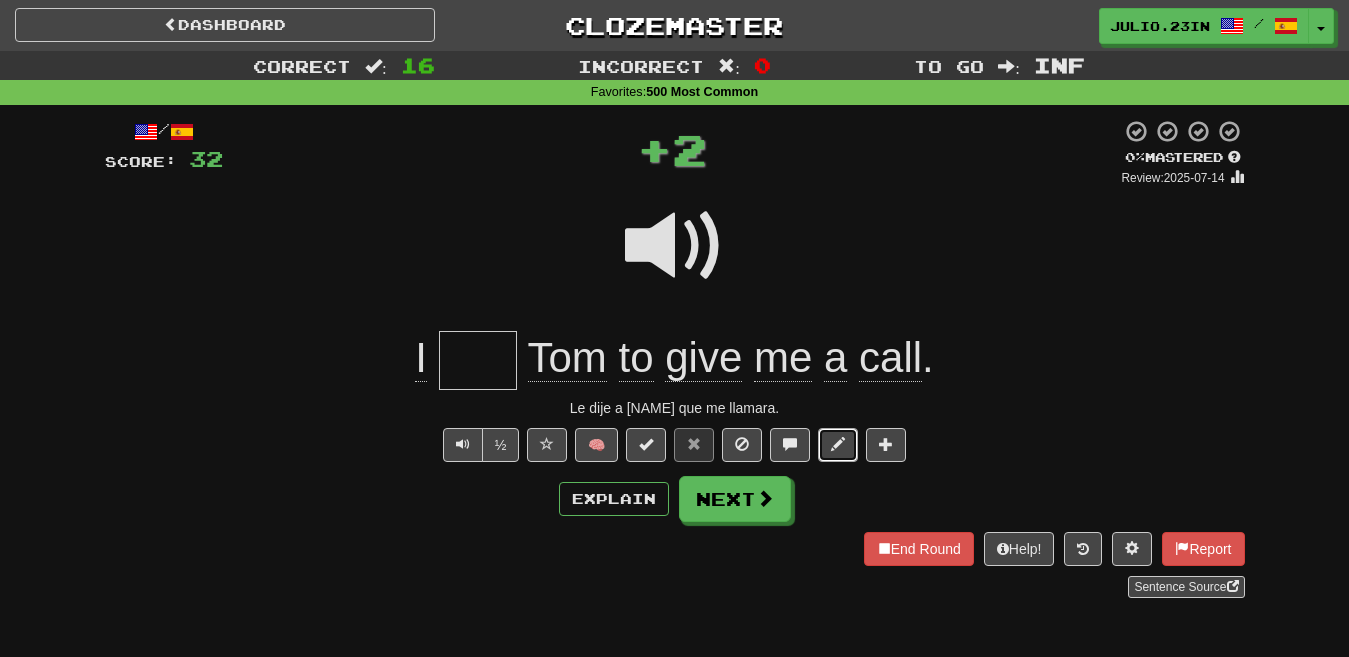 click at bounding box center [838, 445] 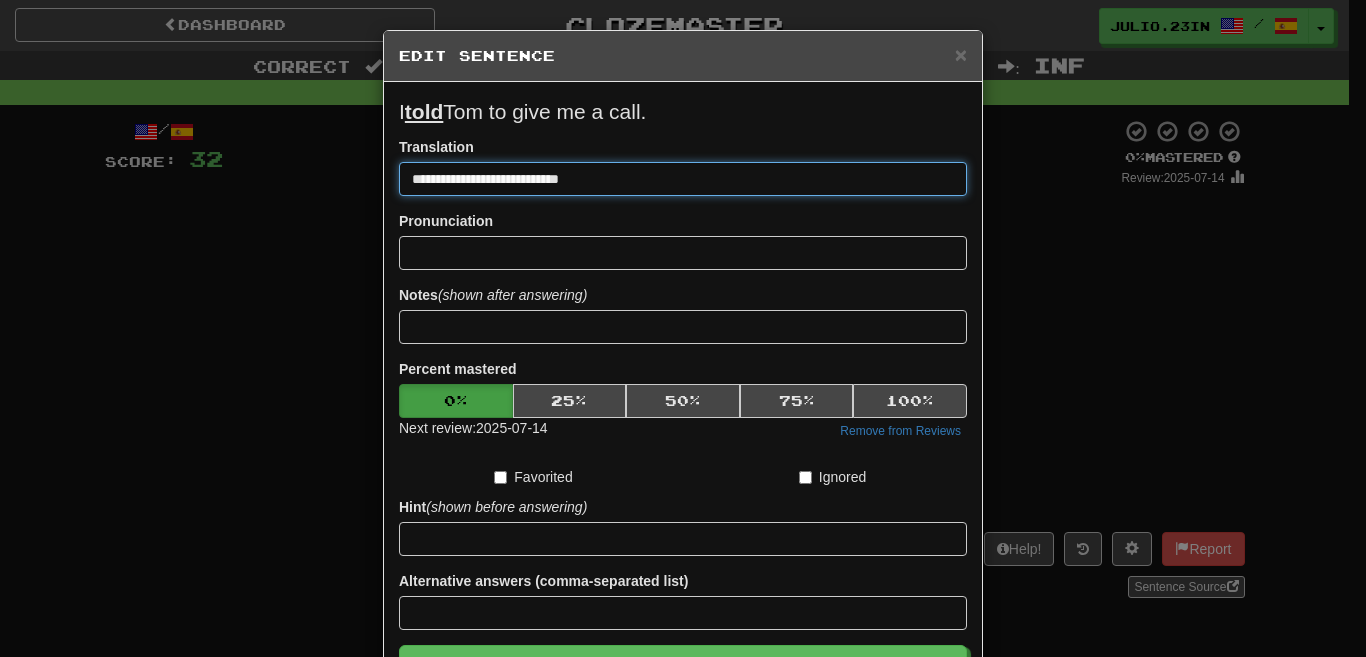 click on "**********" at bounding box center [683, 179] 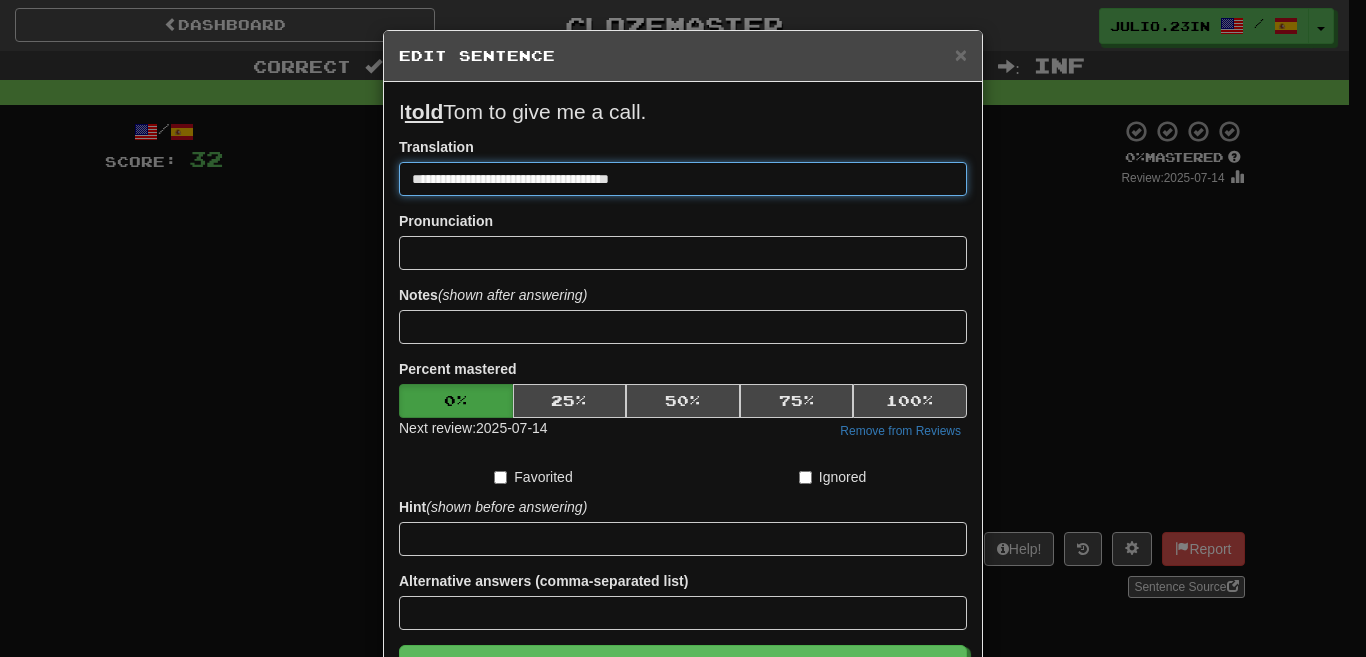 type on "**********" 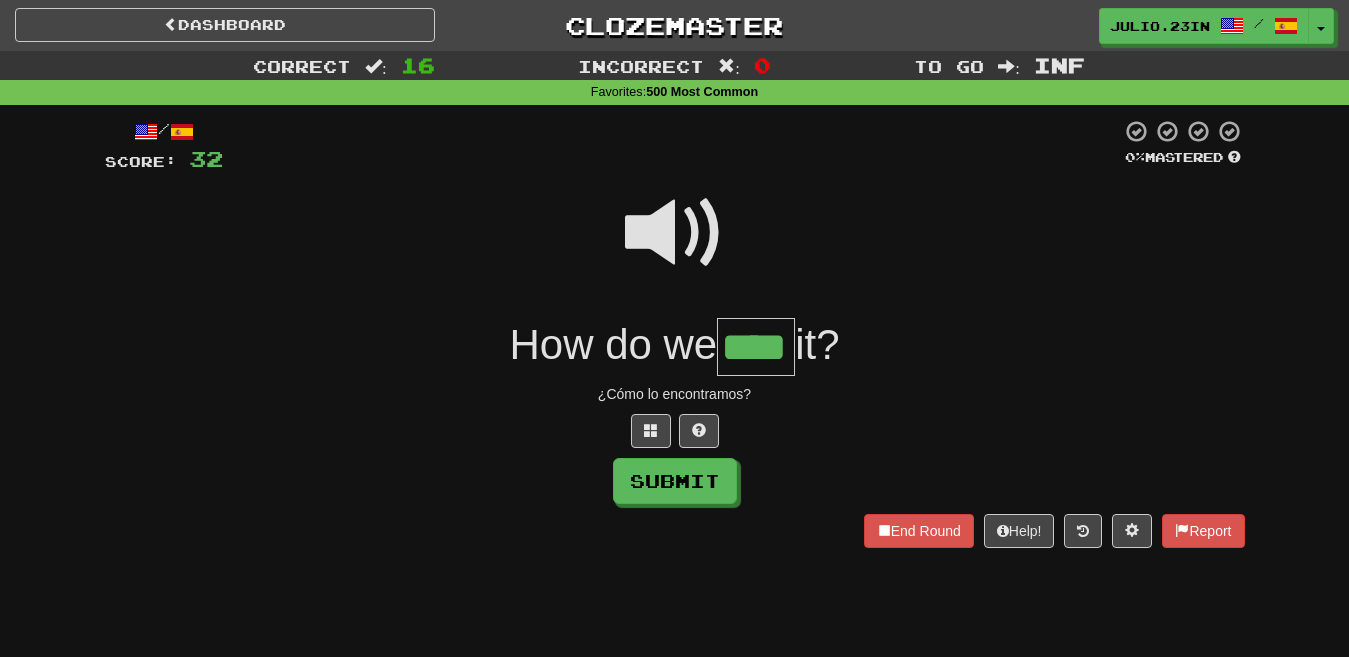 type on "****" 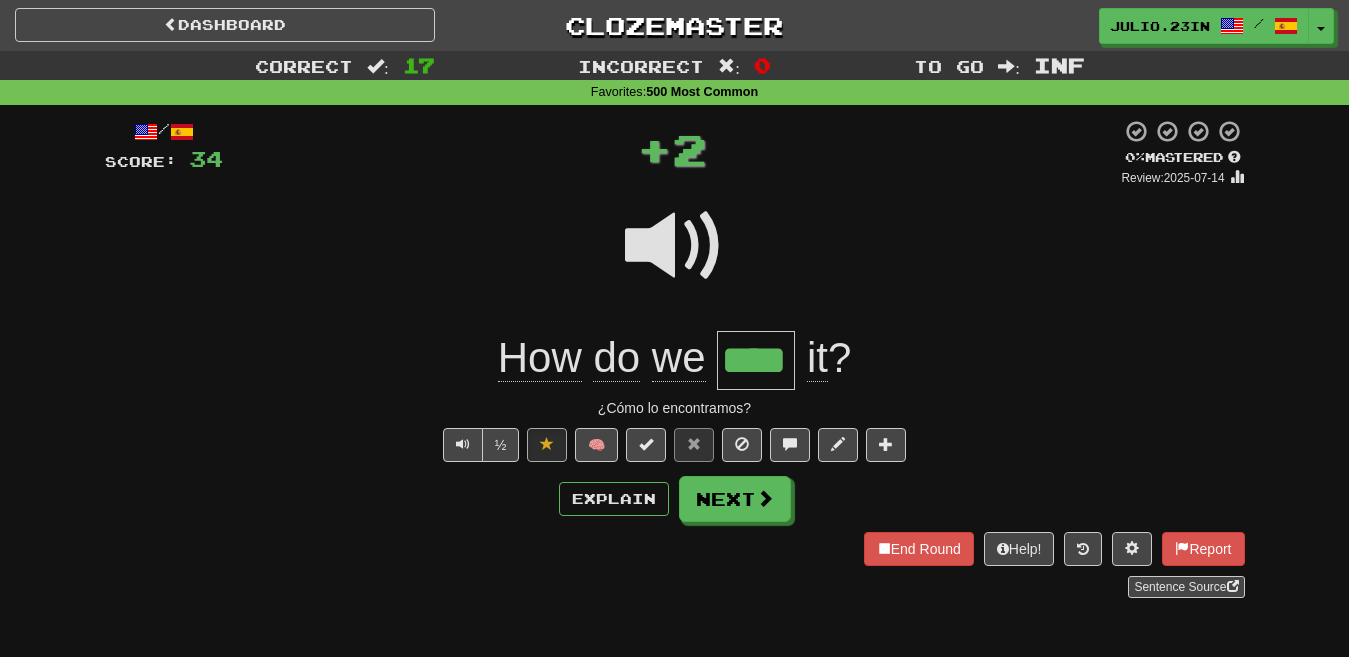 type 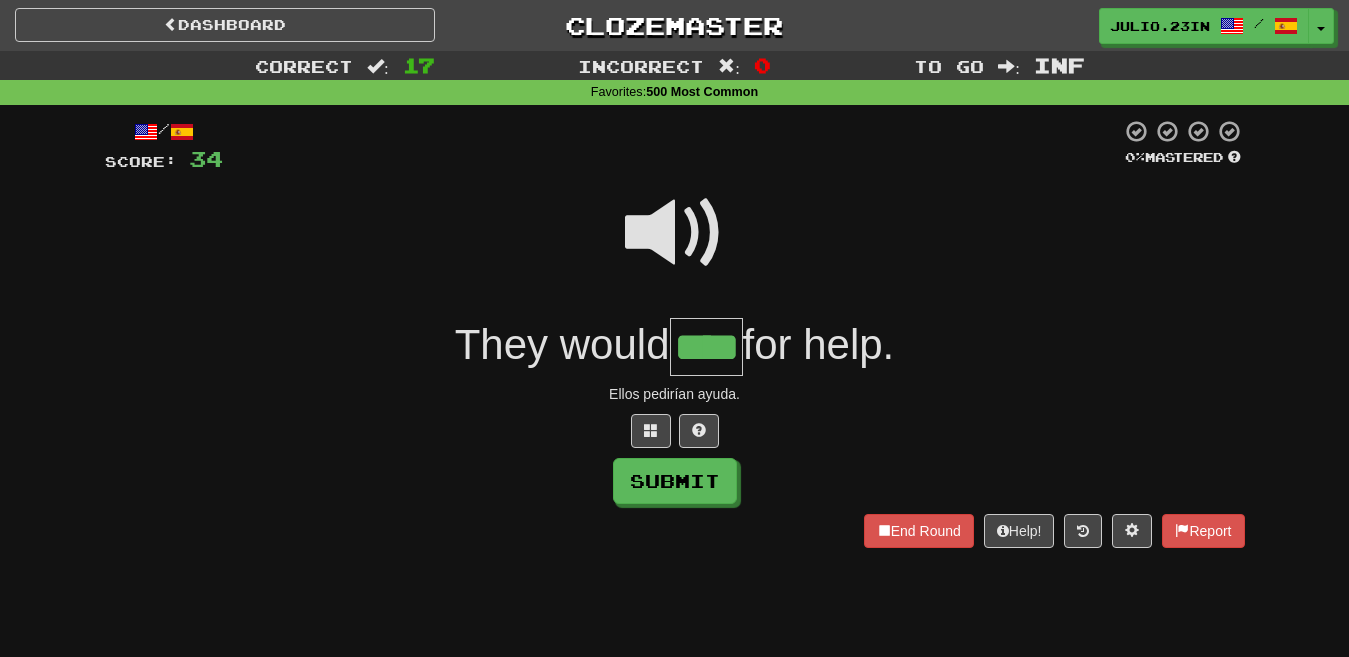 type on "****" 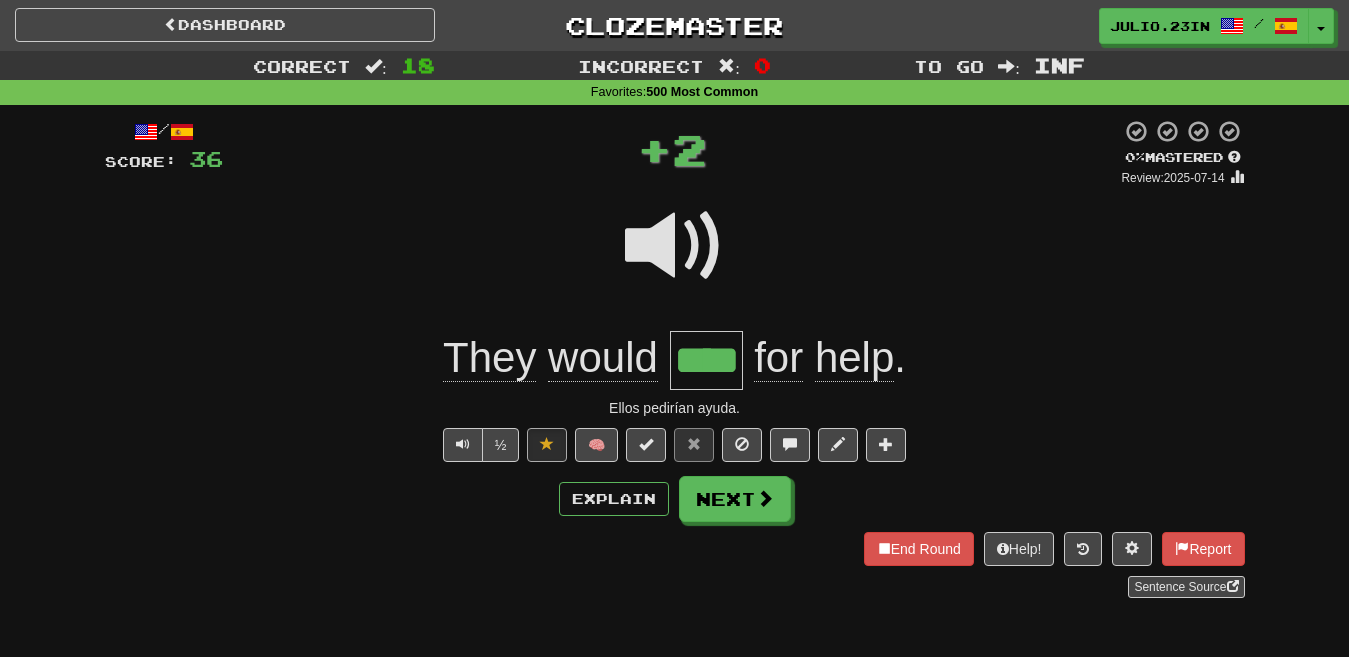 type 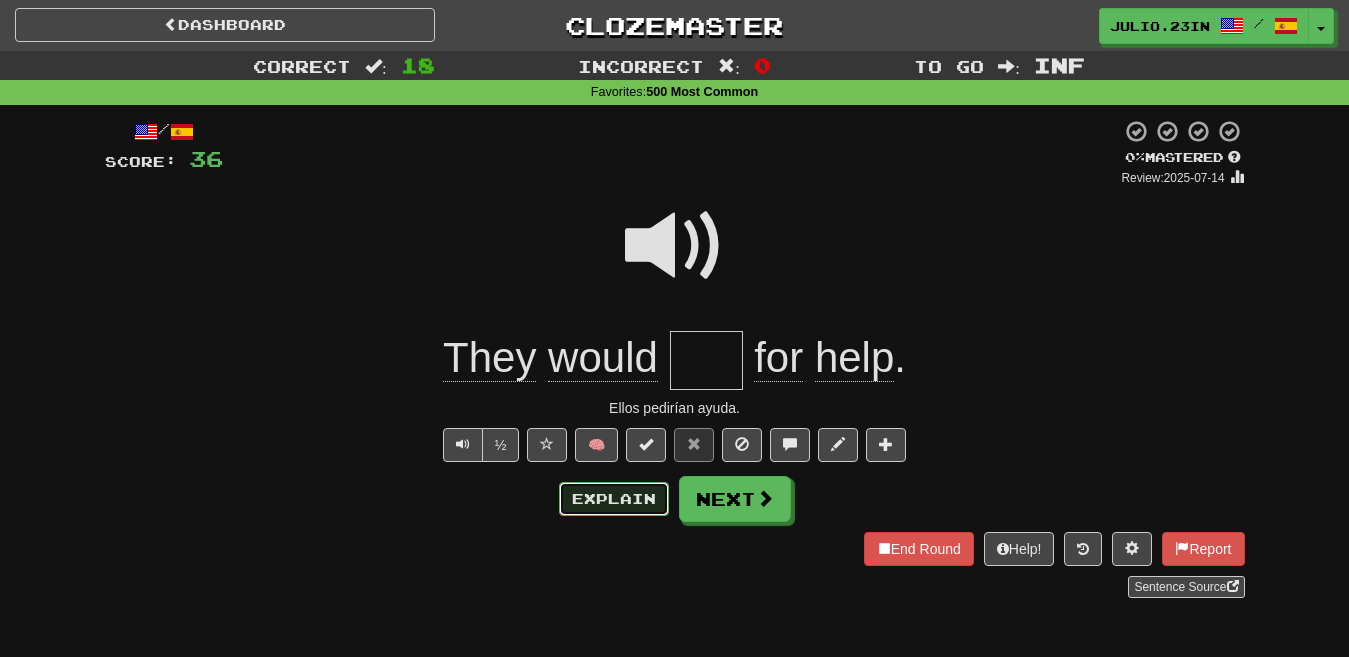 click on "Explain" at bounding box center [614, 499] 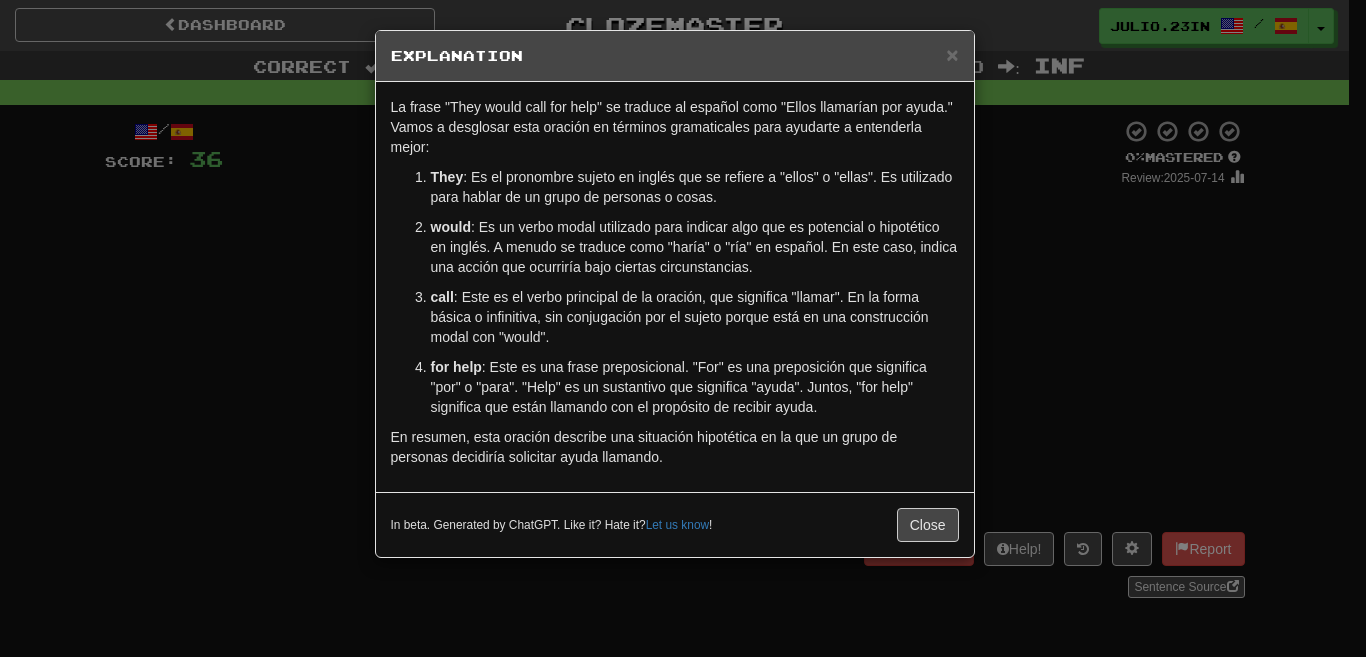 click on "× Explanation La frase "They would call for help" se traduce al español como "Ellos llamarían por ayuda." Vamos a desglosar esta oración en términos gramaticales para ayudarte a entenderla mejor:
They : Es el pronombre sujeto en inglés que se refiere a "ellos" o "ellas". Es utilizado para hablar de un grupo de personas o cosas.
would : Es un verbo modal utilizado para indicar algo que es potencial o hipotético en inglés. A menudo se traduce como "haría" o "ría" en español. En este caso, indica una acción que ocurriría bajo ciertas circunstancias.
call : Este es el verbo principal de la oración, que significa "llamar". En la forma básica o infinitiva, sin conjugación por el sujeto porque está en una construcción modal con "would".
for help : Esto es una frase preposicional. "For" es una preposición que significa "por" o "para". "Help" es un sustantivo que significa "ayuda". Juntos, "for help" significa que están llamando con el propósito de recibir ayuda.
!" at bounding box center (683, 328) 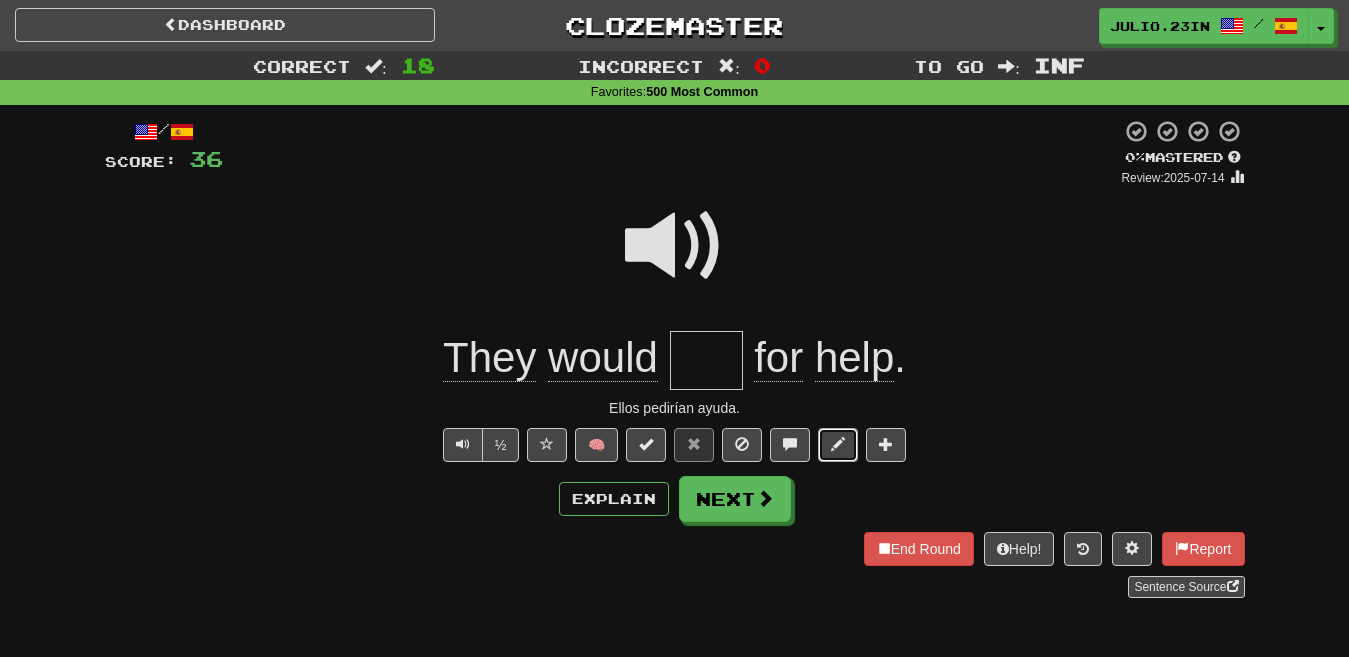click at bounding box center (838, 444) 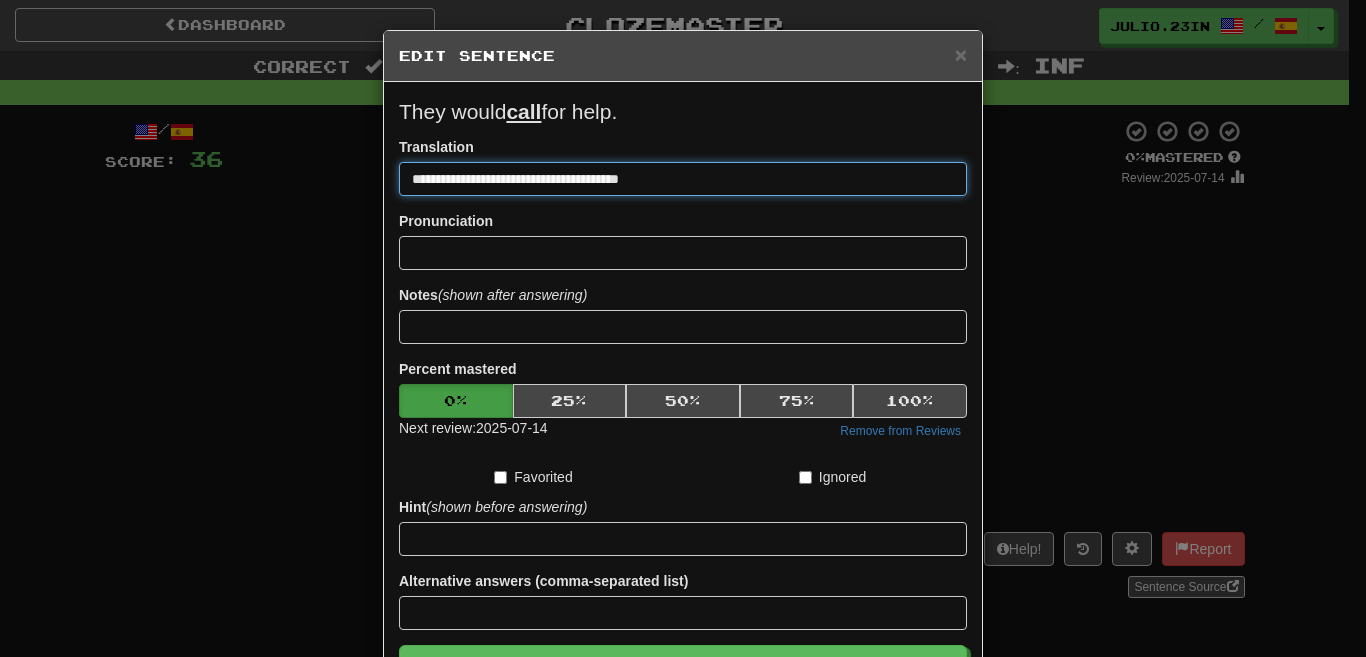 type on "**********" 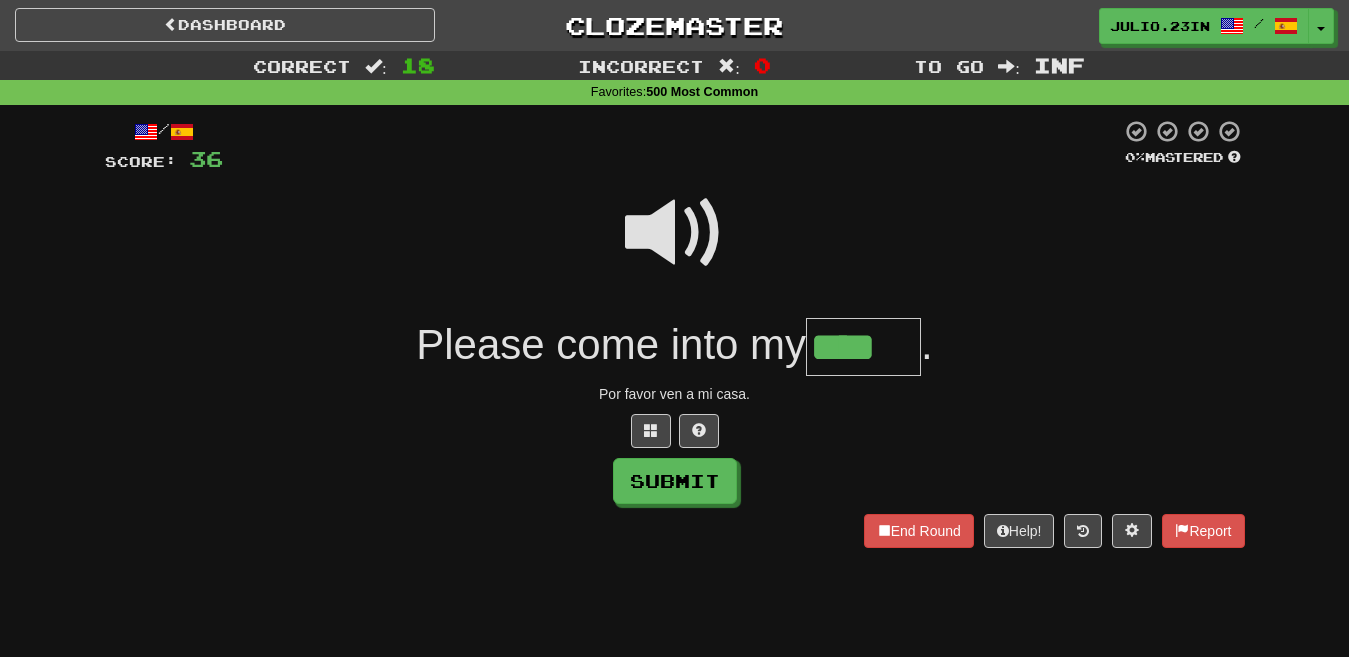 type on "****" 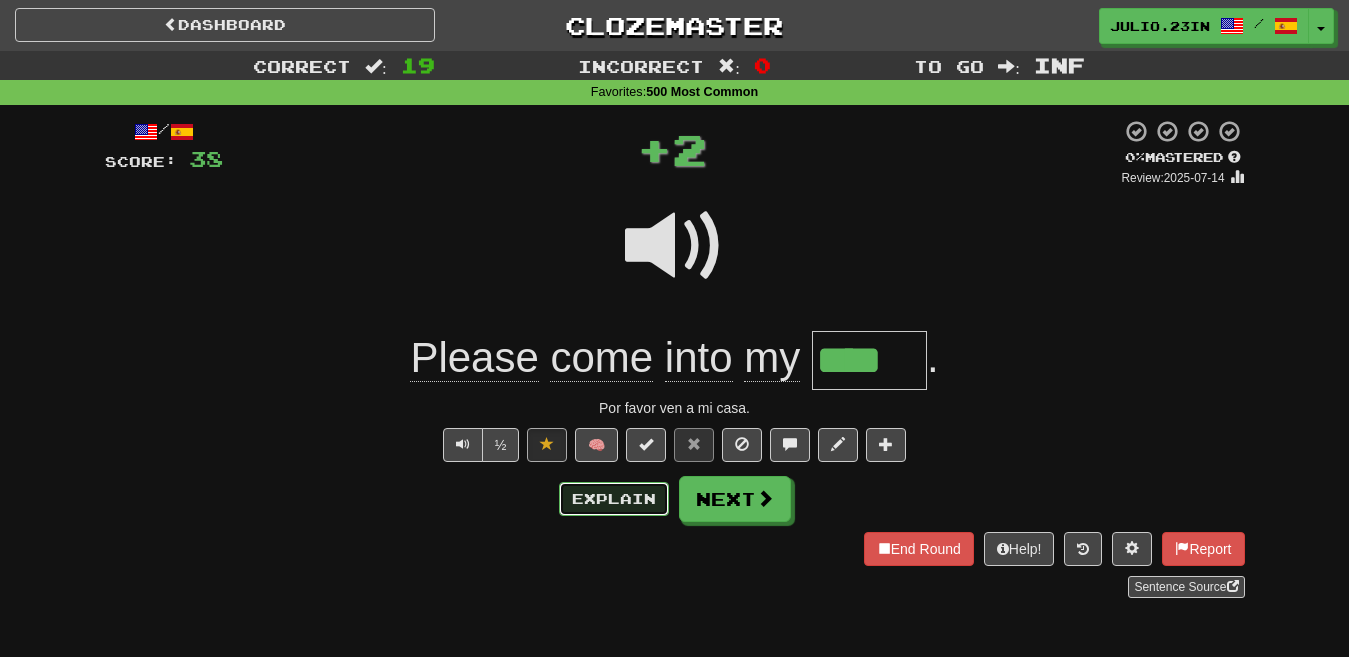 click on "Explain" at bounding box center (614, 499) 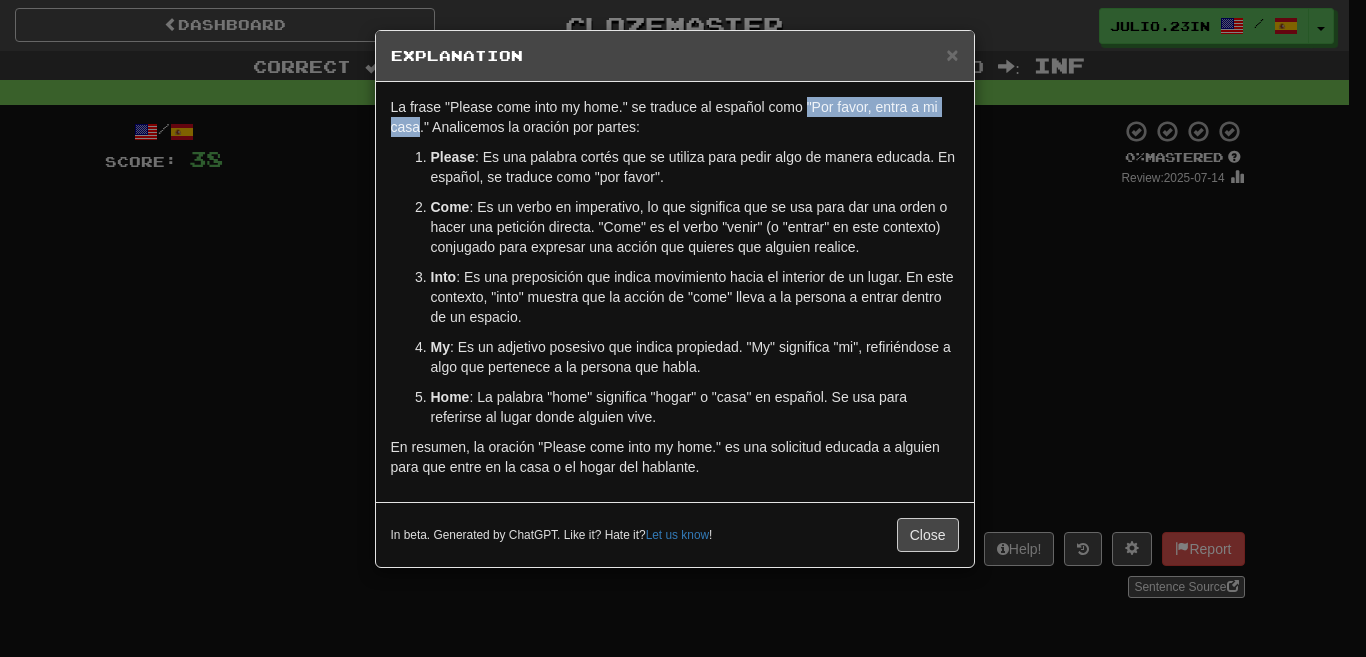 drag, startPoint x: 808, startPoint y: 106, endPoint x: 419, endPoint y: 125, distance: 389.46375 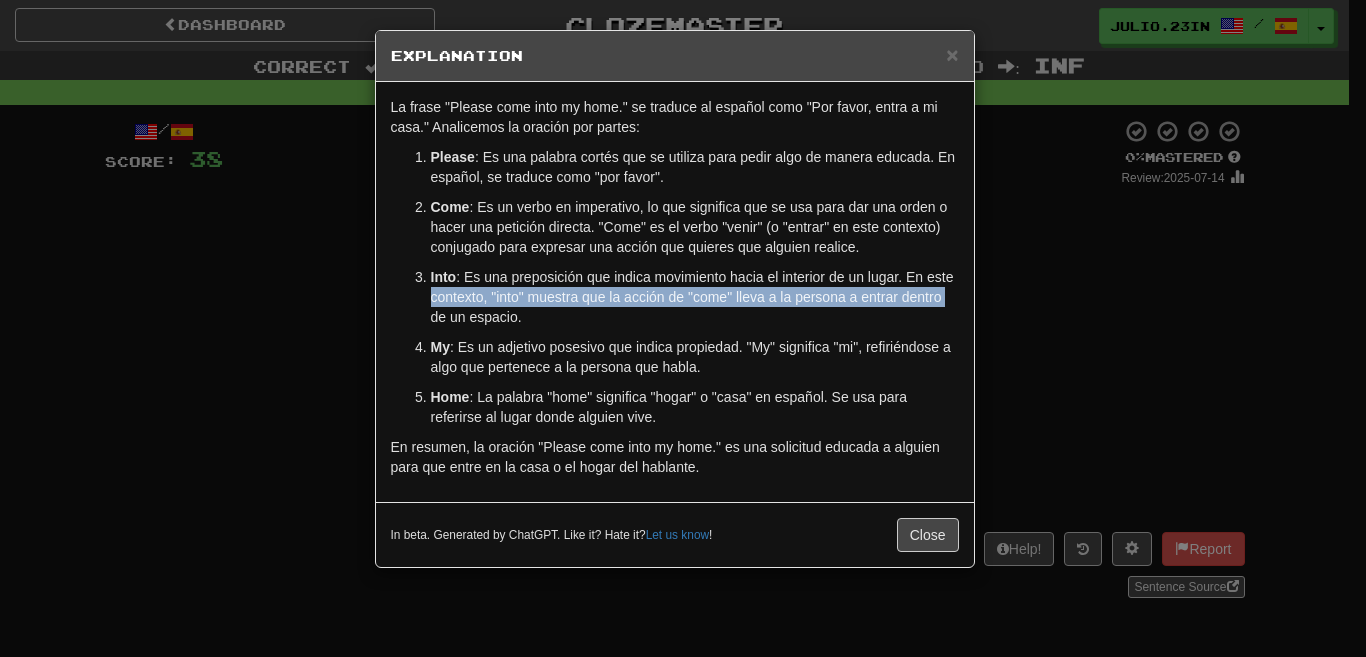 click on "× Explanation La frase "Please come into my home." se traduce al español como "Por favor, entra a mi casa." Analicemos la oración por partes:
Please : Es una palabra cortés que se utiliza para pedir algo de manera educada. En español, se traduce como "por favor".
Come : Es un verbo en imperativo, lo que significa que se usa para dar una orden o hacer una petición directa. "Come" es el verbo "venir" (o "entrar" en este contexto) conjugado para expresar una acción que quieres que alguien realice.
Into : Es una preposición que indica movimiento hacia el interior de un lugar. En este contexto, "into" muestra que la acción de "come" lleva a la persona a entrar dentro de un espacio.
My : Es un adjetivo posesivo que indica propiedad. "My" significa "mi", refiriéndose a algo que pertenece a la persona que habla.
Home : La palabra "home" significa "hogar" o "casa" en español. Se usa para referirse al lugar donde alguien vive.
Let us know ! Close" at bounding box center (683, 328) 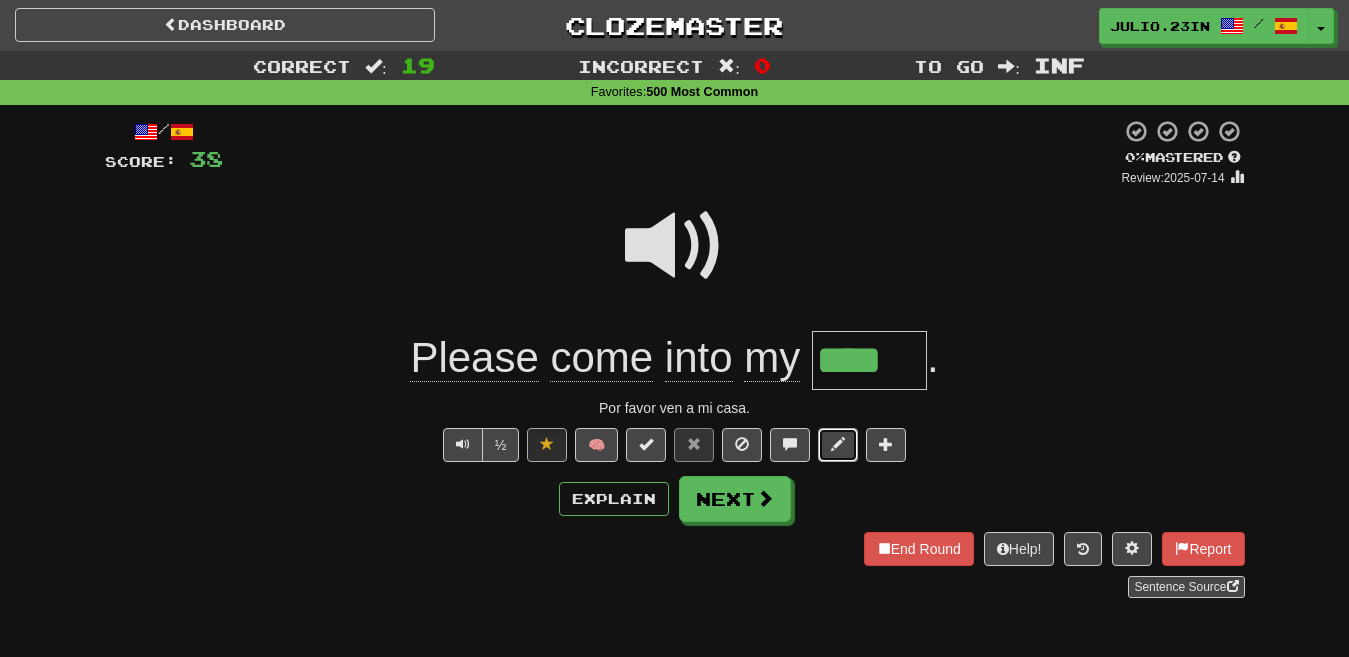 click at bounding box center [838, 445] 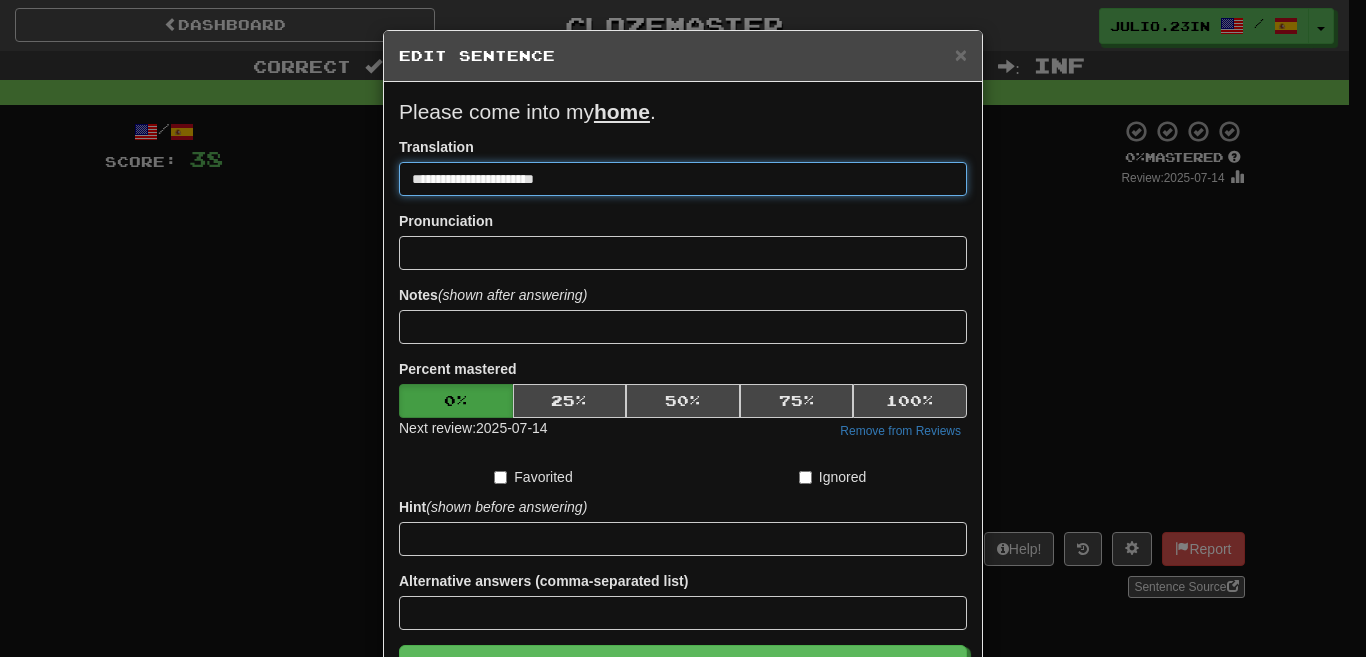 drag, startPoint x: 566, startPoint y: 179, endPoint x: 313, endPoint y: 168, distance: 253.23901 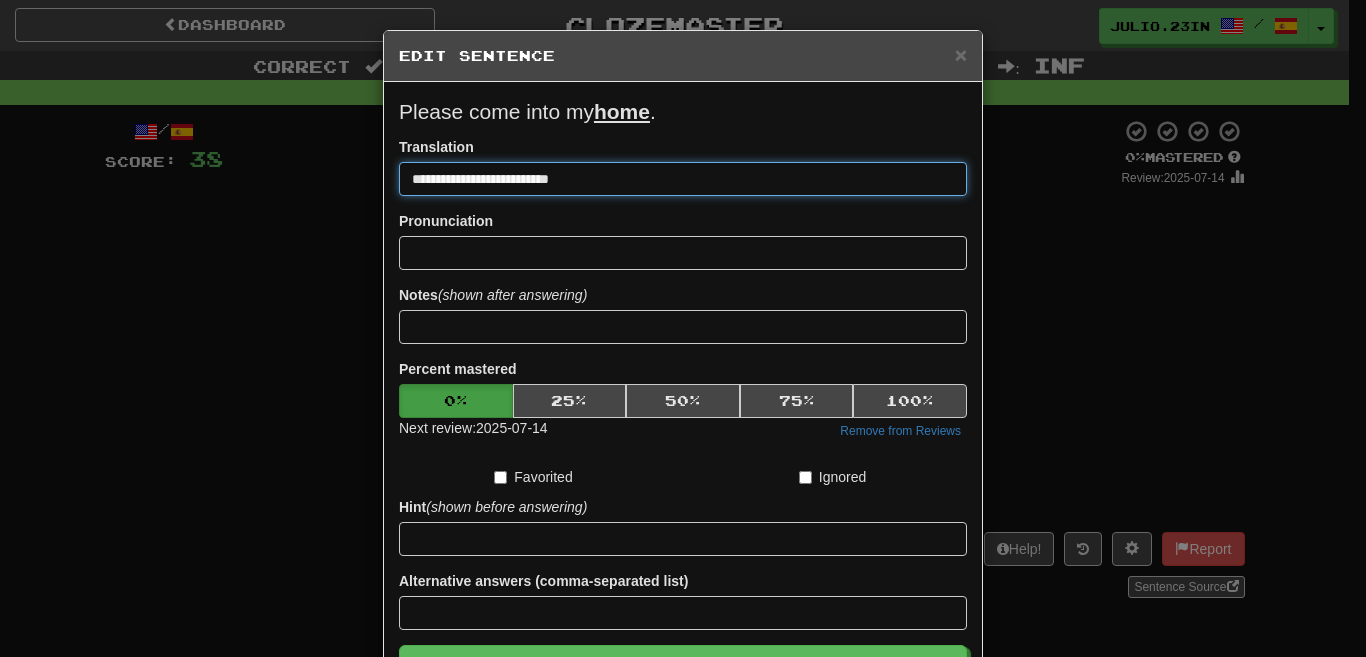 drag, startPoint x: 407, startPoint y: 178, endPoint x: 360, endPoint y: 169, distance: 47.853943 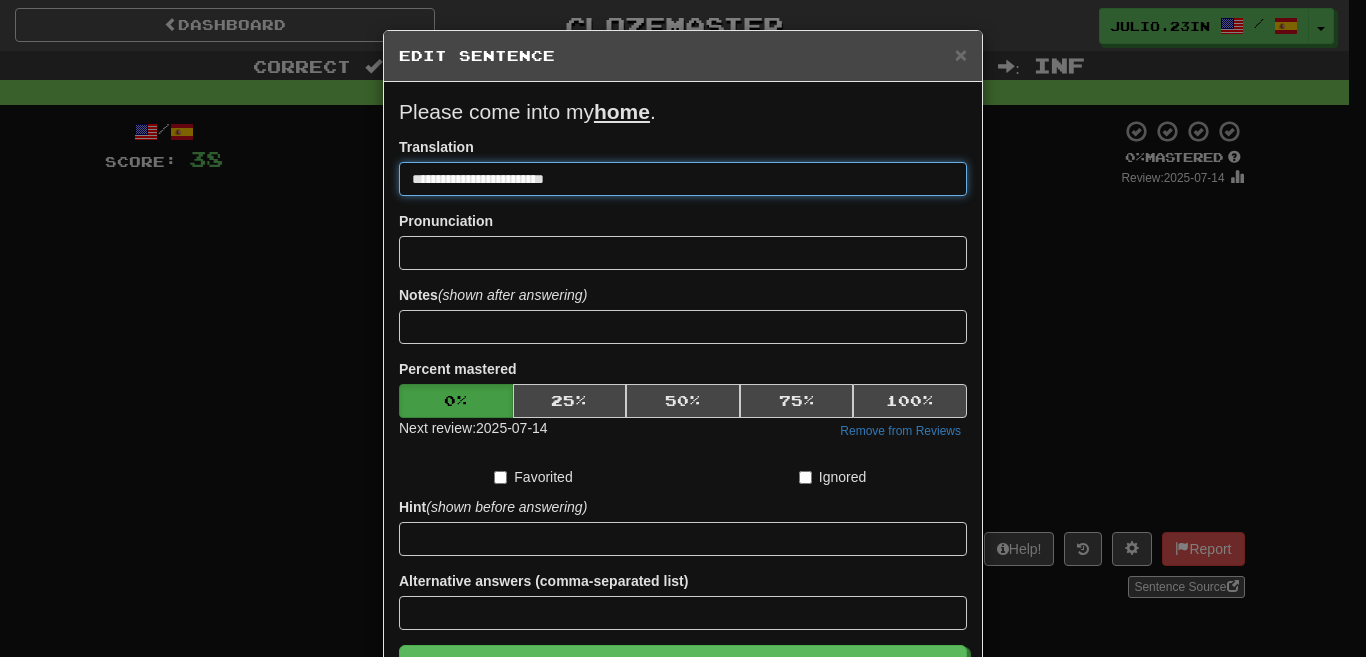 type on "**********" 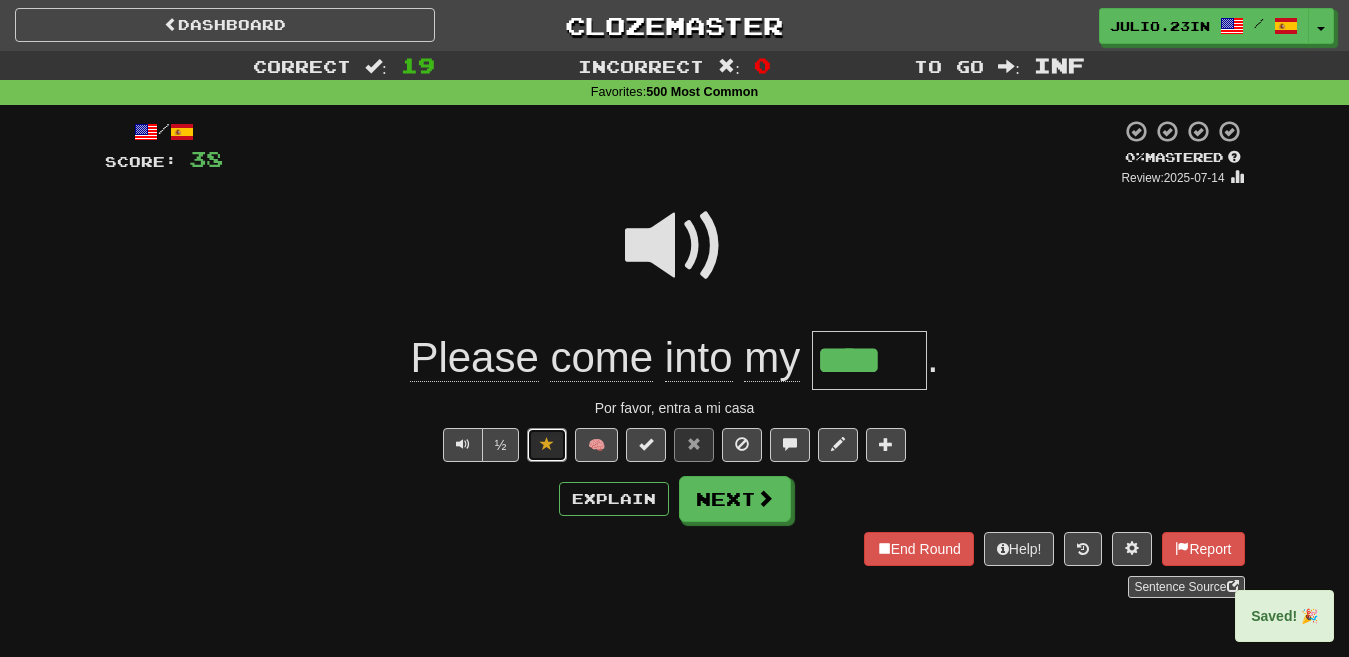 click at bounding box center [547, 445] 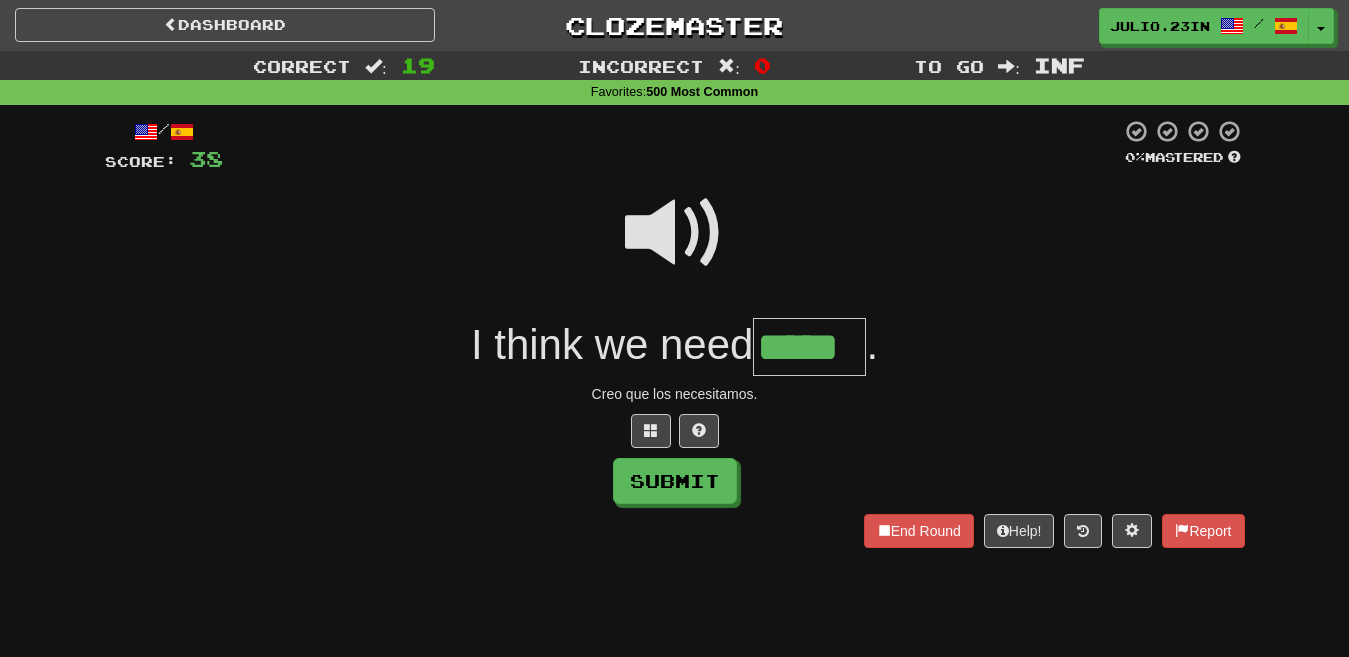 type on "*****" 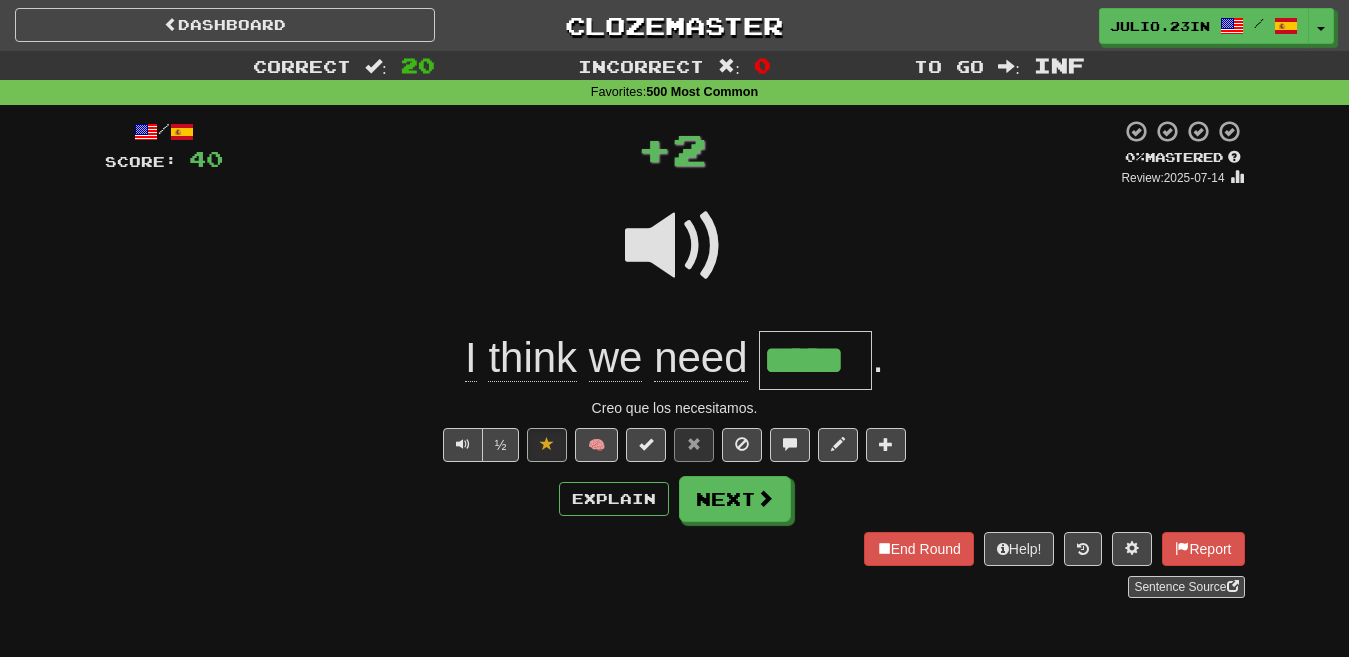type 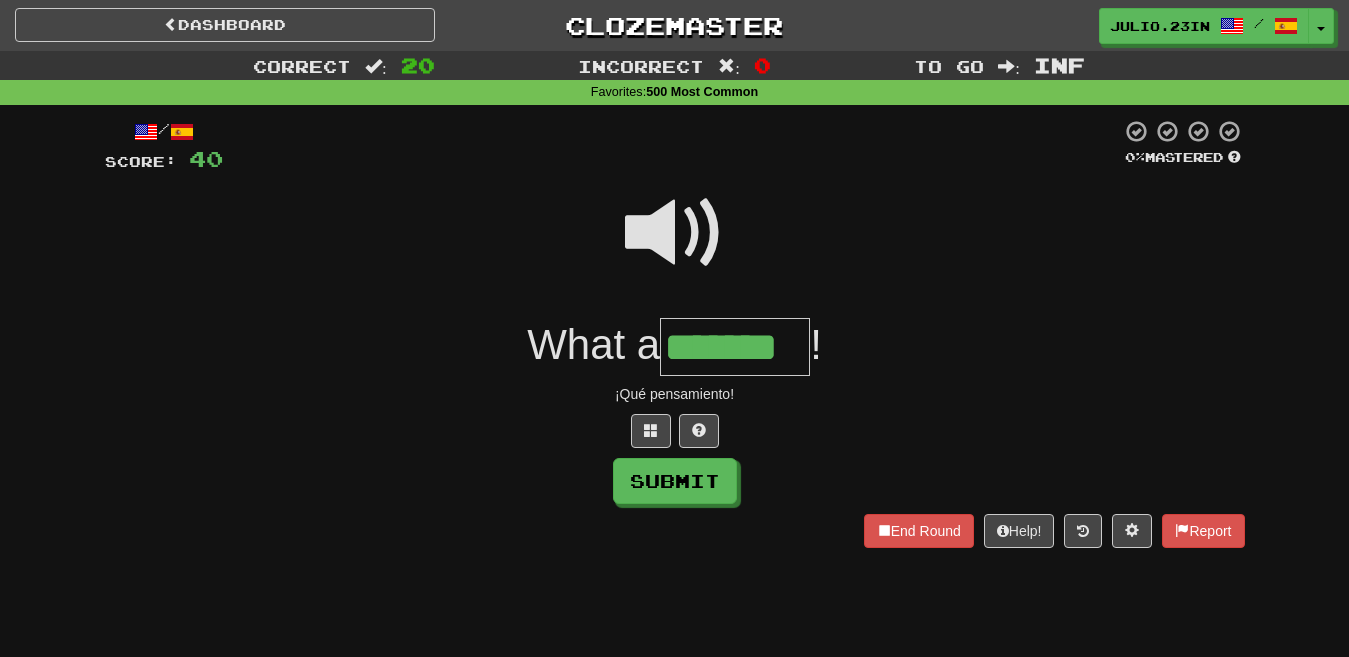 type on "*******" 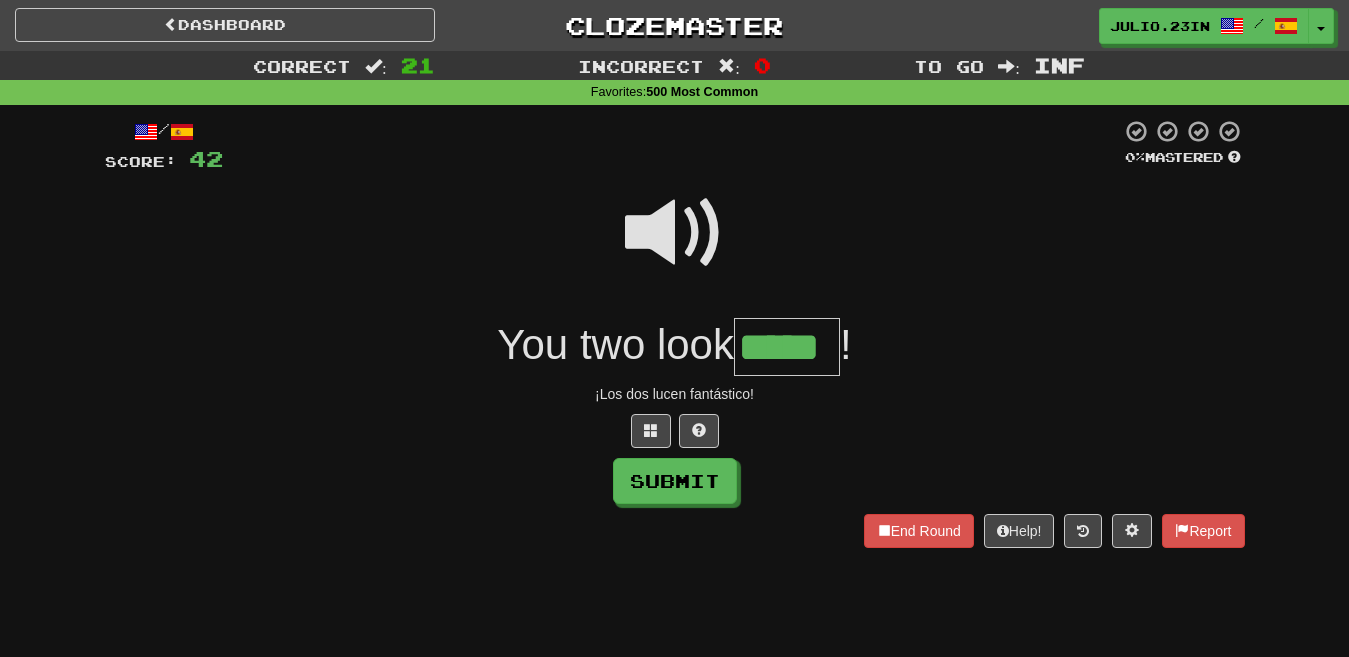 type on "*****" 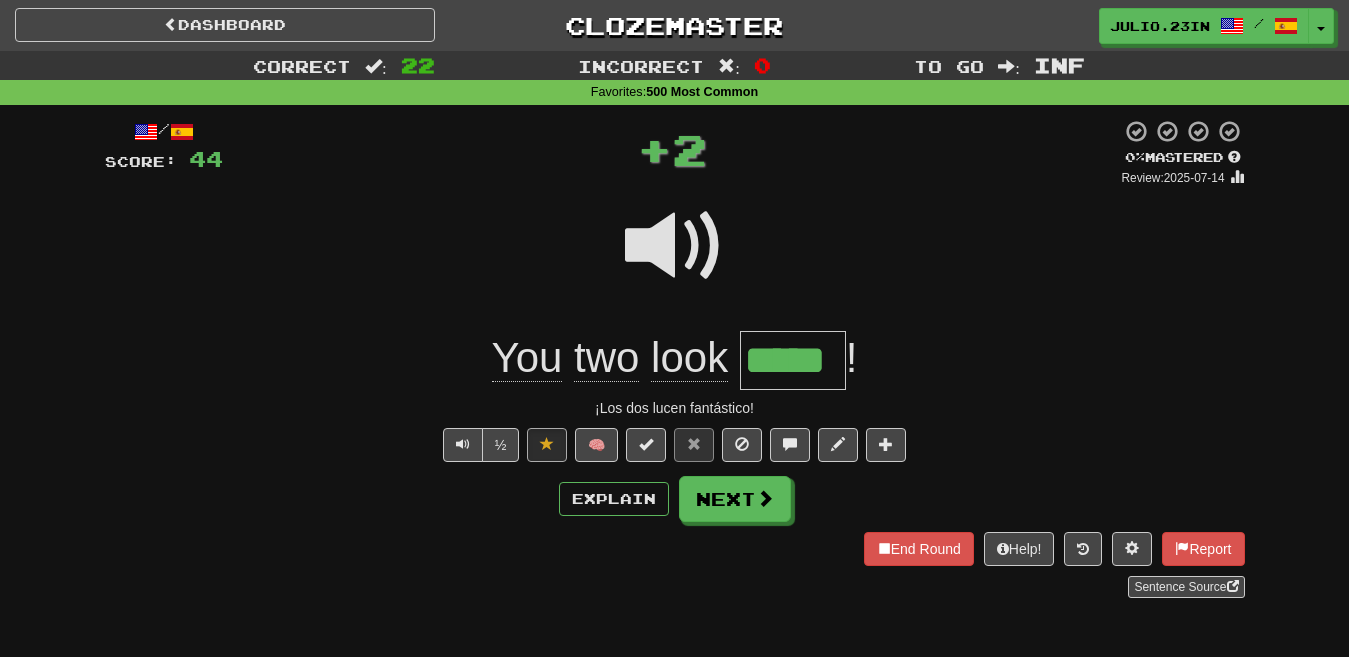 type 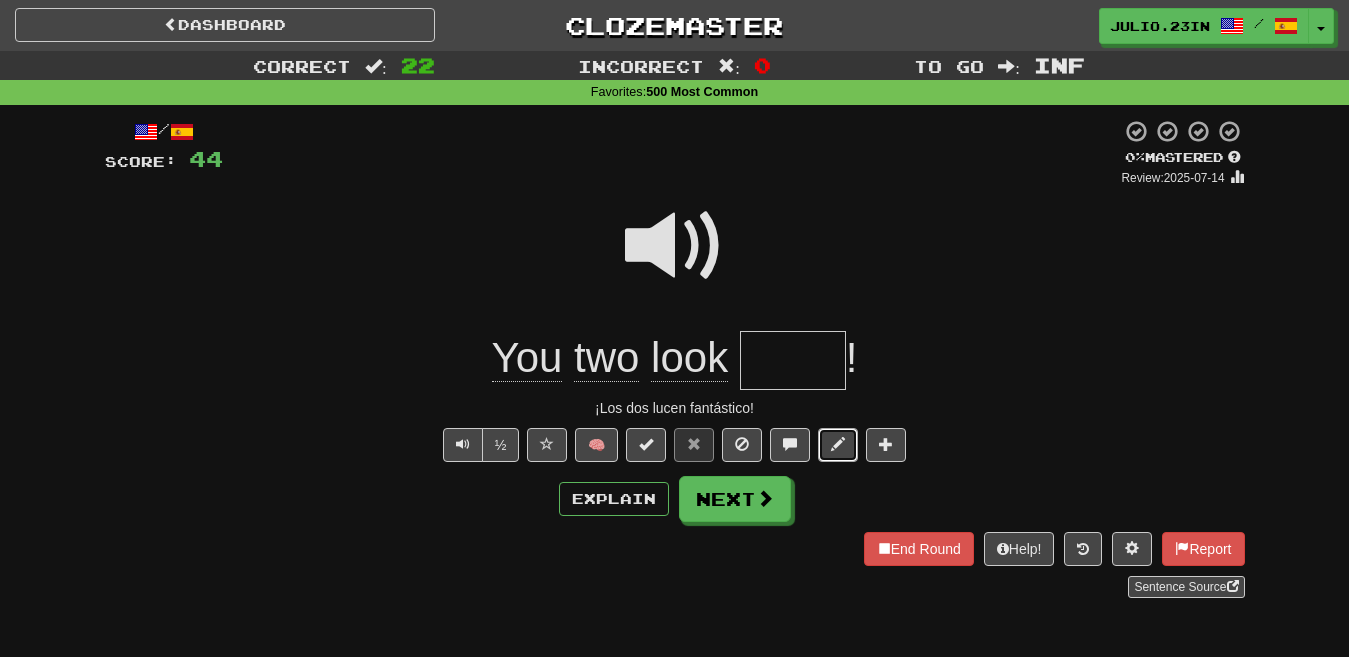 click at bounding box center [838, 444] 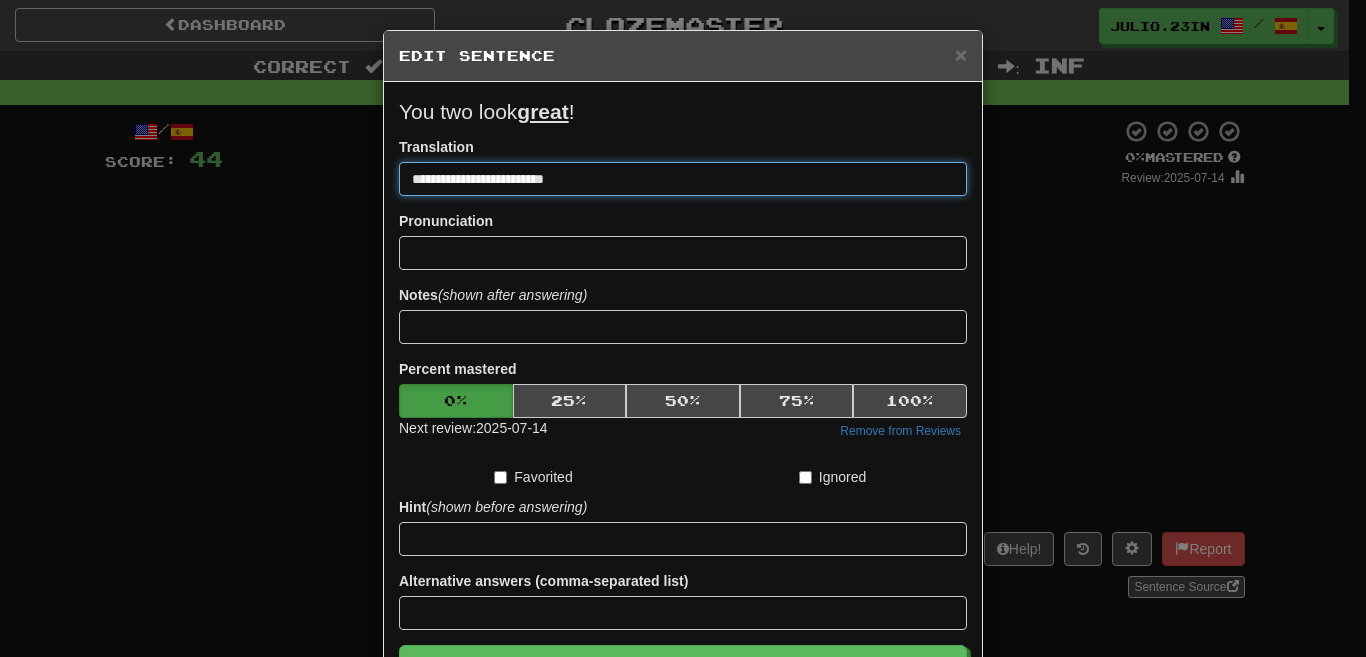 drag, startPoint x: 432, startPoint y: 177, endPoint x: 411, endPoint y: 177, distance: 21 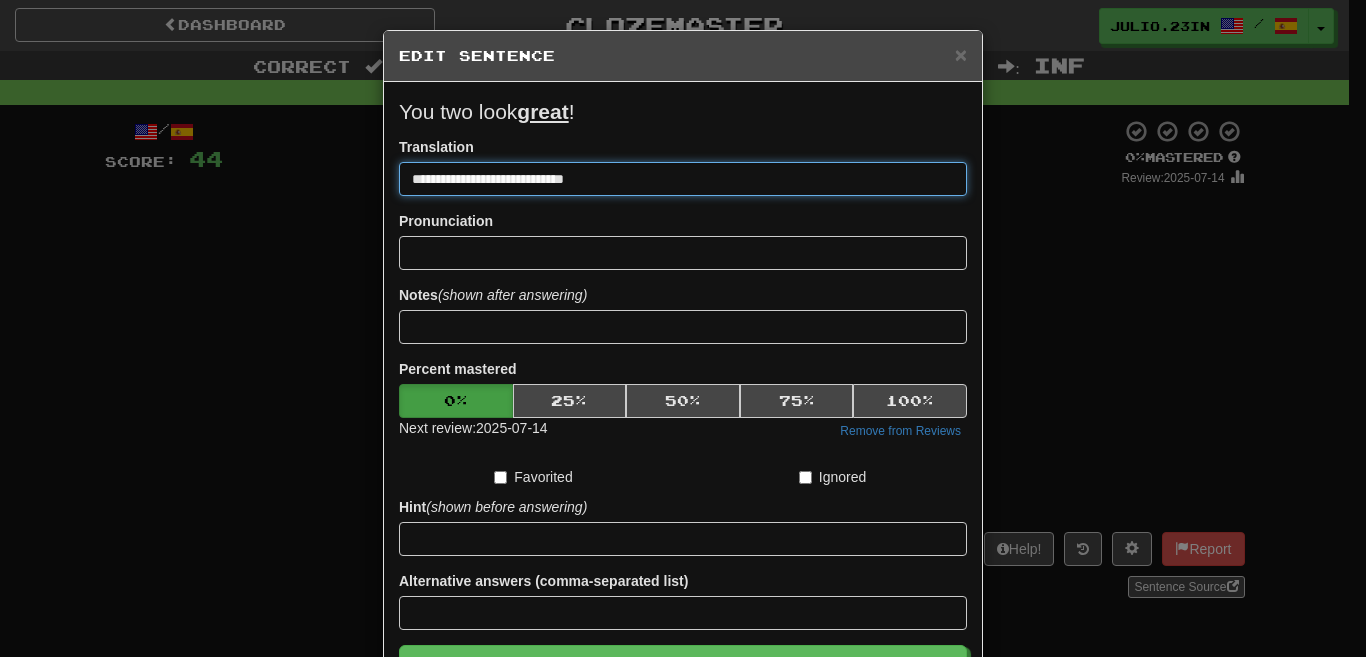 type on "**********" 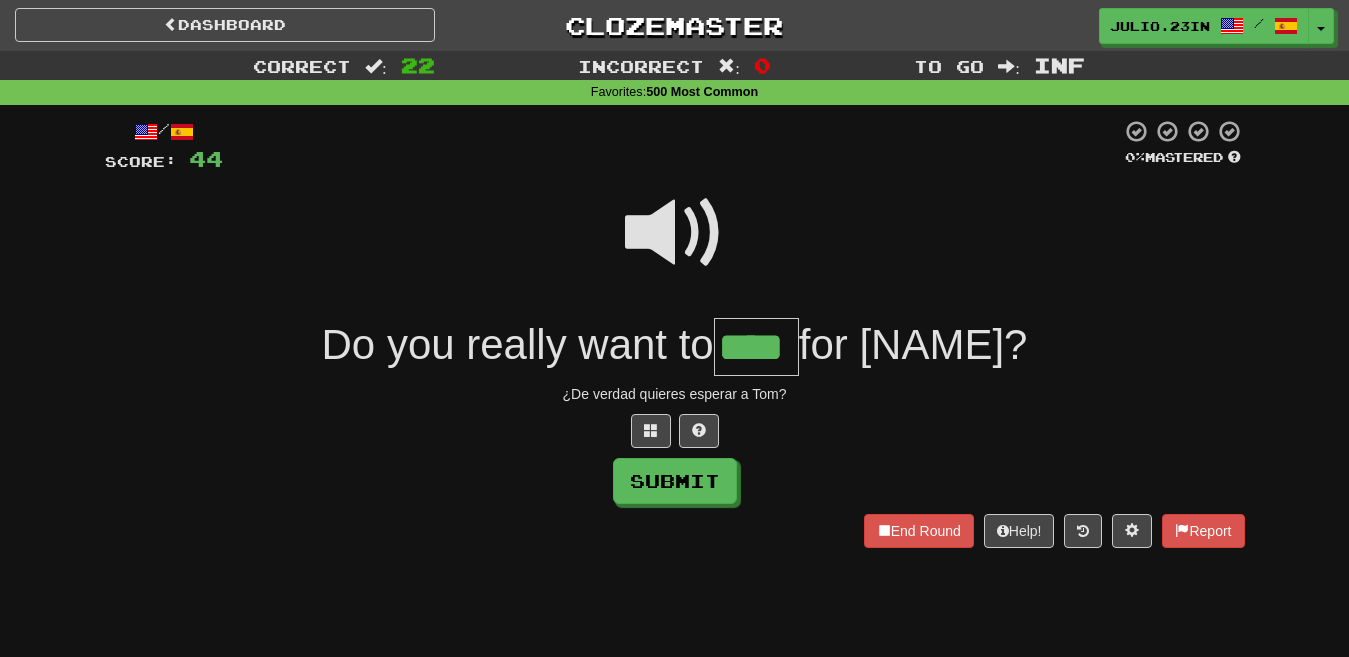 type on "****" 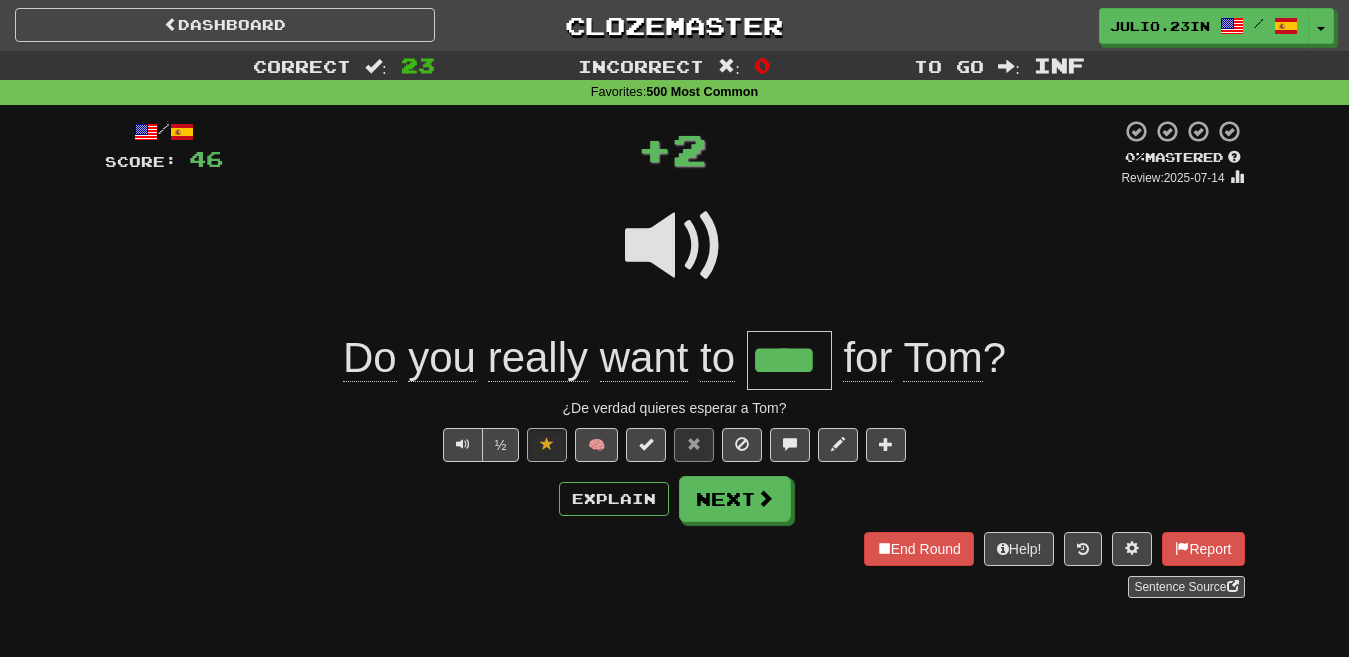 type 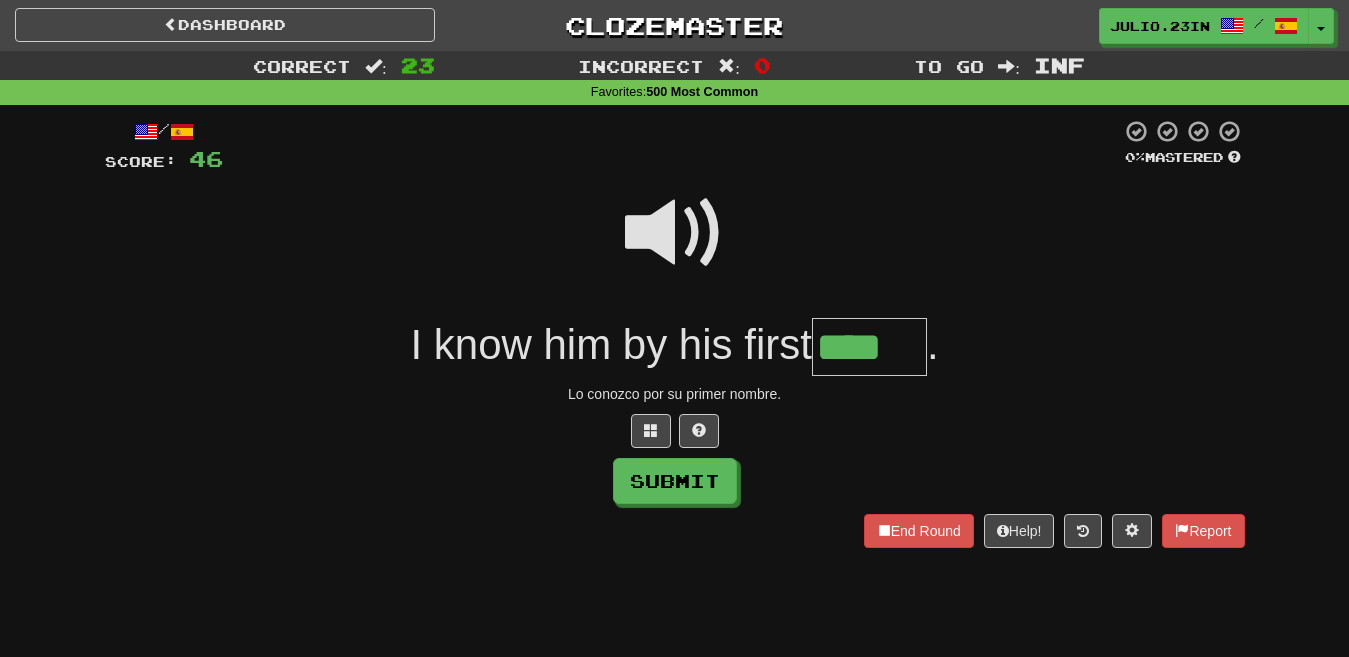type on "****" 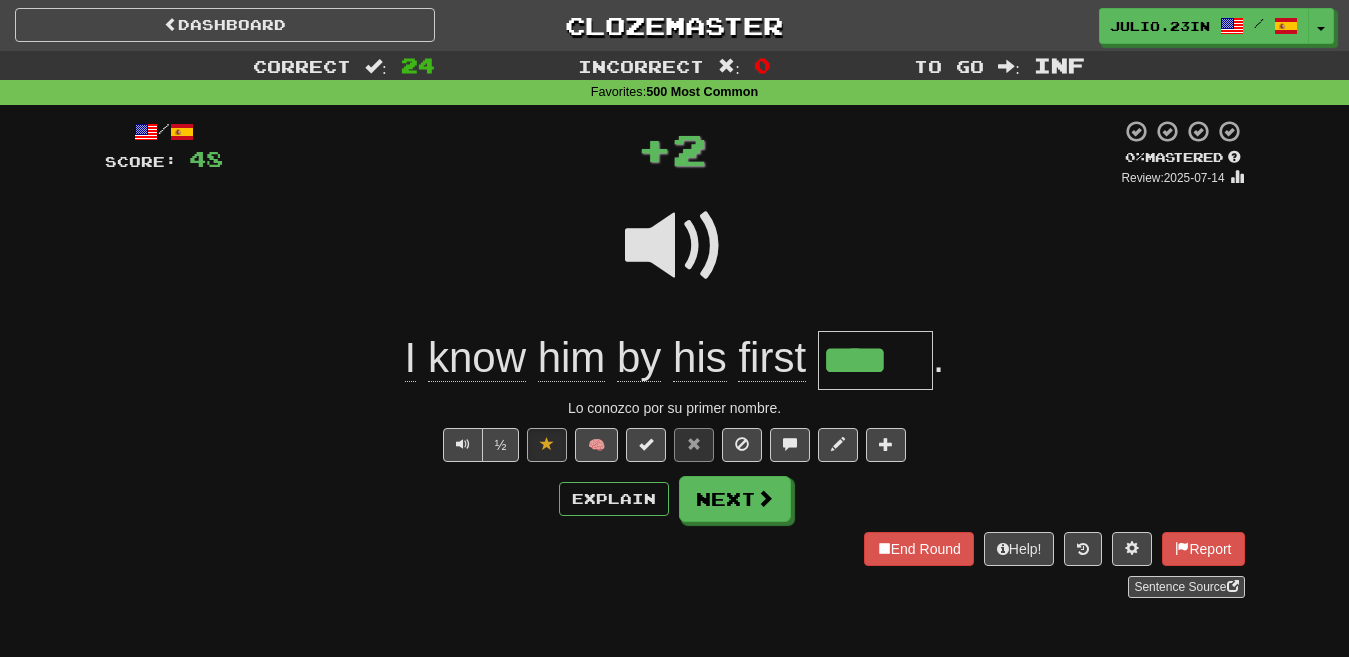 type 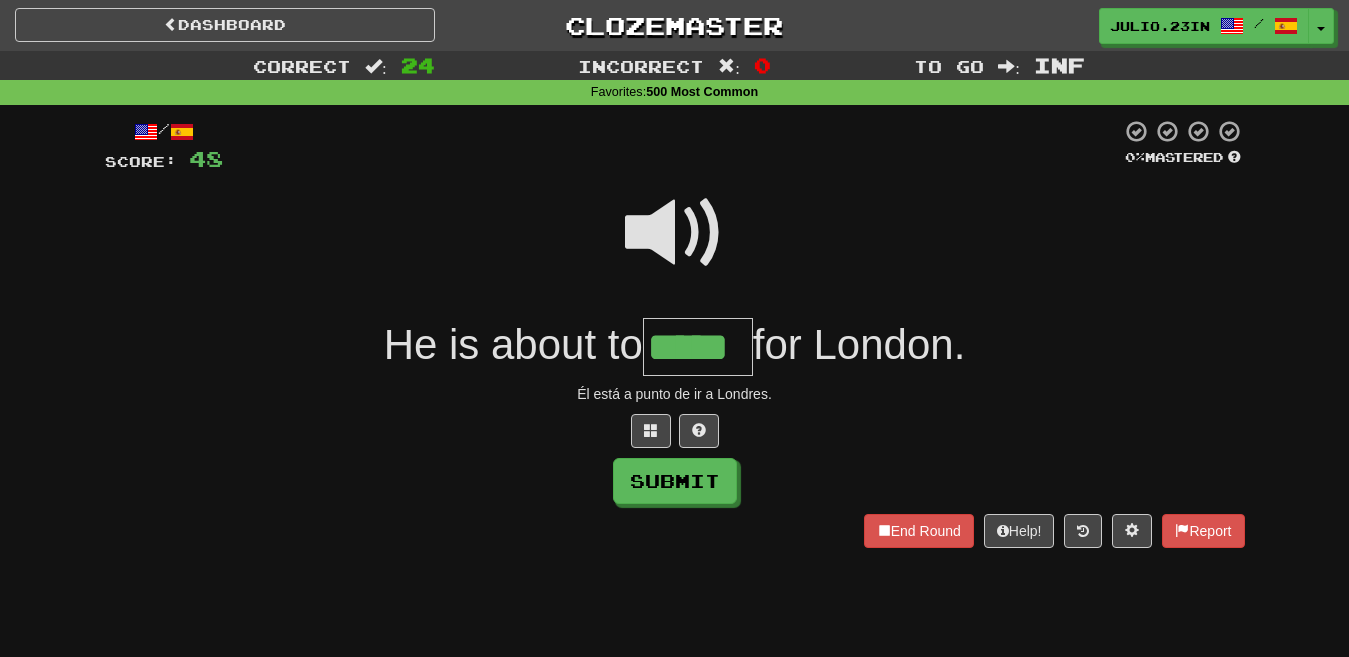 type on "*****" 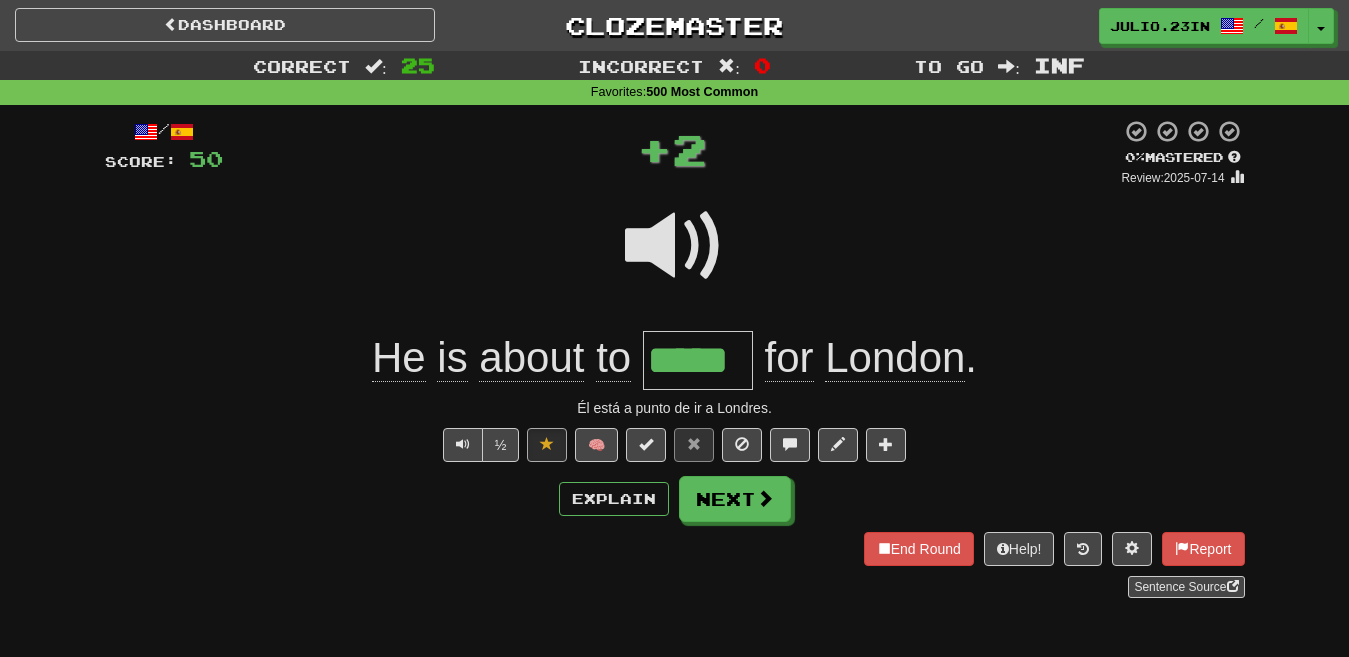 type 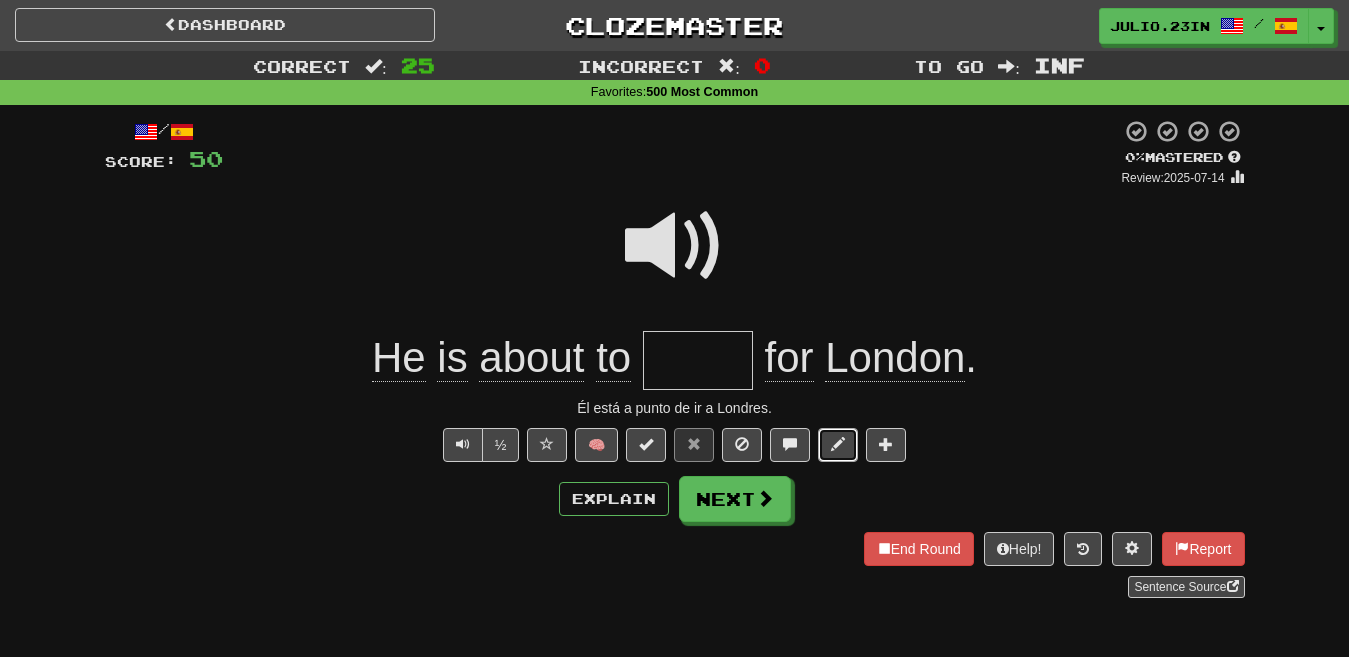 click at bounding box center (838, 444) 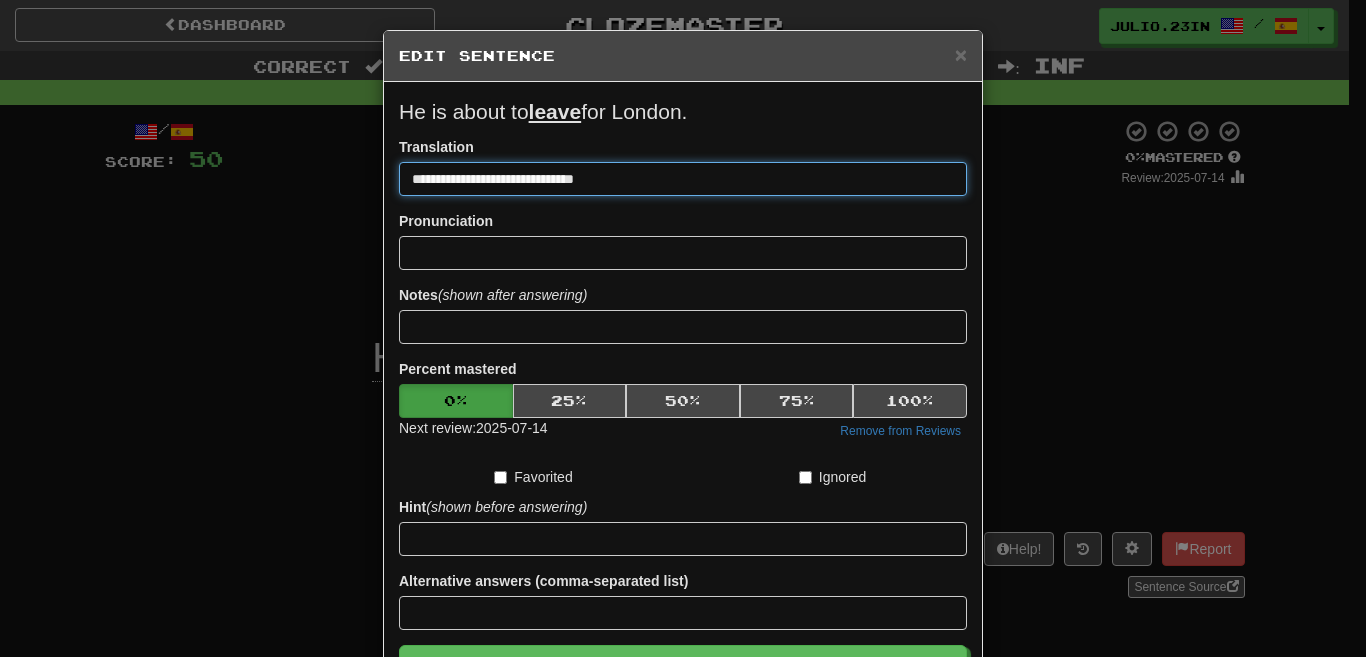 click on "**********" at bounding box center (683, 179) 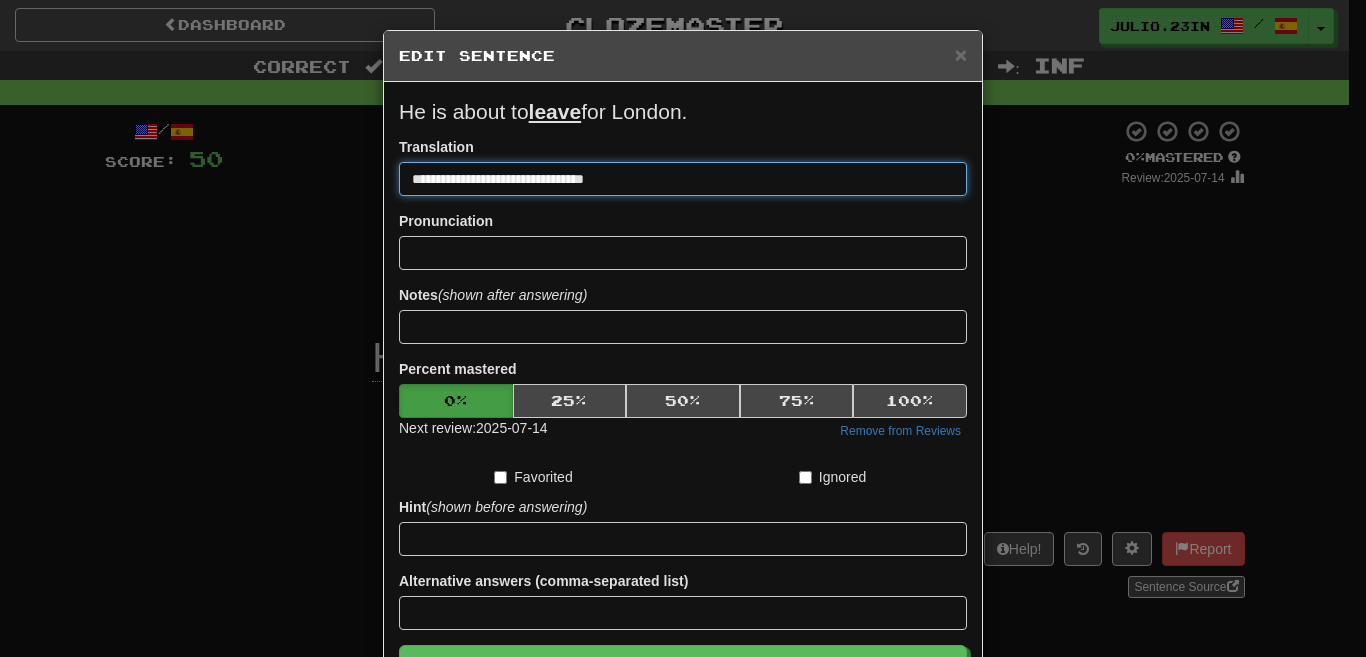type on "**********" 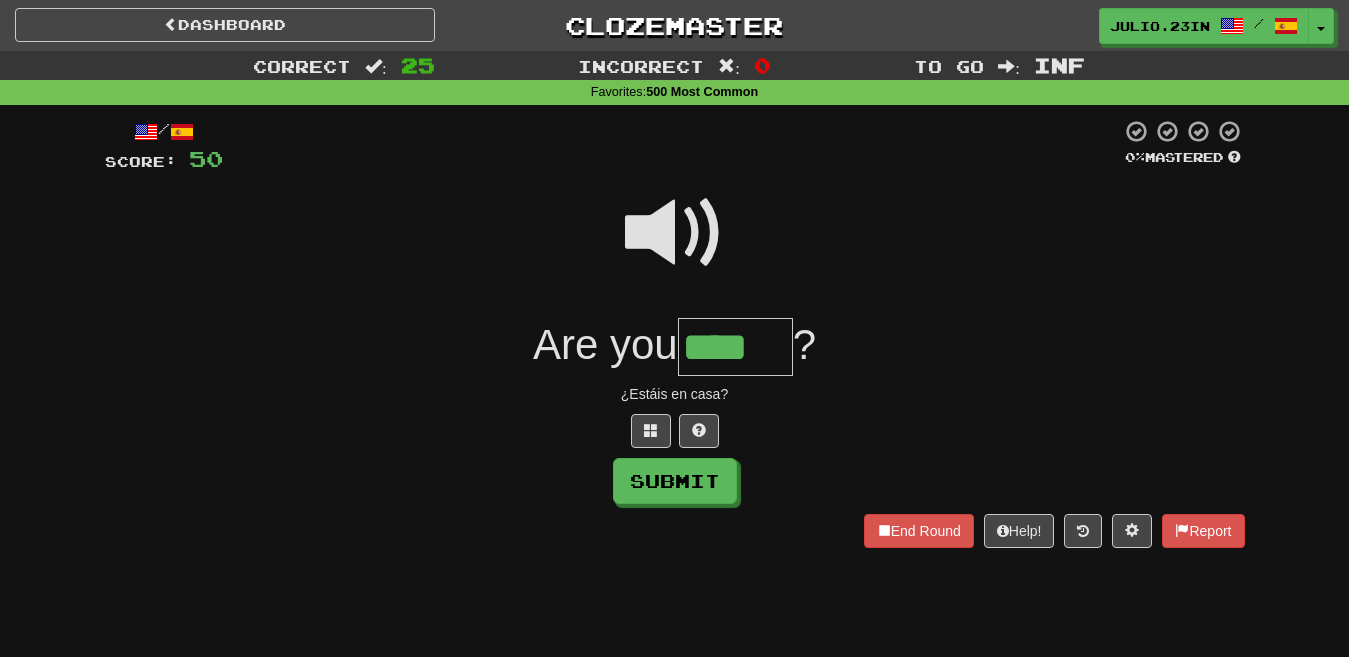 type on "****" 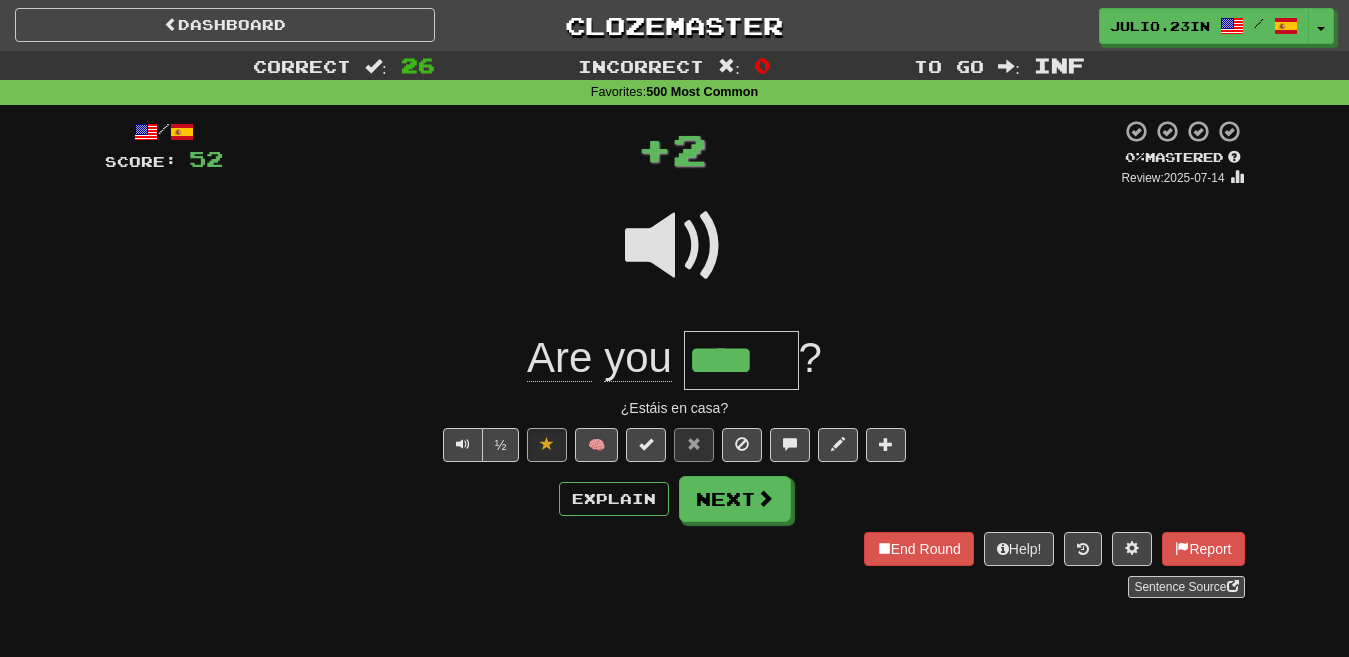 type 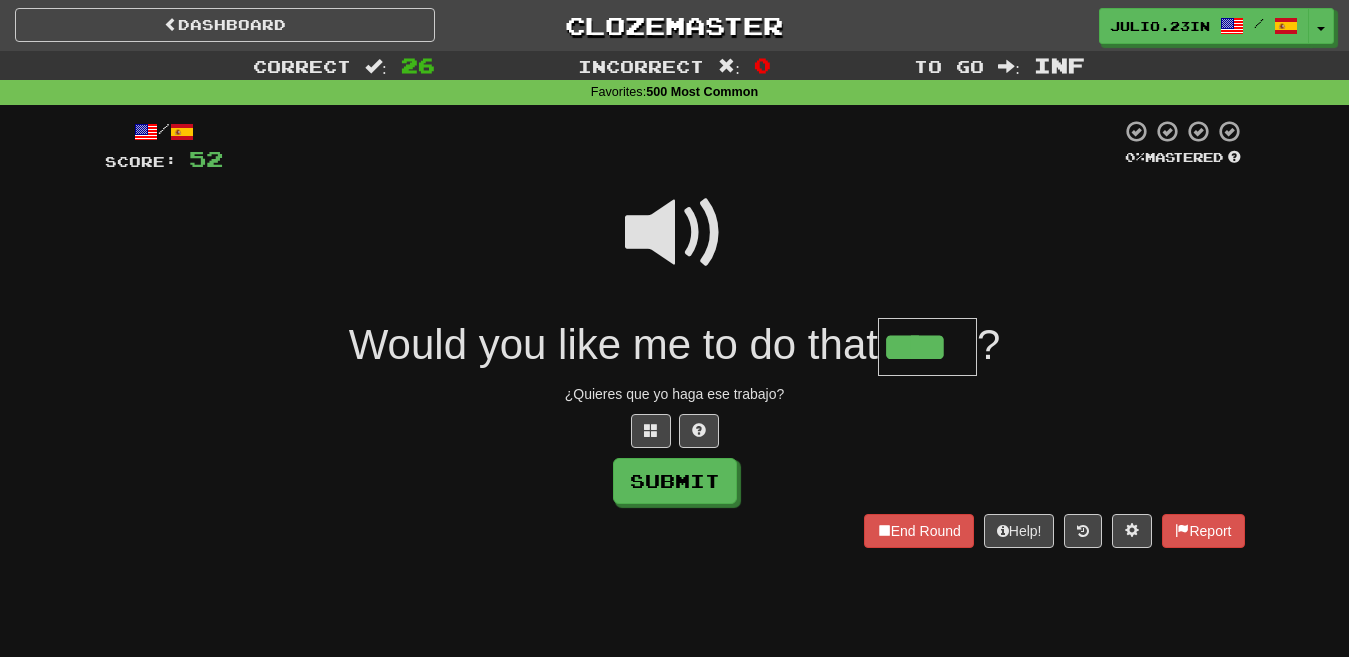 type on "****" 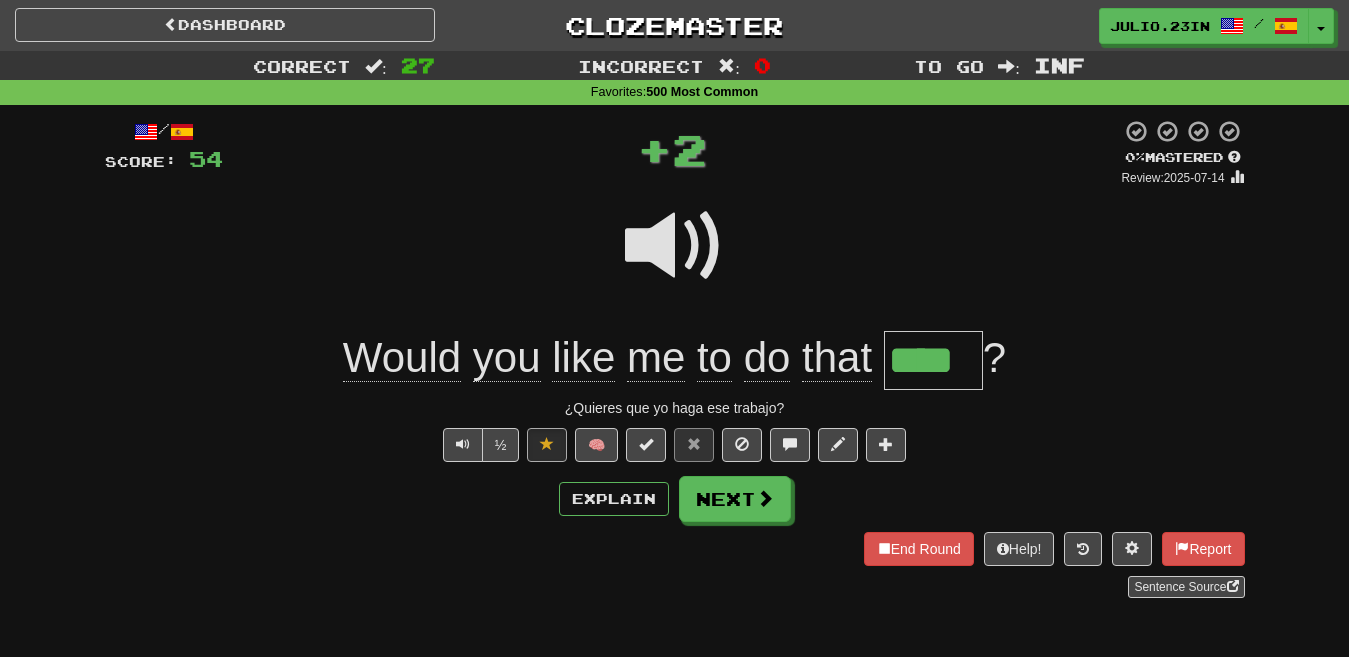 type 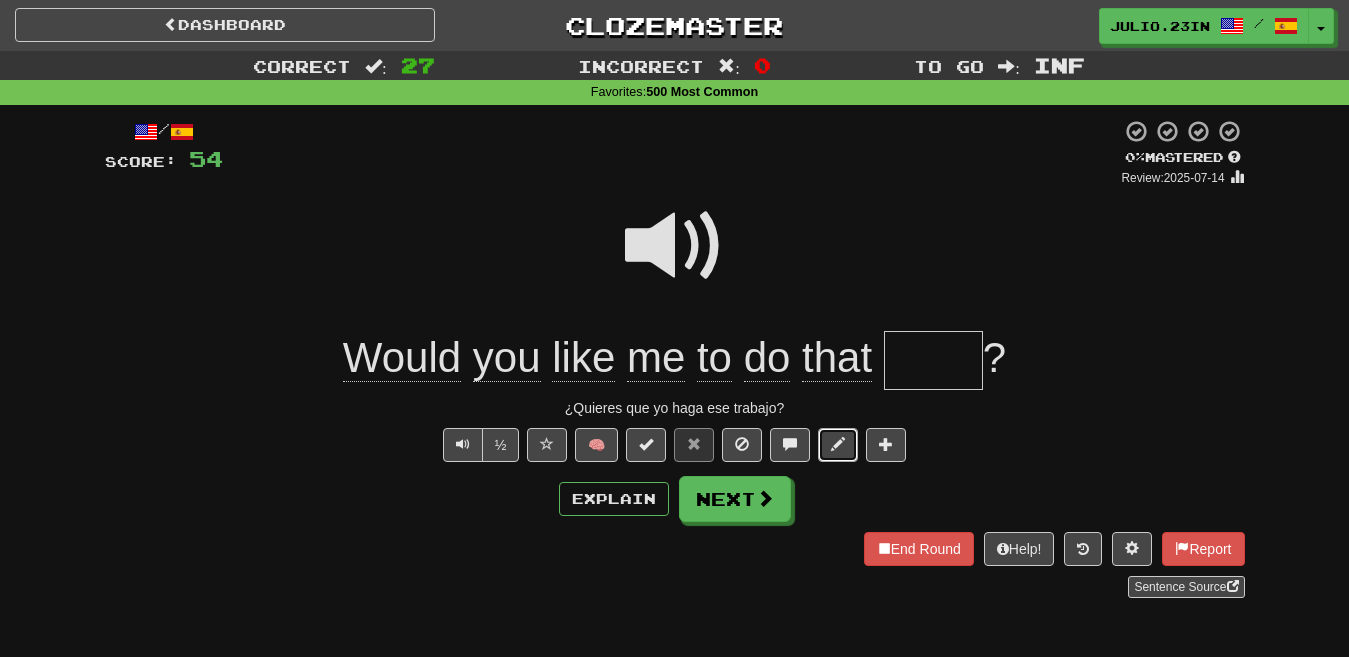 click at bounding box center (838, 444) 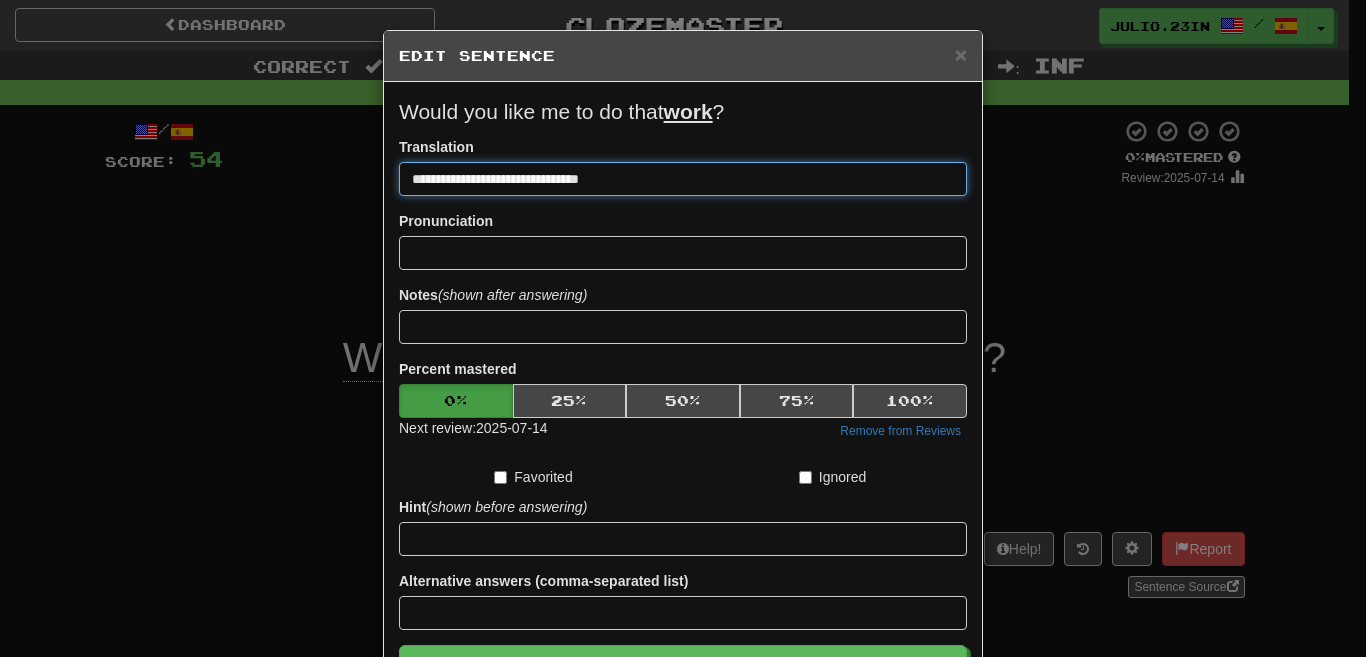 drag, startPoint x: 453, startPoint y: 178, endPoint x: 416, endPoint y: 178, distance: 37 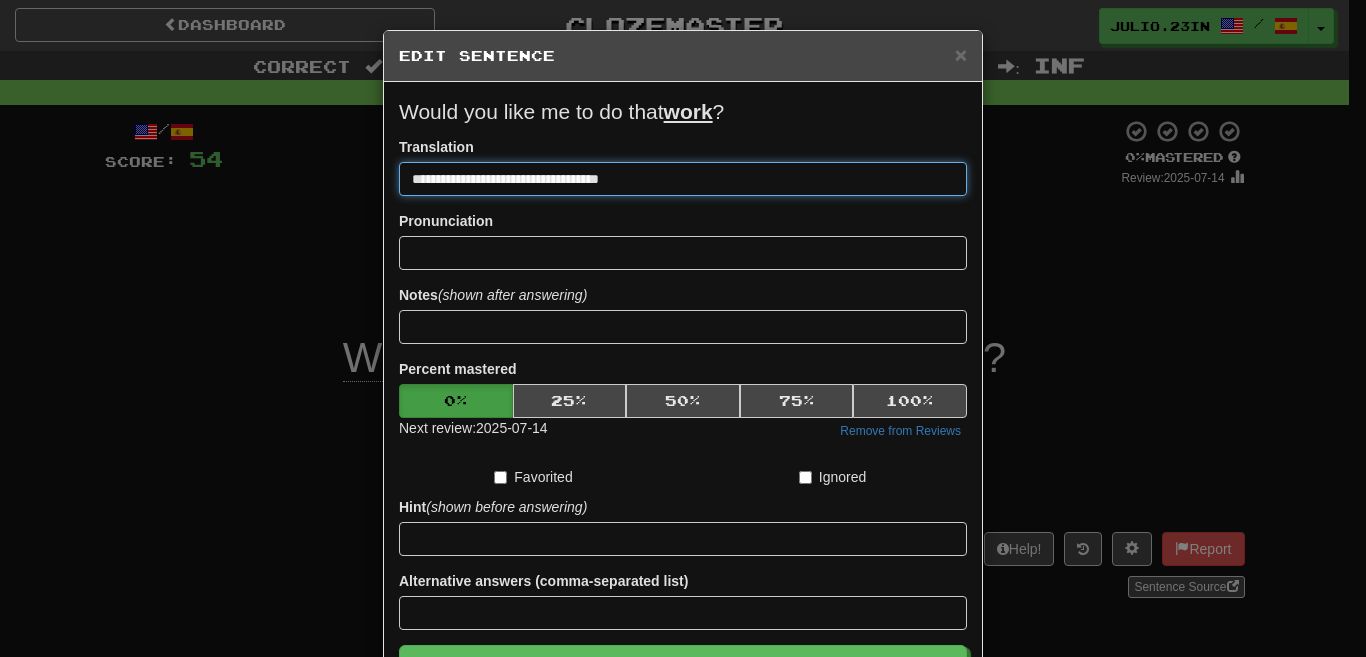 type on "**********" 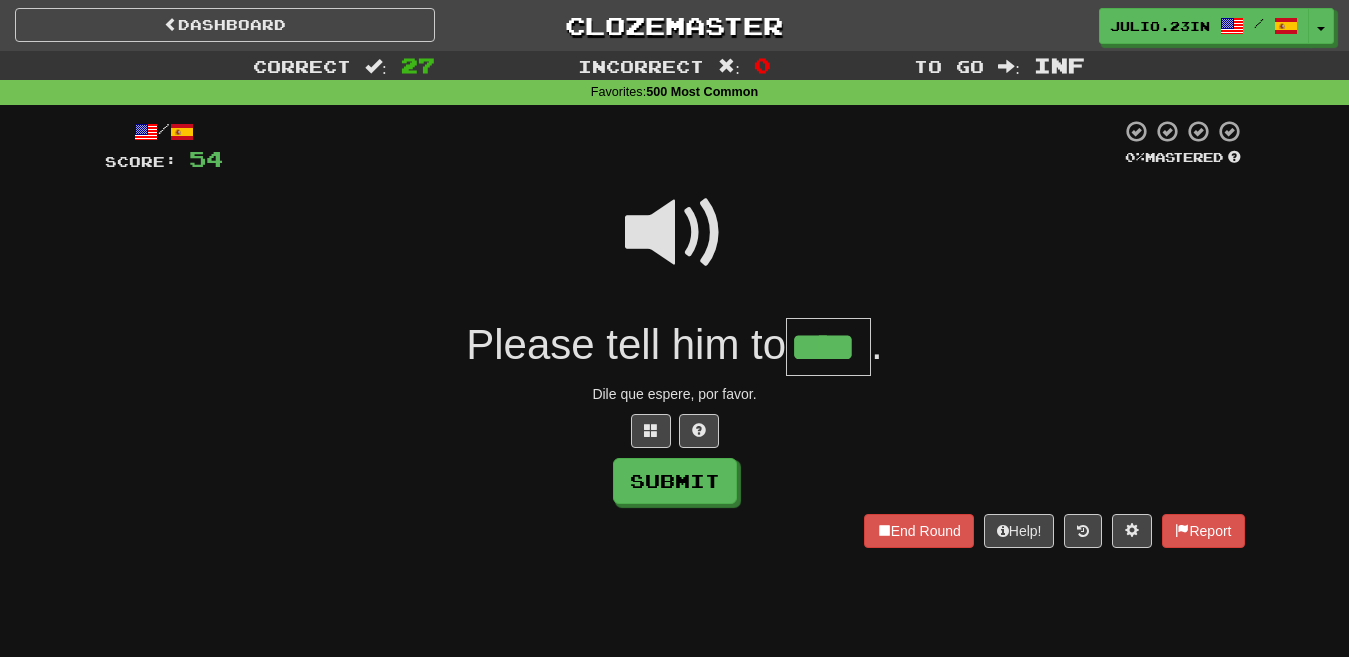 type on "****" 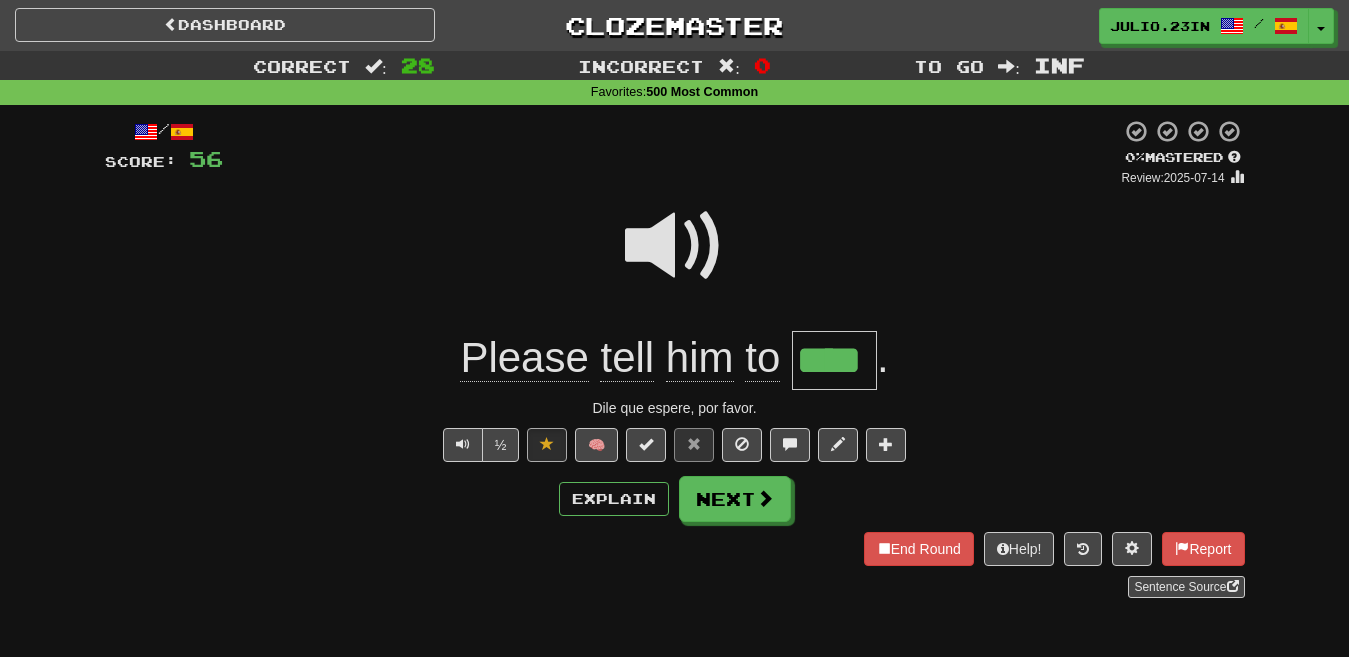 type 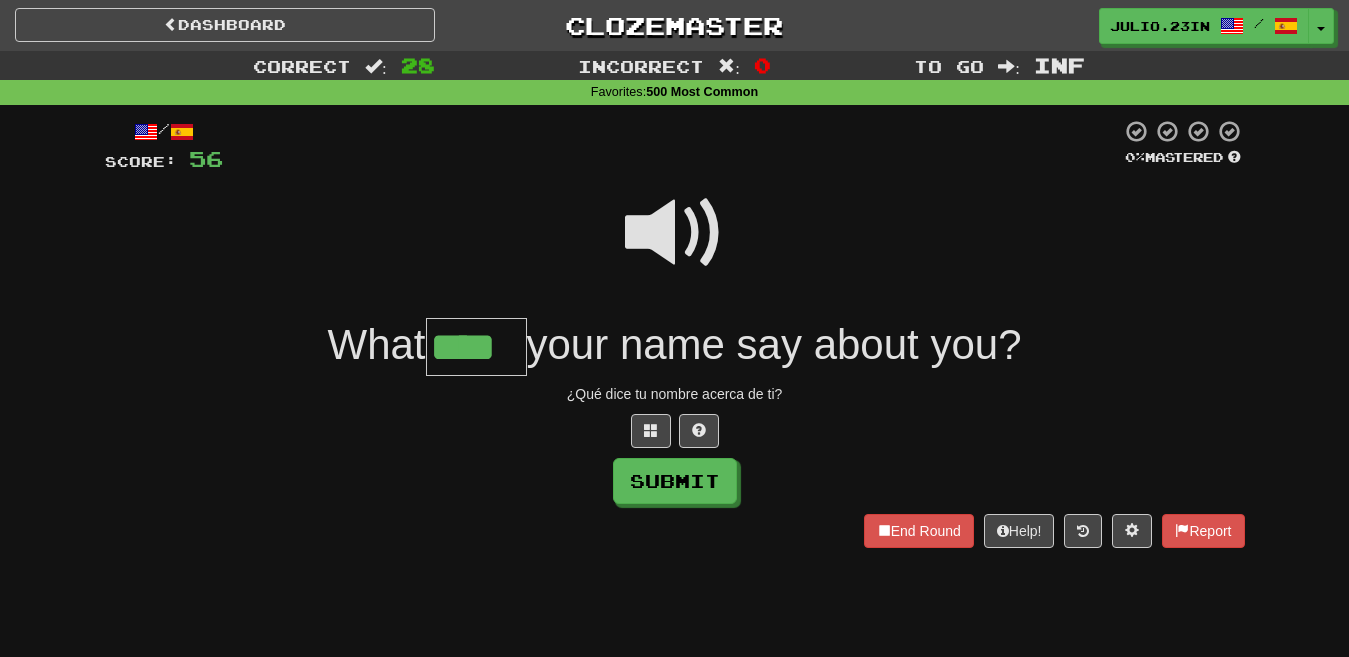 type on "****" 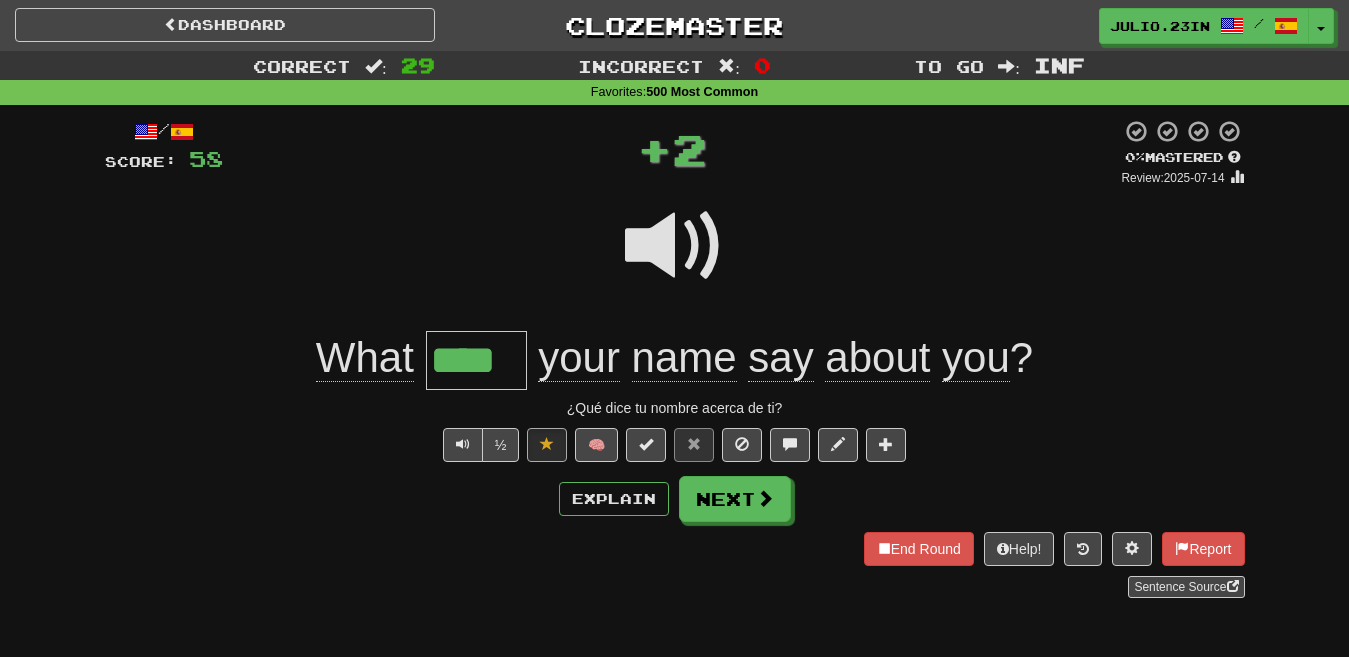 type 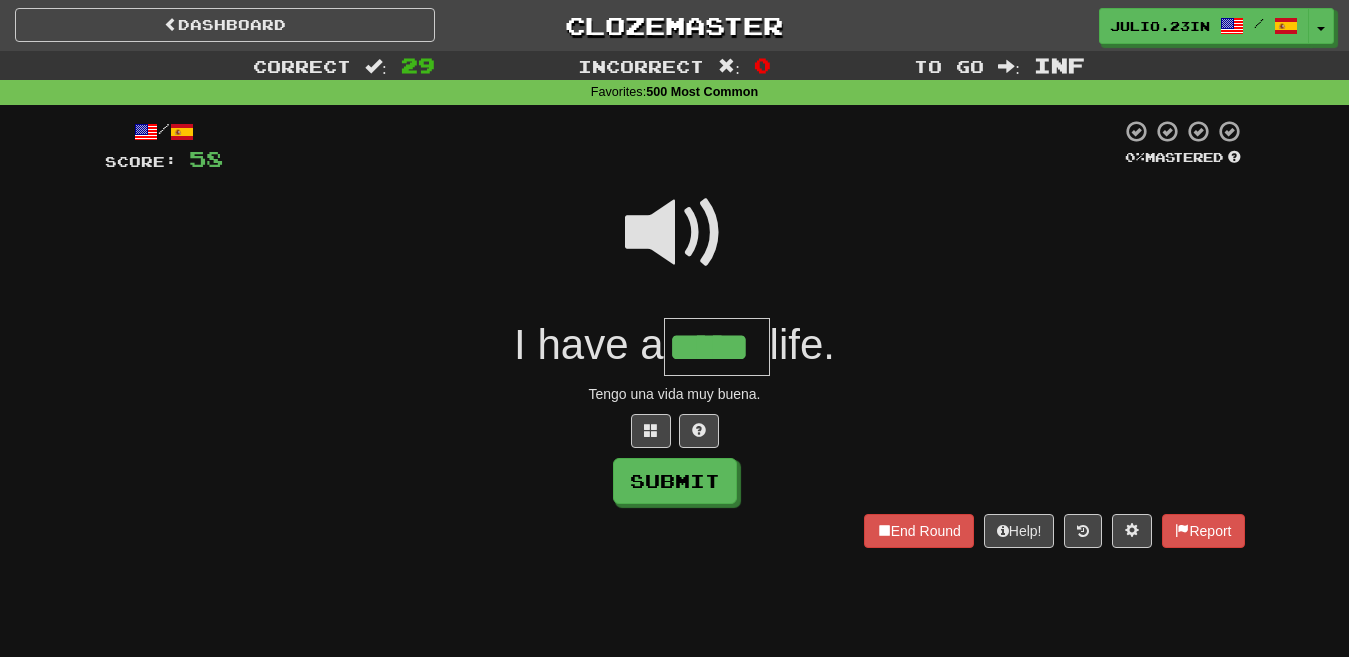 type on "*****" 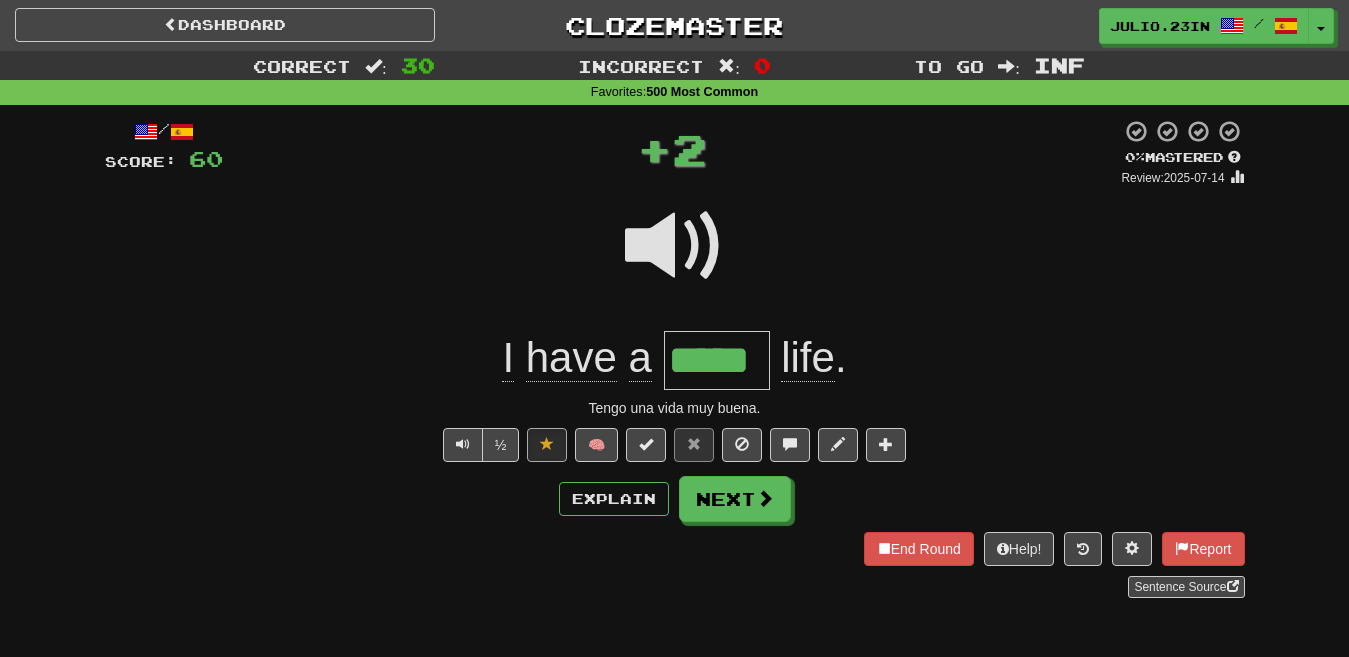 type 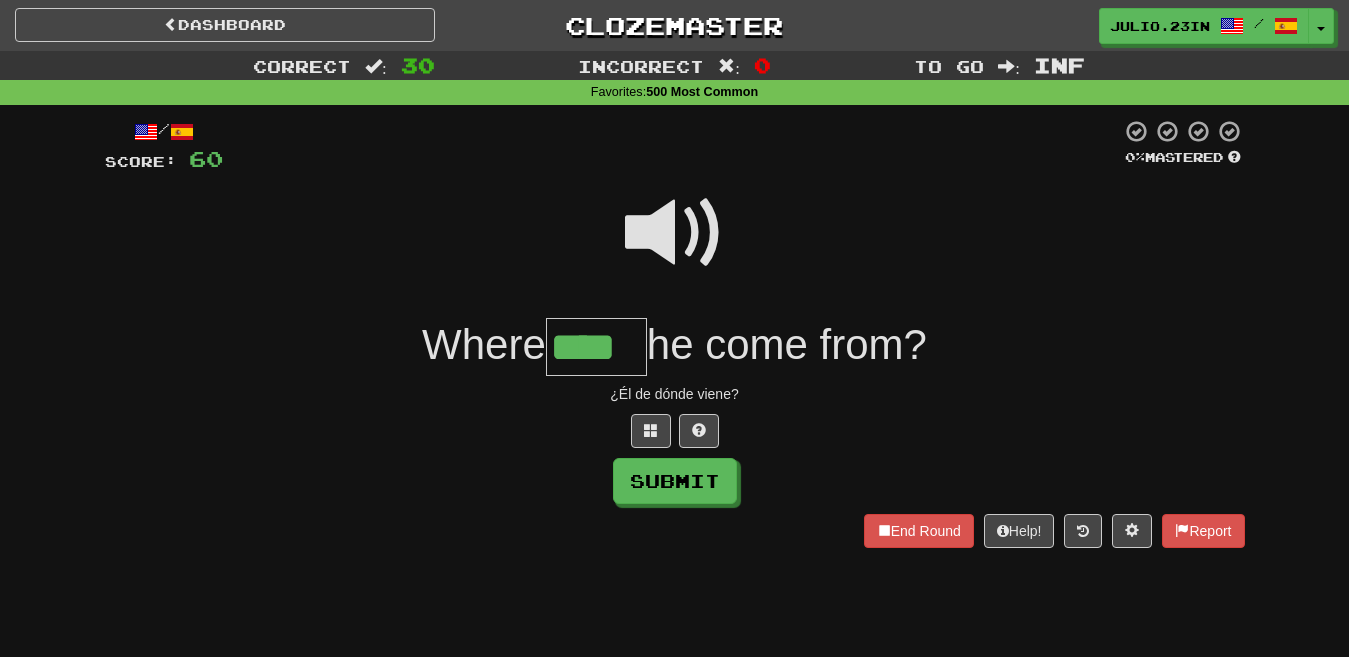 type on "****" 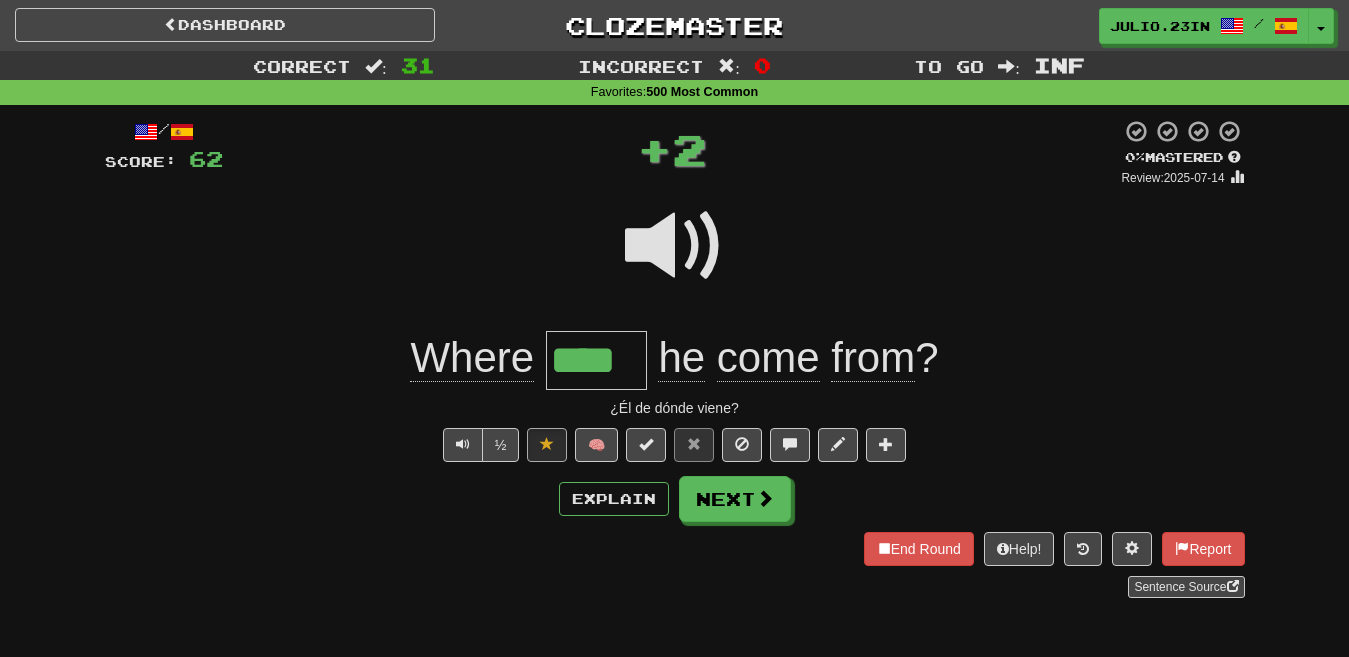 type 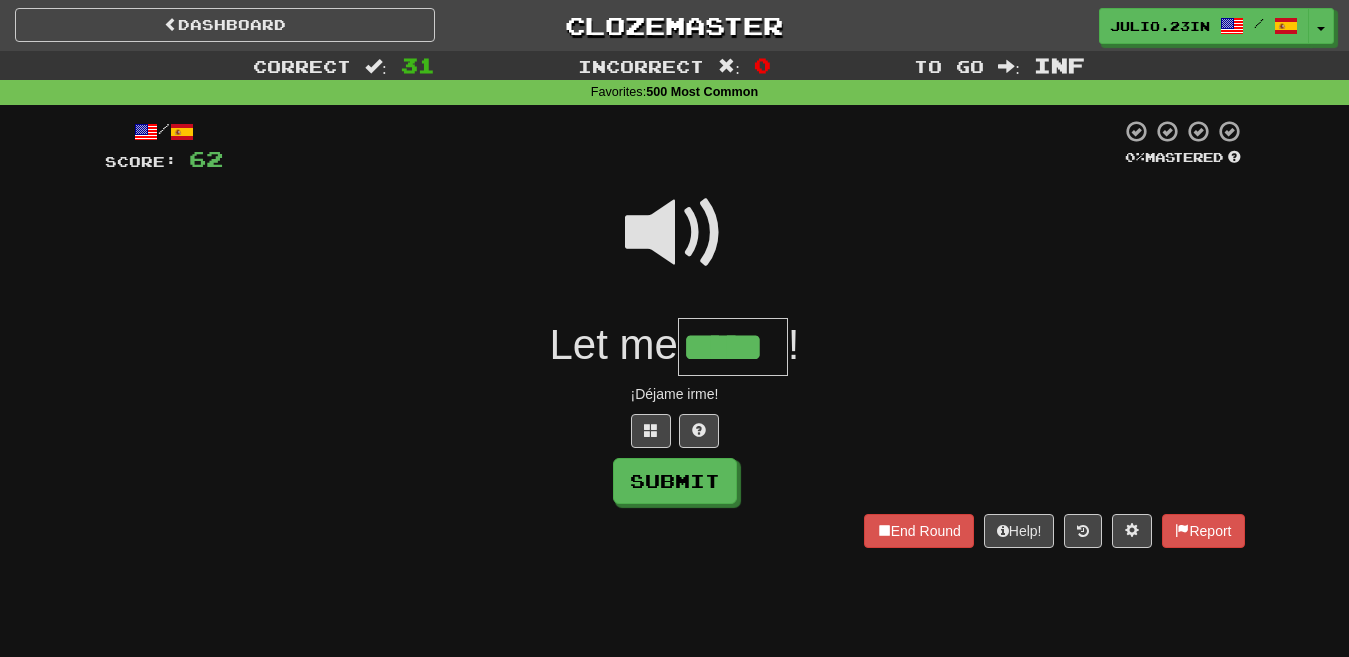 type on "*****" 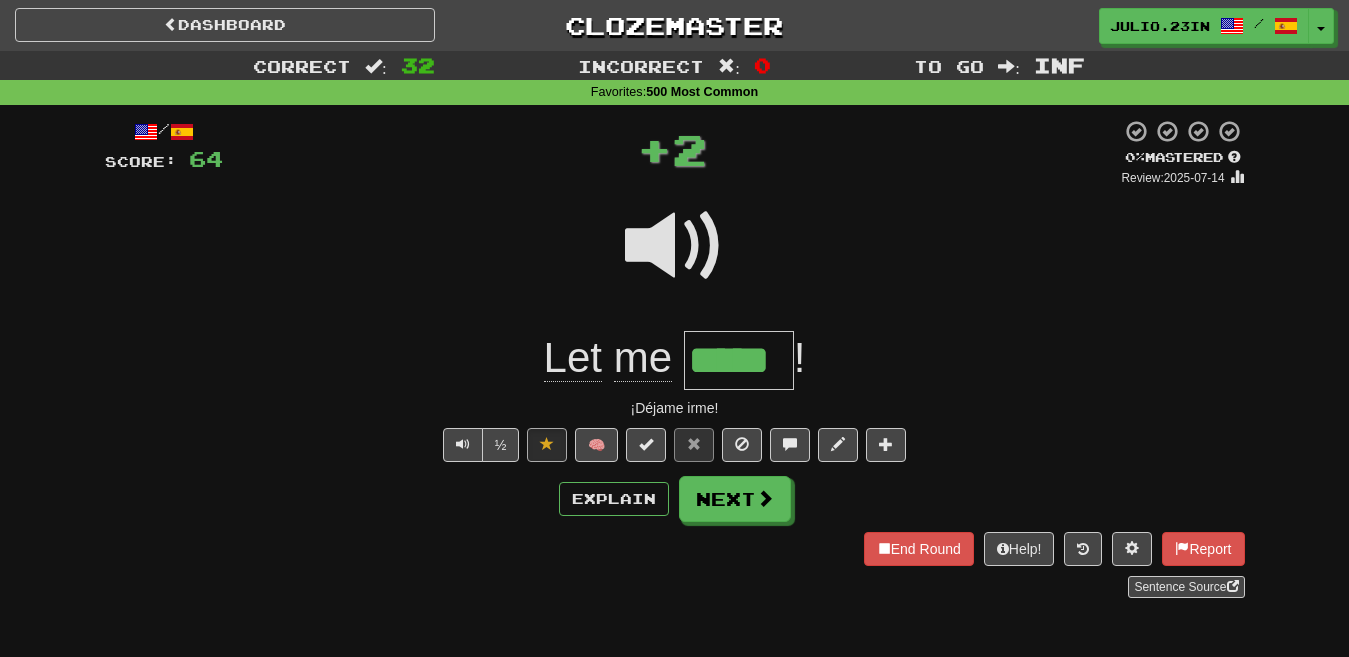 type 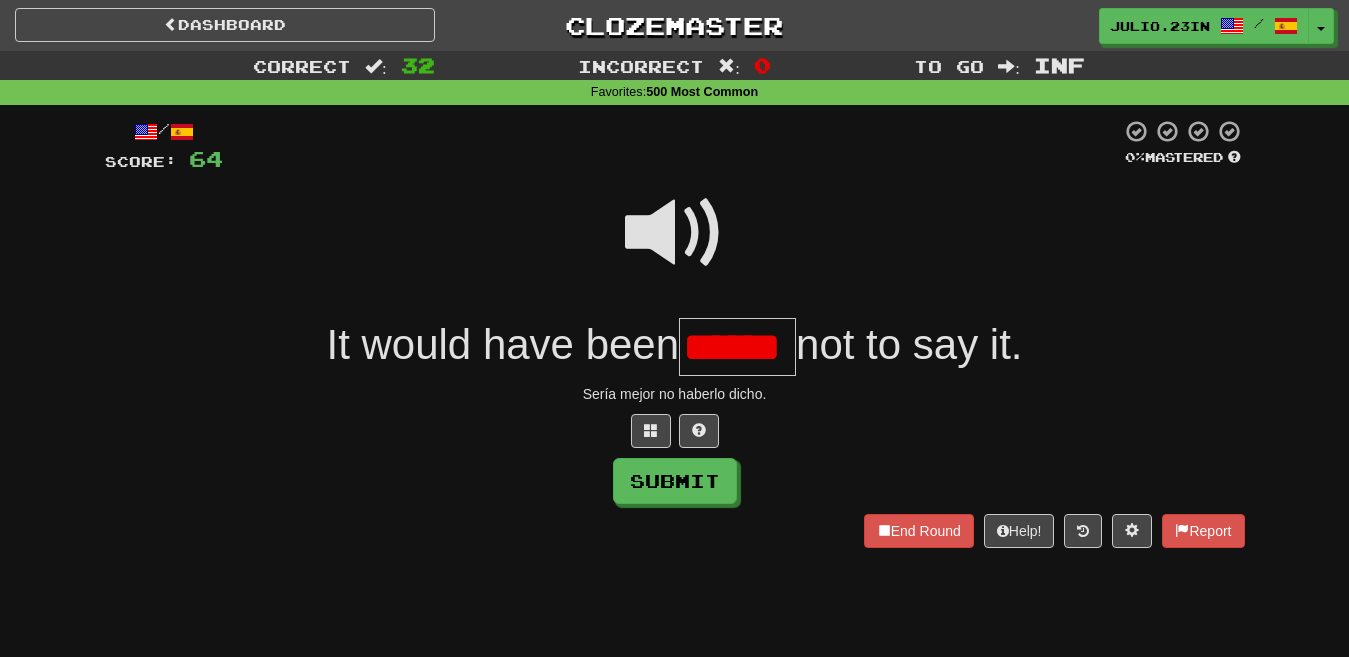 scroll, scrollTop: 0, scrollLeft: 0, axis: both 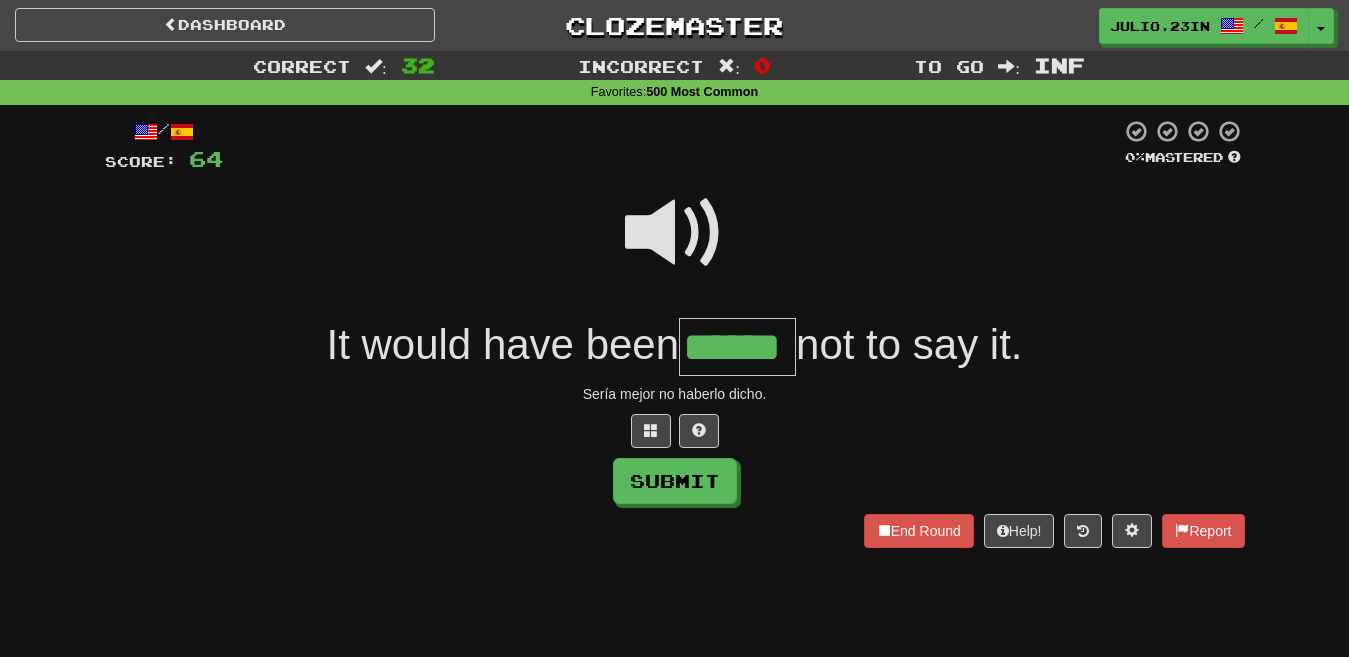 type on "******" 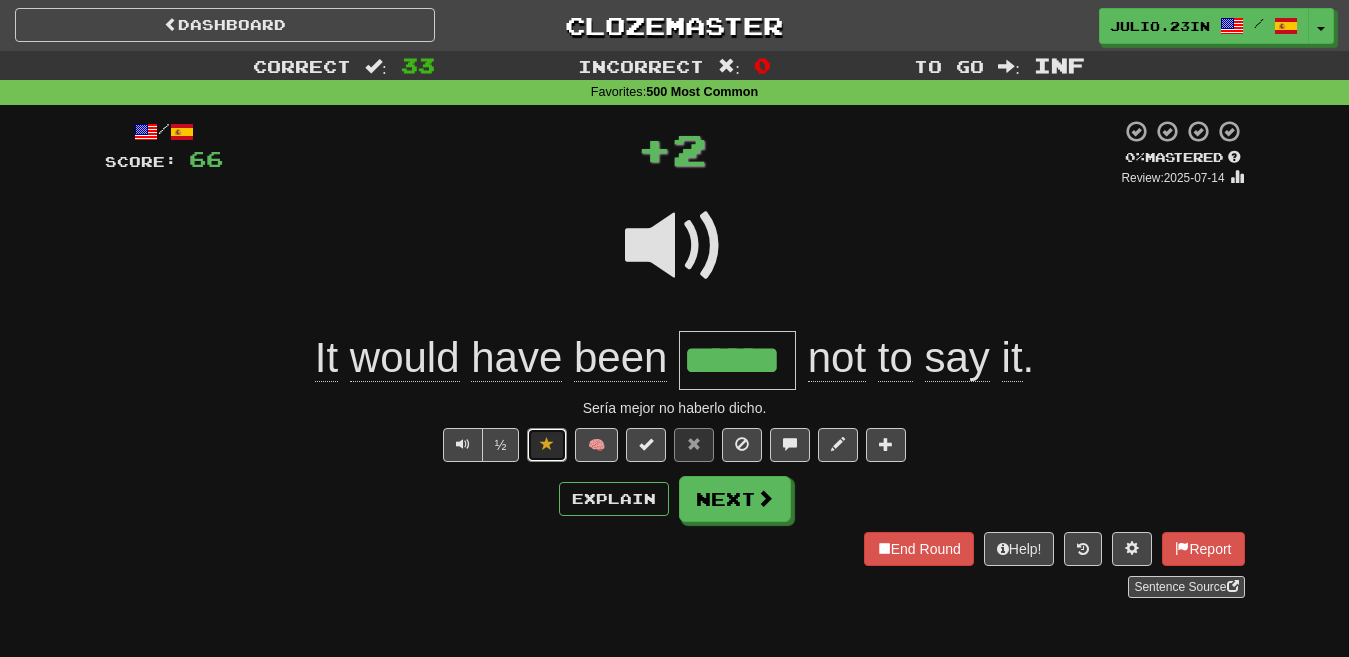 click at bounding box center (547, 445) 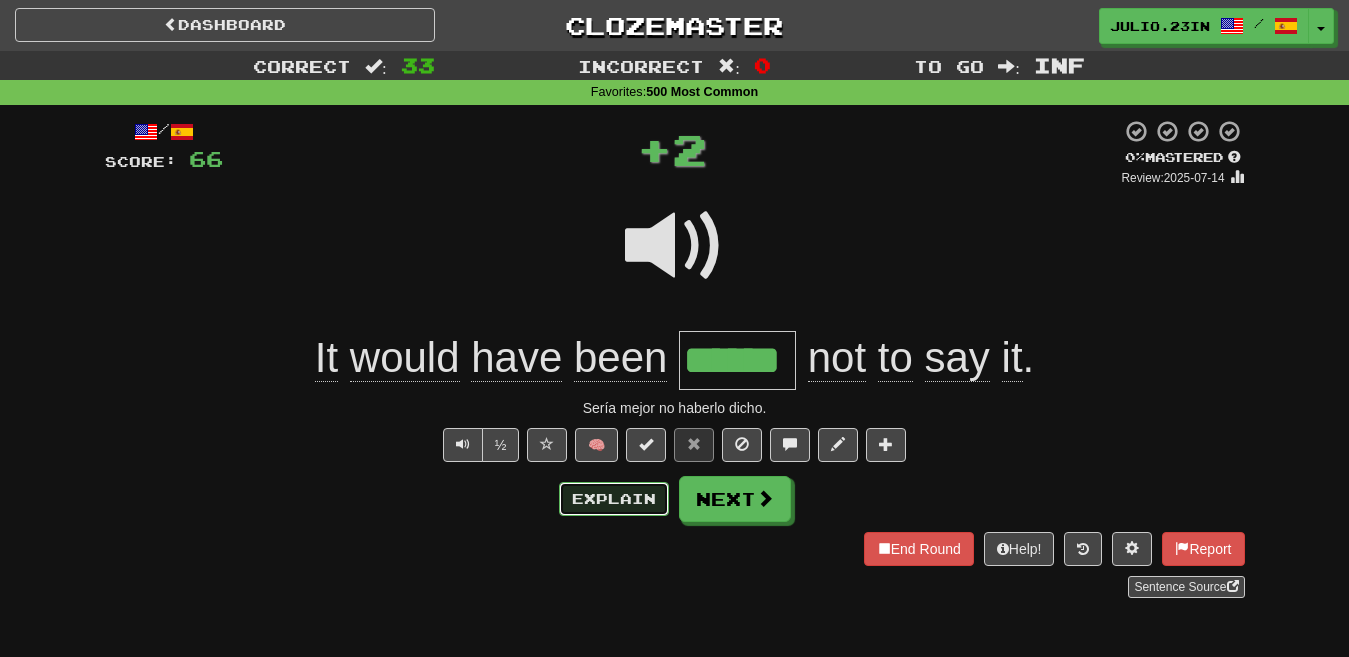 click on "Explain" at bounding box center (614, 499) 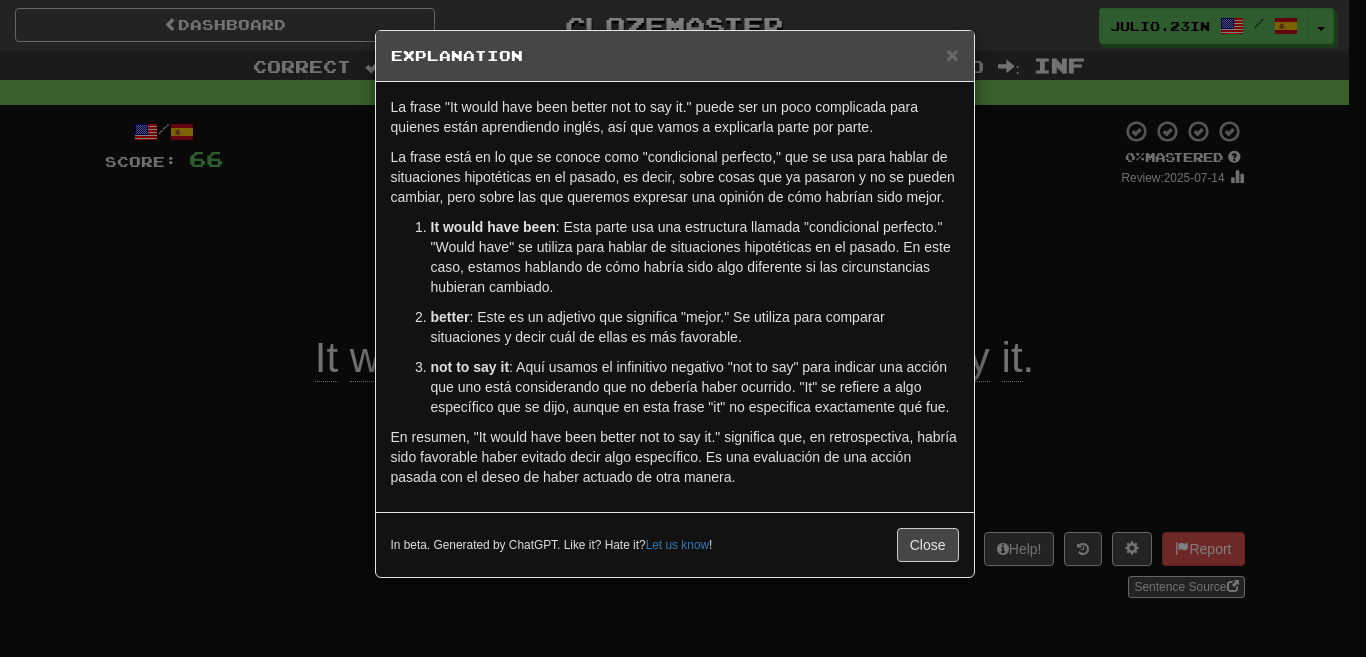 click on "× Explanation La frase "It would have been better not to say it." puede ser un poco complicada para quienes están aprendiendo inglés, así que vamos a explicarla parte por parte.
La frase está en lo que se conoce como "condicional perfecto," que se usa para hablar de situaciones hipotéticas en el pasado, es decir, sobre cosas que ya pasaron y no se pueden cambiar, pero sobre las que queremos expresar una opinión de cómo habrían sido mejor.
It would have been : Esta parte usa una estructura llamada "condicional perfecto." "Would have" se utiliza para hablar de situaciones hipotéticas en el pasado. En este caso, estamos hablando de cómo habría sido algo diferente si las circunstancias hubieran cambiado.
better : Este es un adjetivo que significa "mejor." Se utiliza para comparar situaciones y decir cuál de ellas es más favorable.
not to say it
In beta. Generated by ChatGPT. Like it? Hate it? Let us know ! Close" at bounding box center (683, 328) 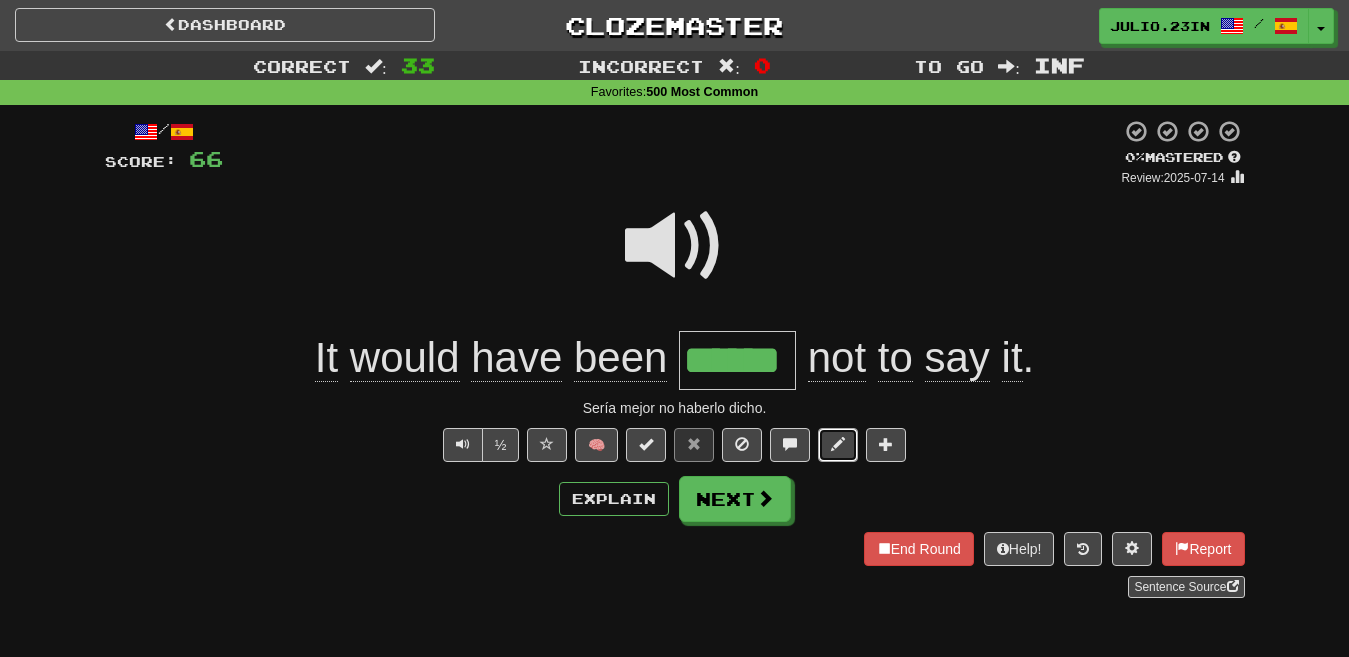 click at bounding box center (838, 445) 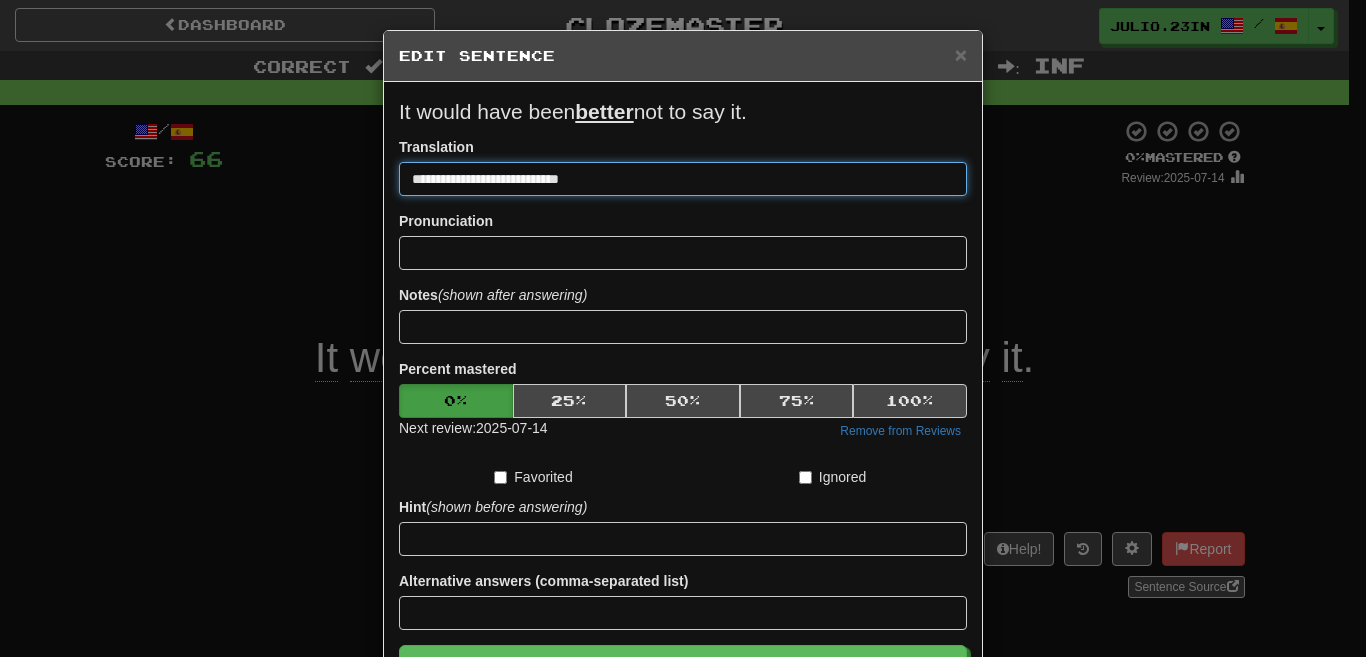 drag, startPoint x: 640, startPoint y: 185, endPoint x: 261, endPoint y: 199, distance: 379.25848 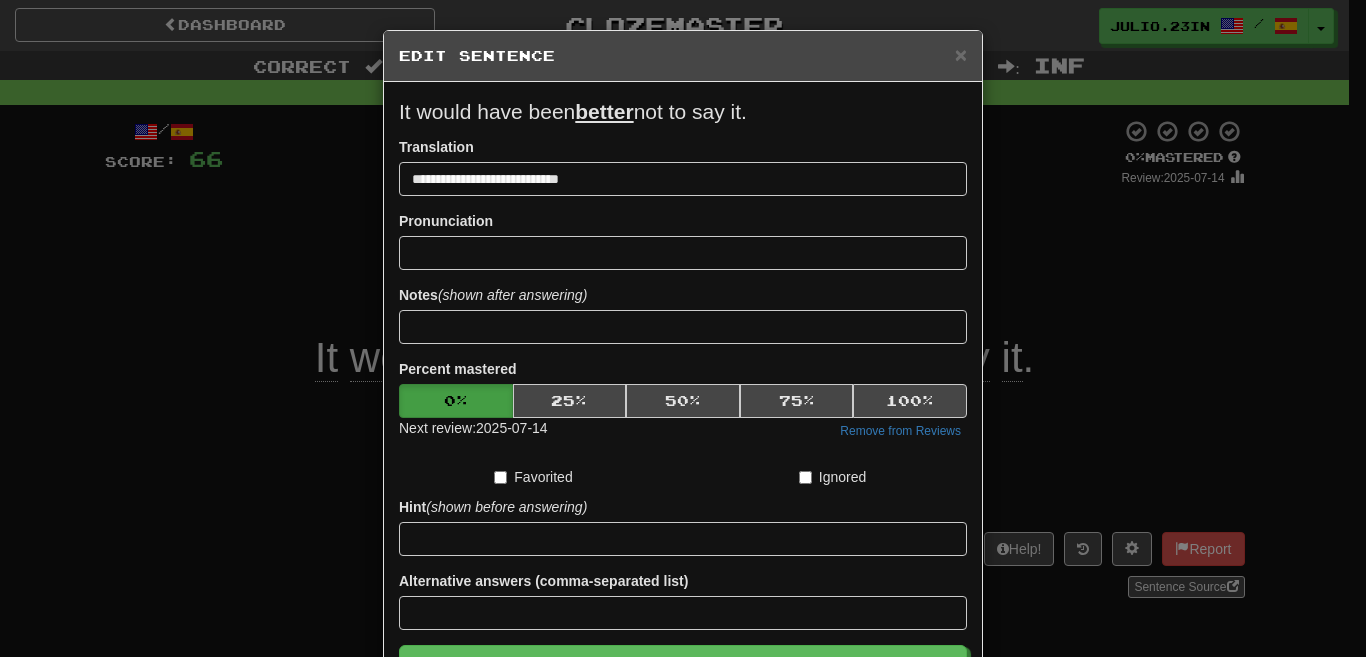 drag, startPoint x: 223, startPoint y: 529, endPoint x: 242, endPoint y: 527, distance: 19.104973 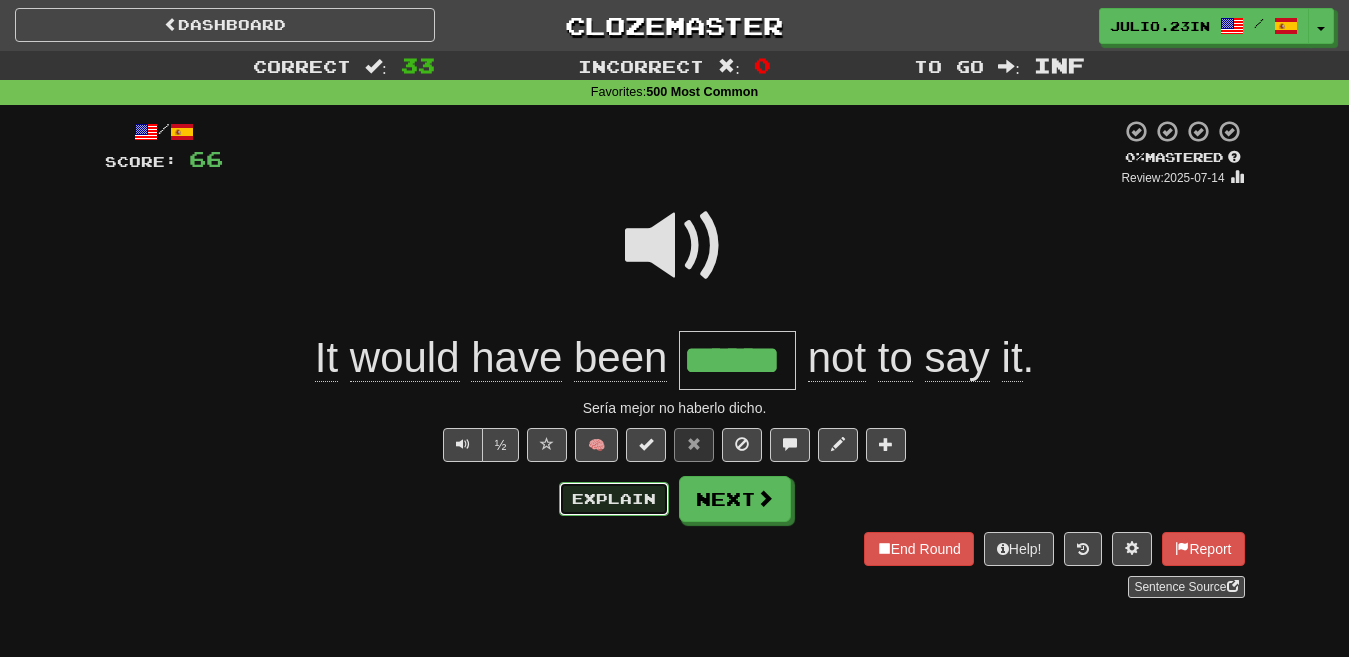 click on "Explain" at bounding box center (614, 499) 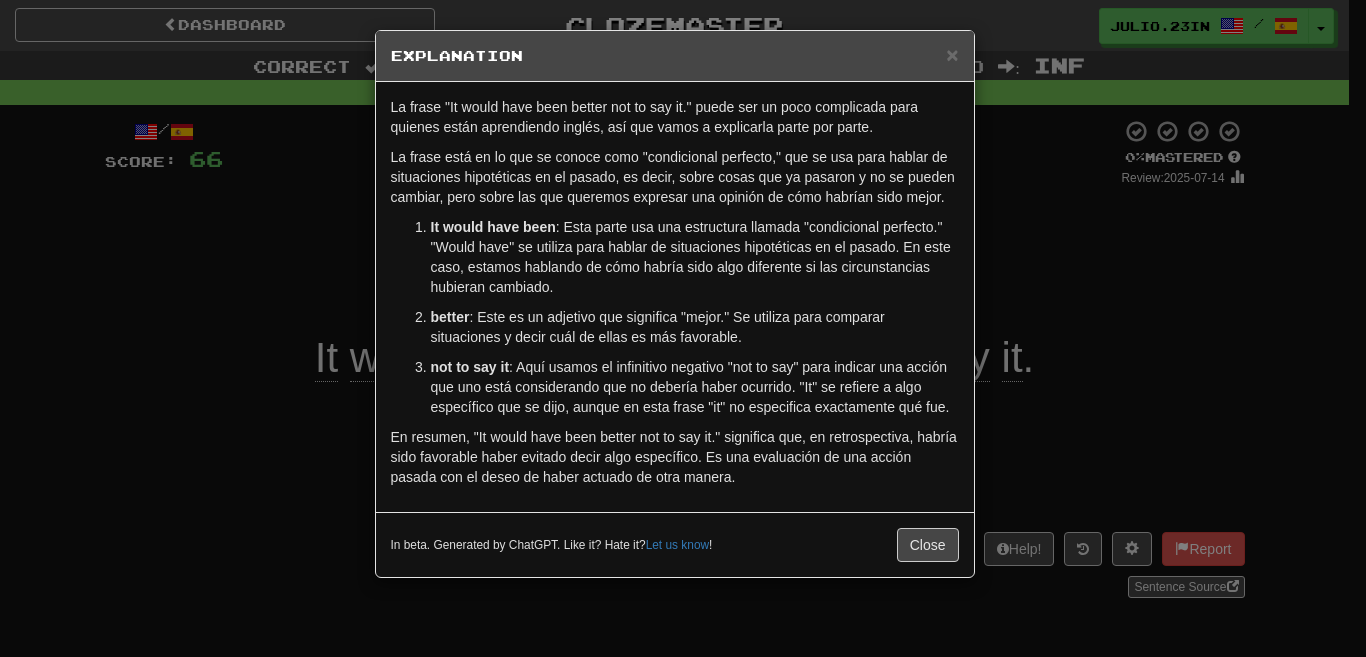 click on "× Explanation La frase "It would have been better not to say it." puede ser un poco complicada para quienes están aprendiendo inglés, así que vamos a explicarla parte por parte.
La frase está en lo que se conoce como "condicional perfecto," que se usa para hablar de situaciones hipotéticas en el pasado, es decir, sobre cosas que ya pasaron y no se pueden cambiar, pero sobre las que queremos expresar una opinión de cómo habrían sido mejor.
It would have been : Esta parte usa una estructura llamada "condicional perfecto." "Would have" se utiliza para hablar de situaciones hipotéticas en el pasado. En este caso, estamos hablando de cómo habría sido algo diferente si las circunstancias hubieran cambiado.
better : Este es un adjetivo que significa "mejor." Se utiliza para comparar situaciones y decir cuál de ellas es más favorable.
not to say it
In beta. Generated by ChatGPT. Like it? Hate it? Let us know ! Close" at bounding box center (683, 328) 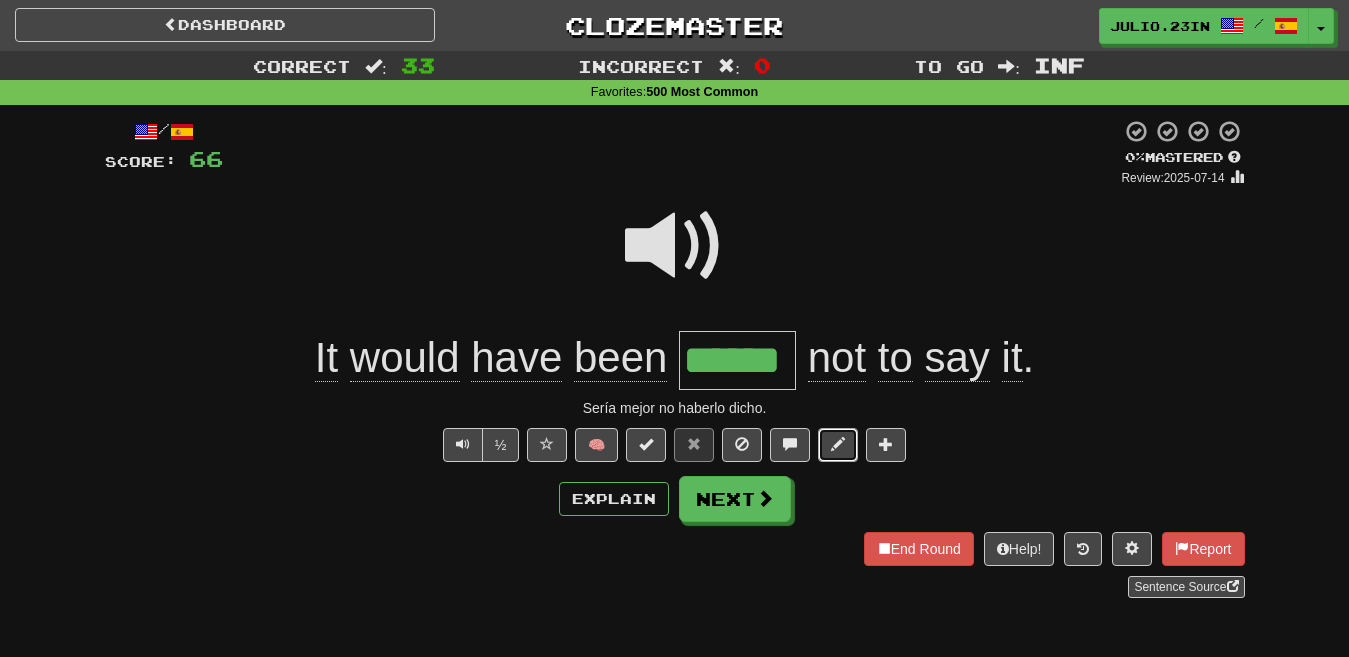 click at bounding box center (838, 445) 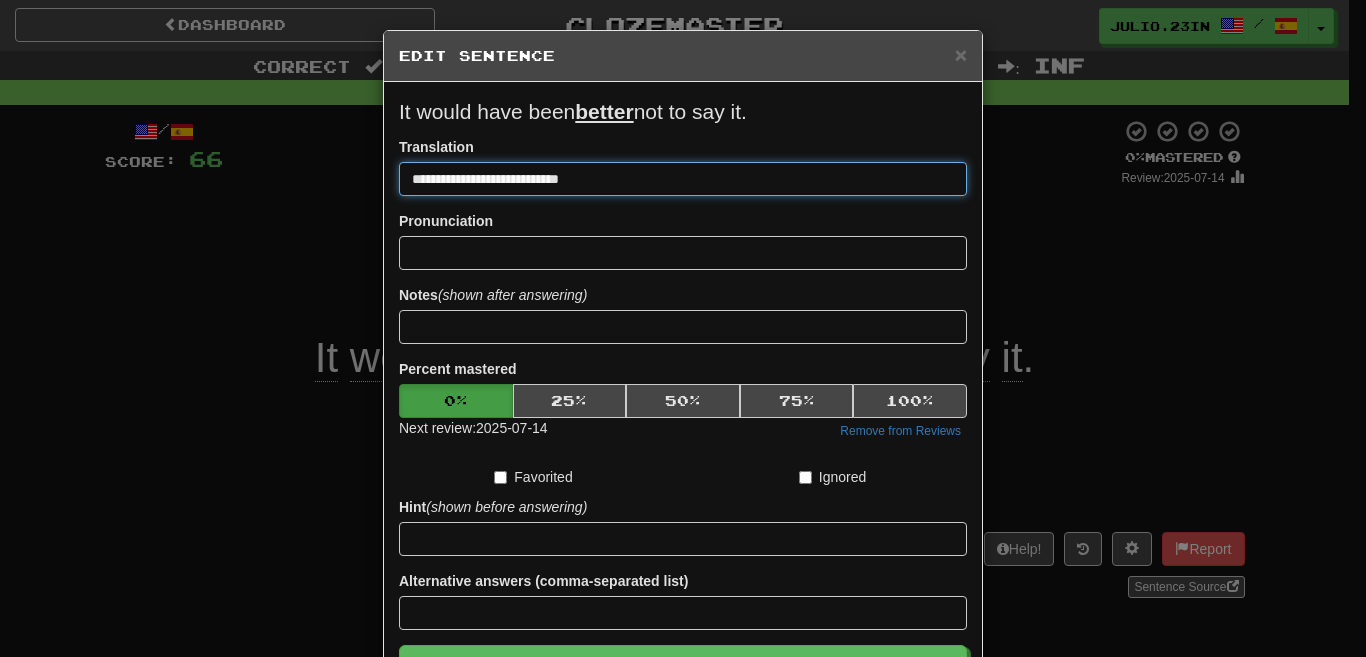 drag, startPoint x: 465, startPoint y: 167, endPoint x: 373, endPoint y: 182, distance: 93.214806 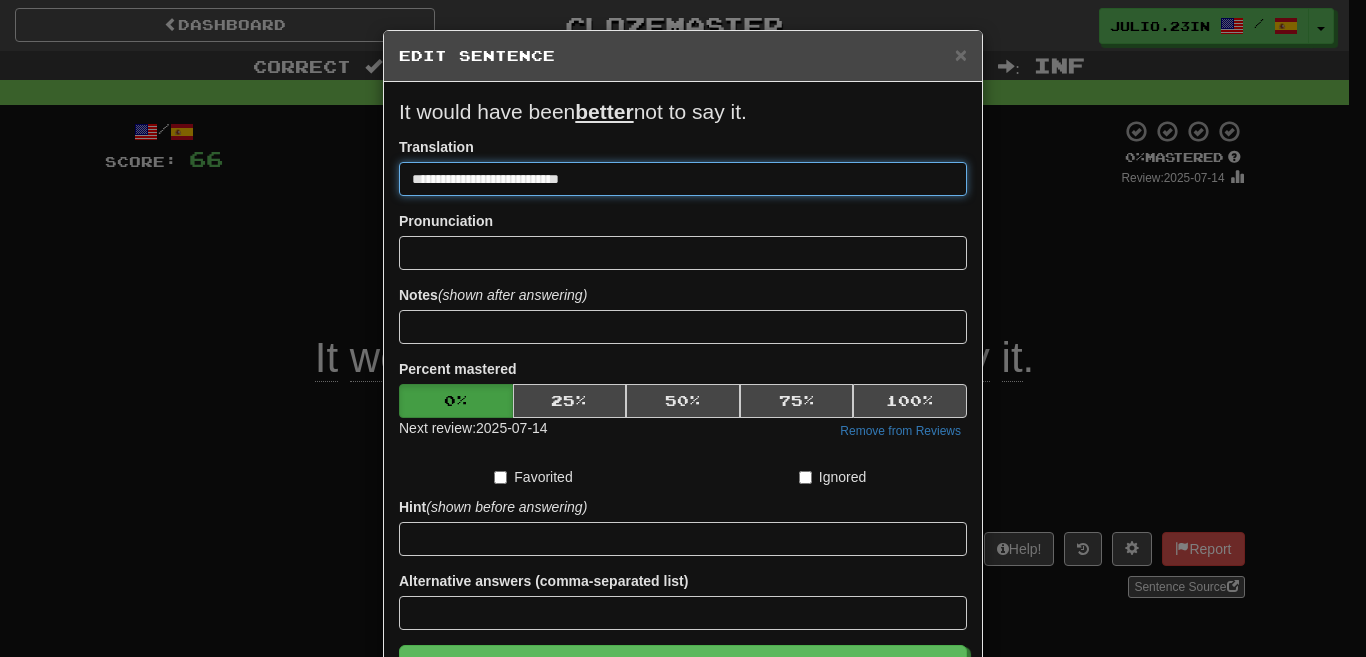 type on "**********" 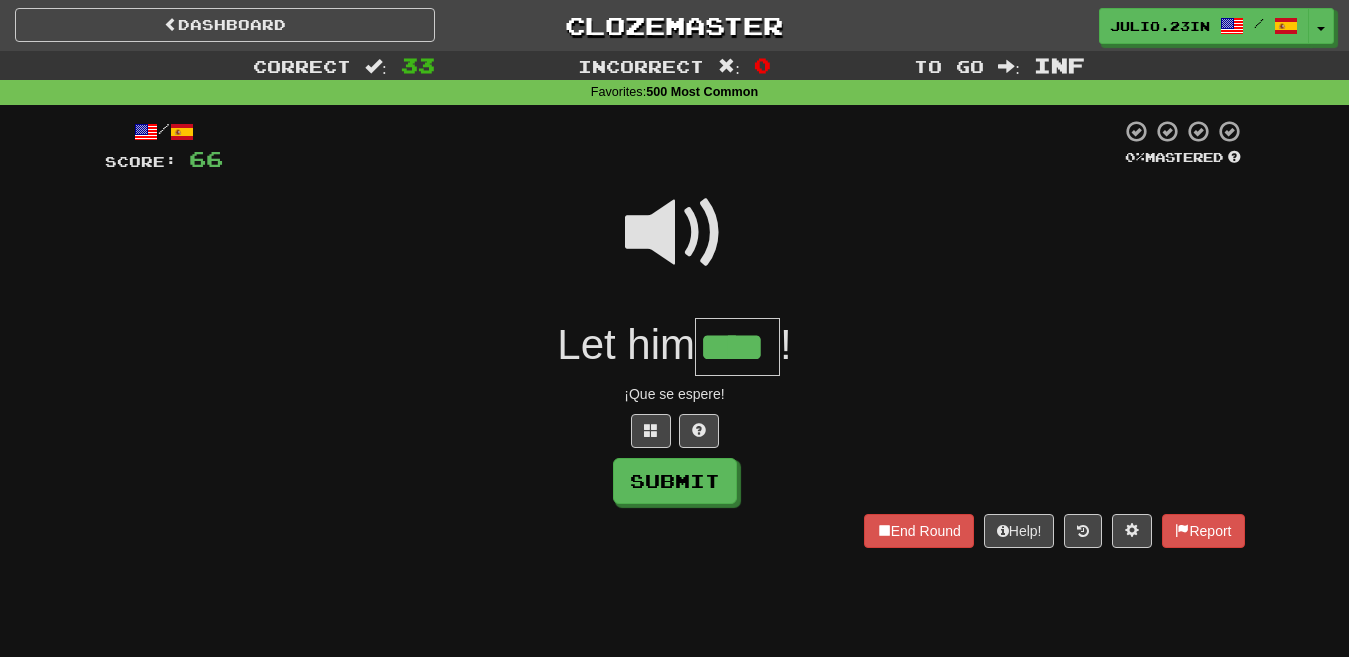 type on "****" 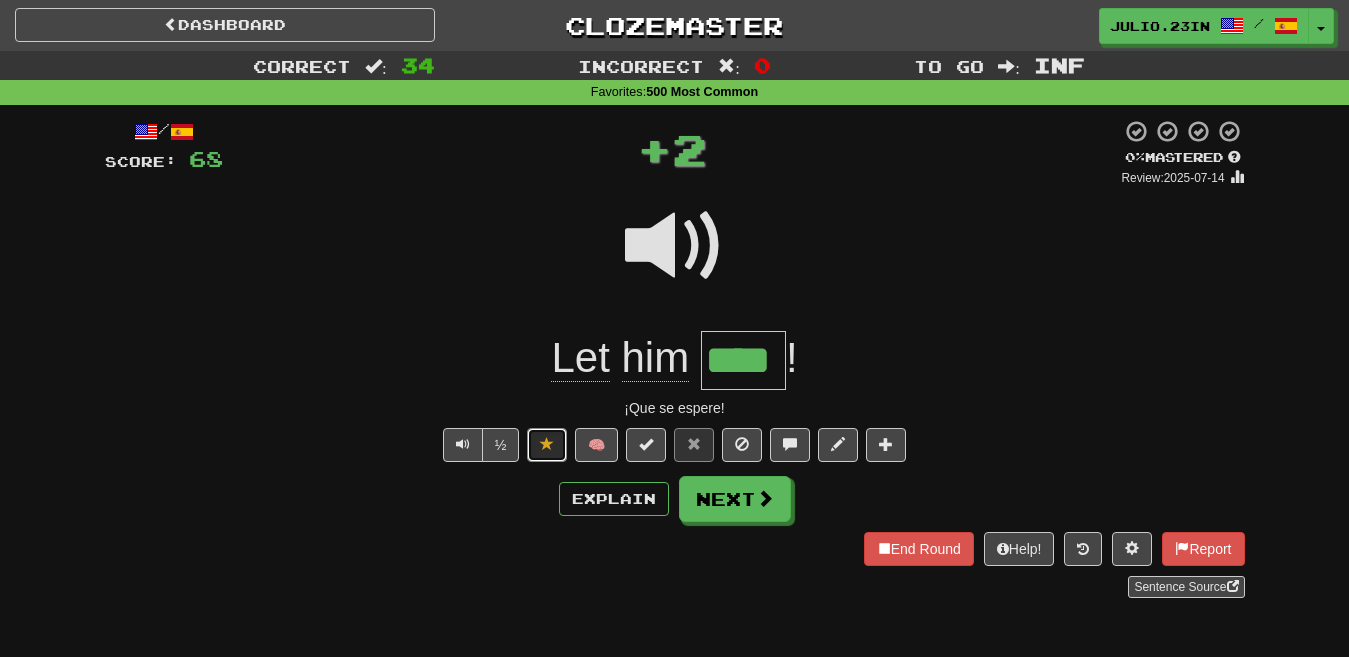 click at bounding box center [547, 444] 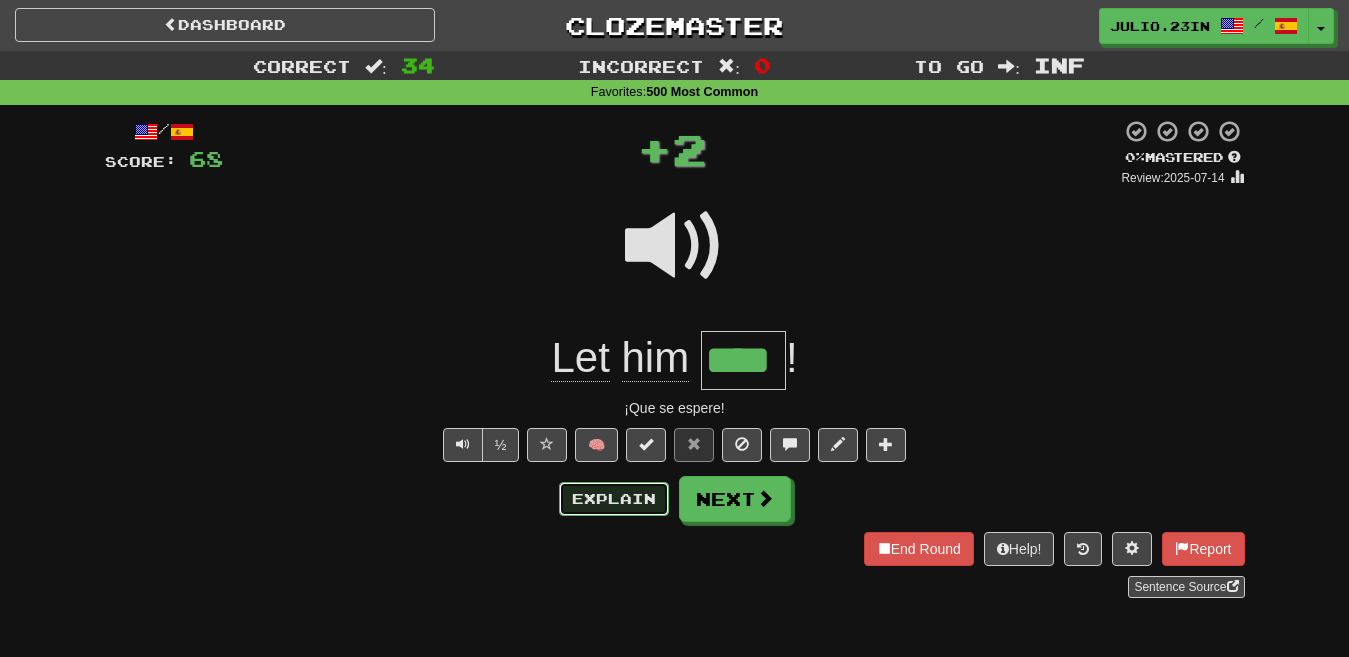 click on "Explain" at bounding box center (614, 499) 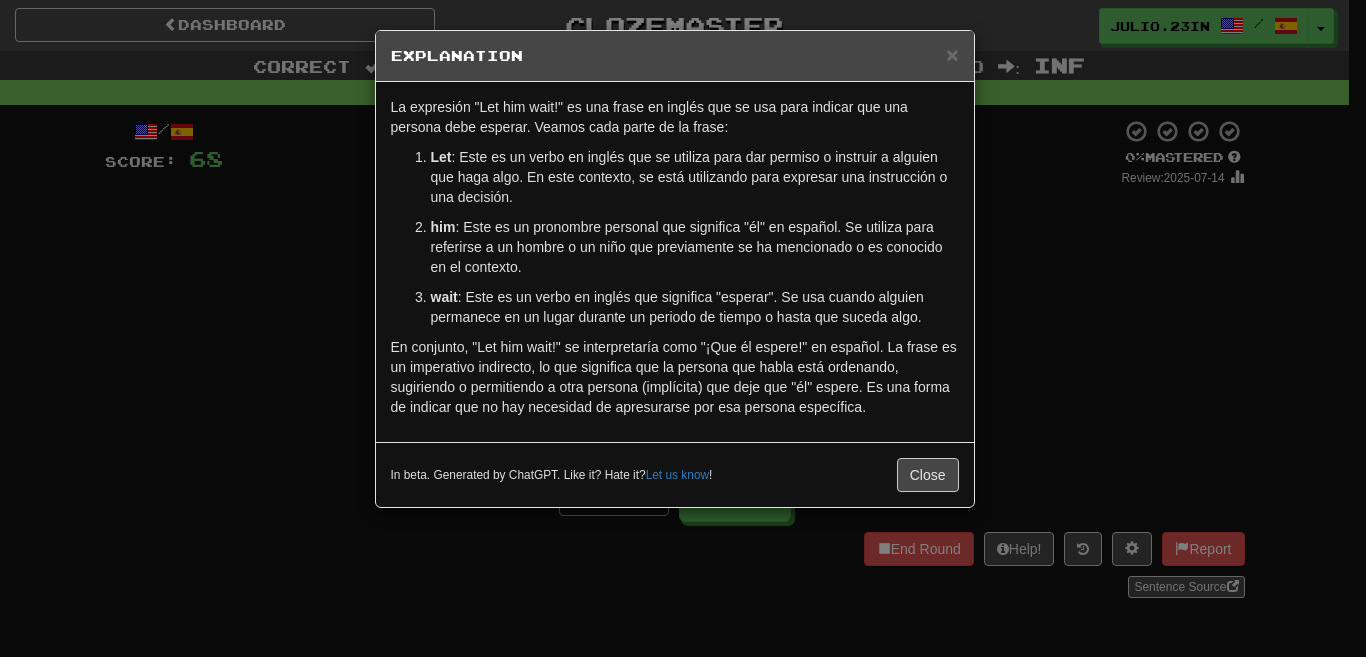 click on "× Explanation La expresión "Let him wait!" es una frase en inglés que se usa para indicar que una persona debe esperar. Veamos cada parte de la frase:
Let : Este es un verbo en inglés que se utiliza para dar permiso o instruir a alguien que haga algo. En este contexto, se está utilizando para expresar una instrucción o una decisión.
him : Este es un pronombre personal que significa "él" en español. Se utiliza para referirse a un hombre o un niño que previamente se ha mencionado o es conocido en el contexto.
wait : Este es un verbo en inglés que significa "esperar". Se usa cuando alguien permanece en un lugar durante un periodo de tiempo o hasta que suceda algo.
In beta. Generated by ChatGPT. Like it? Hate it? Let us know ! Close" at bounding box center [683, 328] 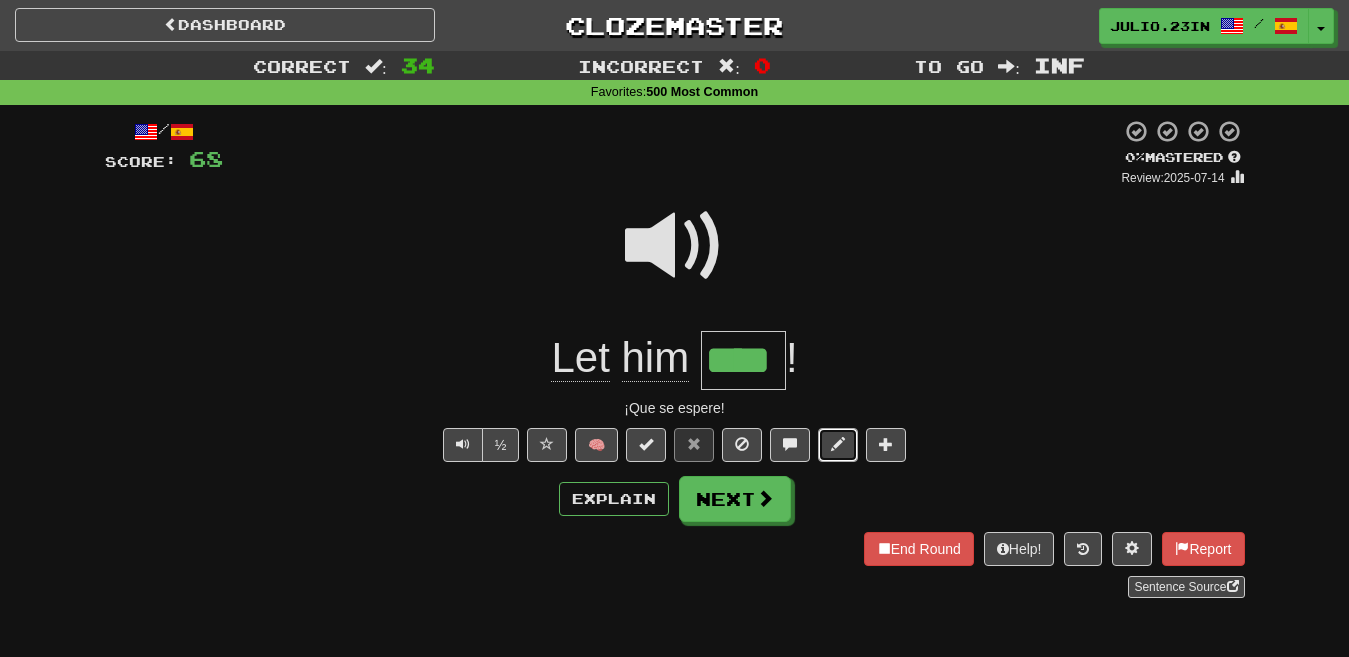 click at bounding box center (838, 444) 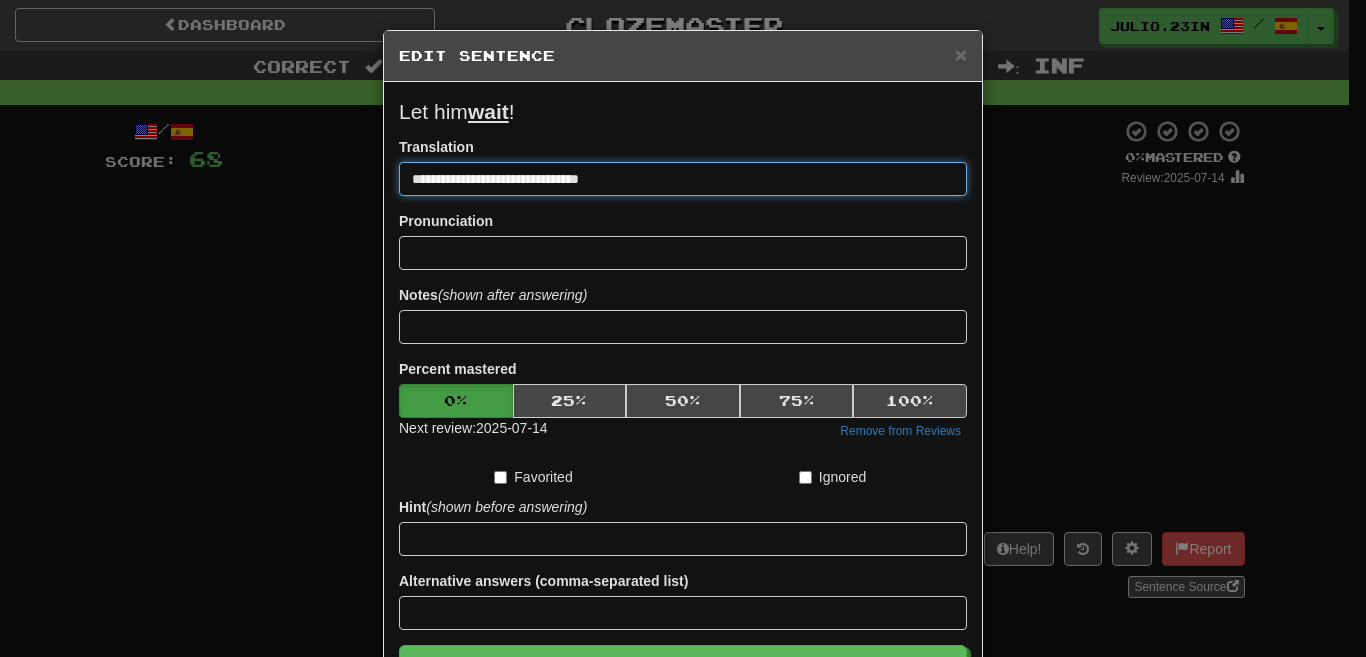 type on "**********" 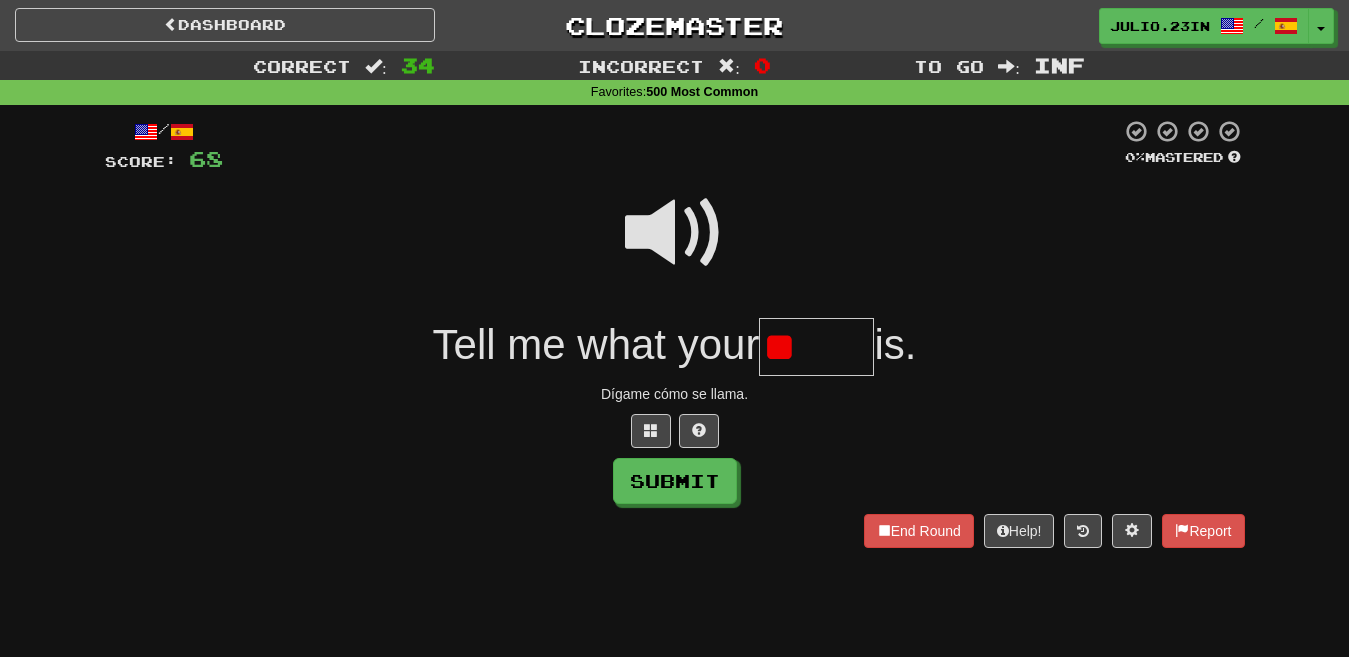 type on "*" 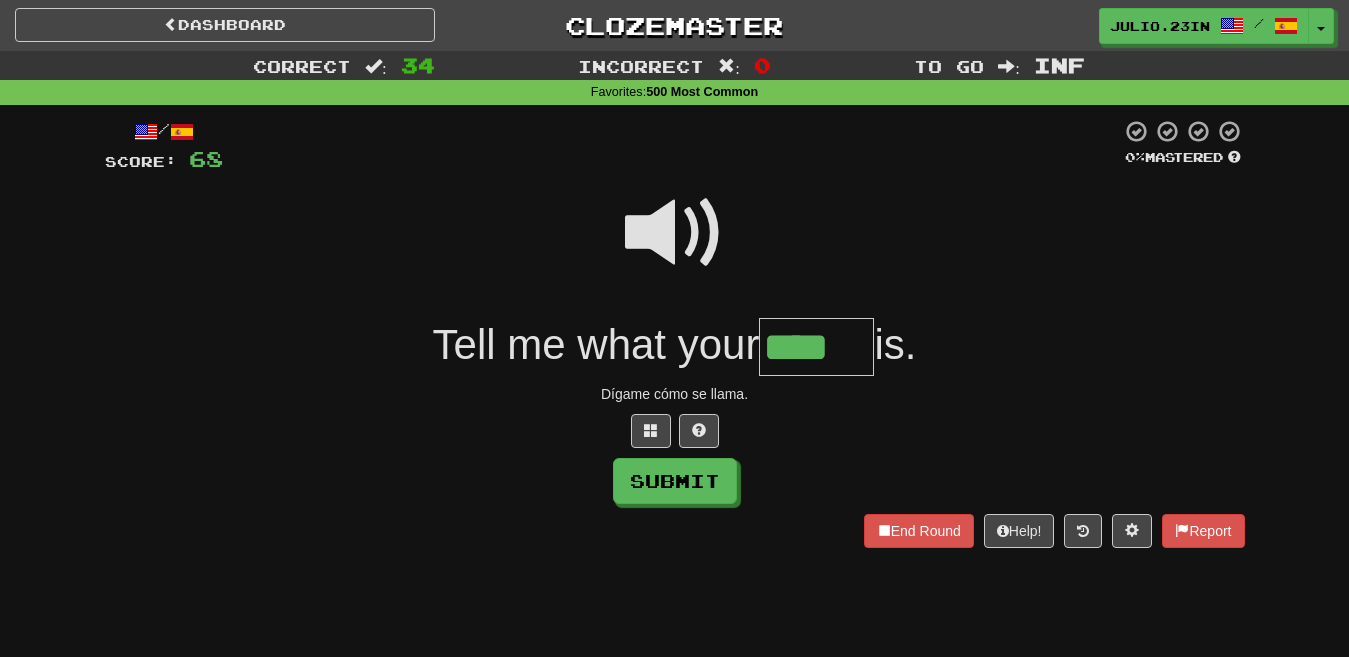 type on "****" 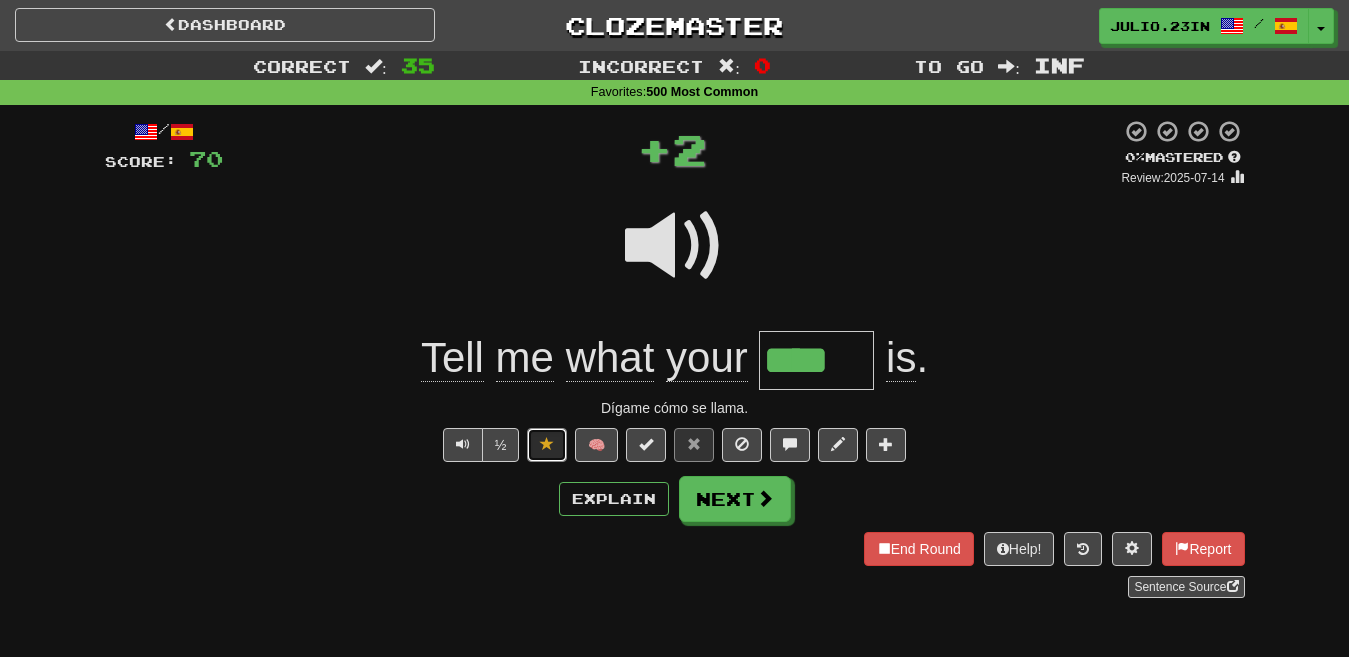 click at bounding box center [547, 444] 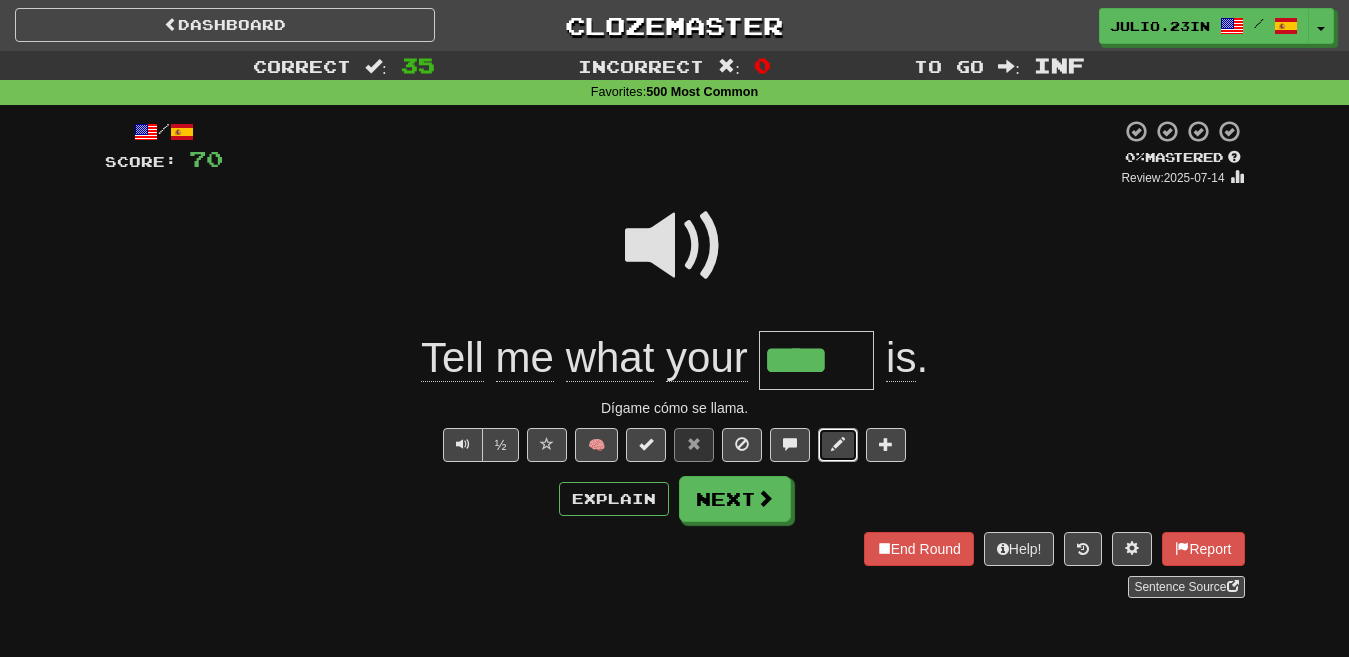 click at bounding box center [838, 445] 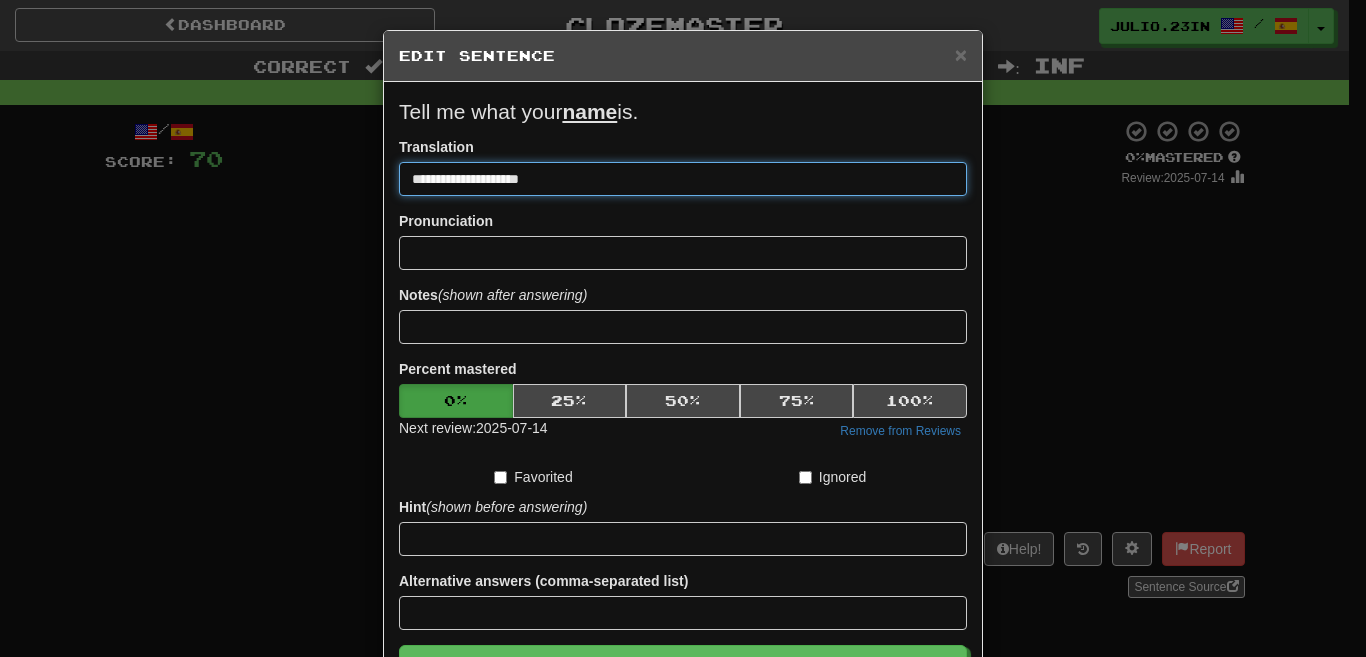 drag, startPoint x: 459, startPoint y: 177, endPoint x: 729, endPoint y: 204, distance: 271.34665 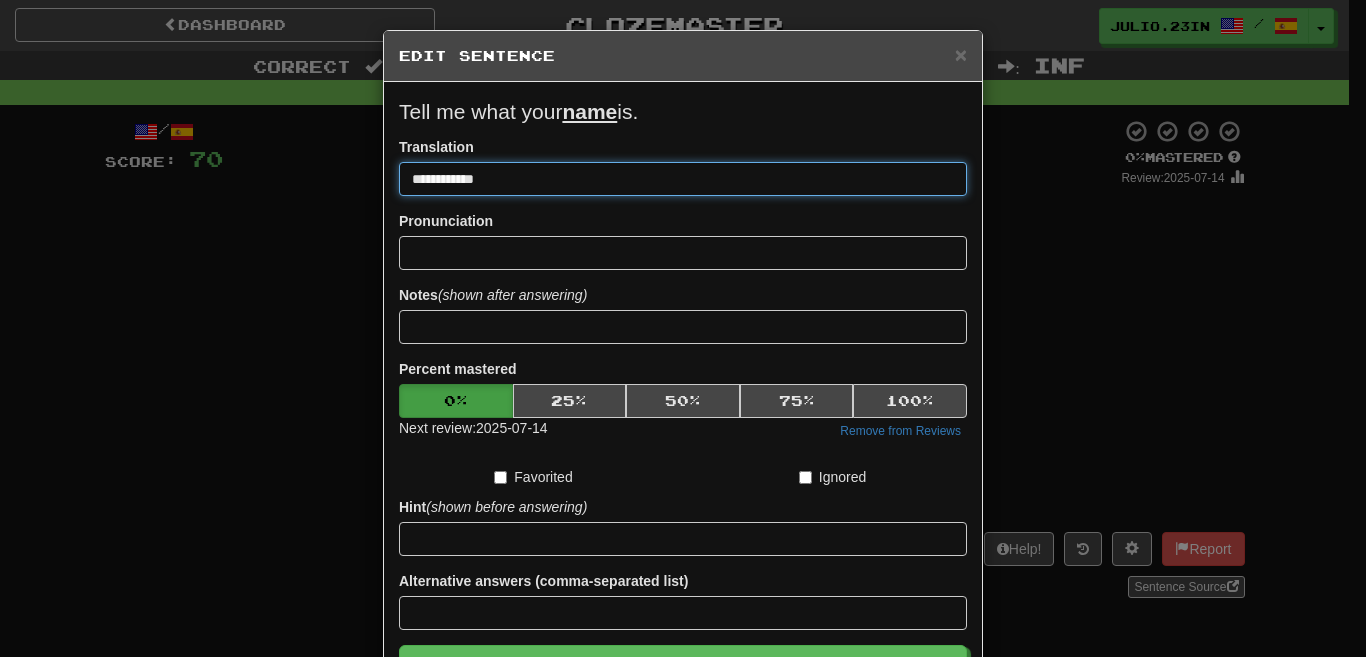 type on "**********" 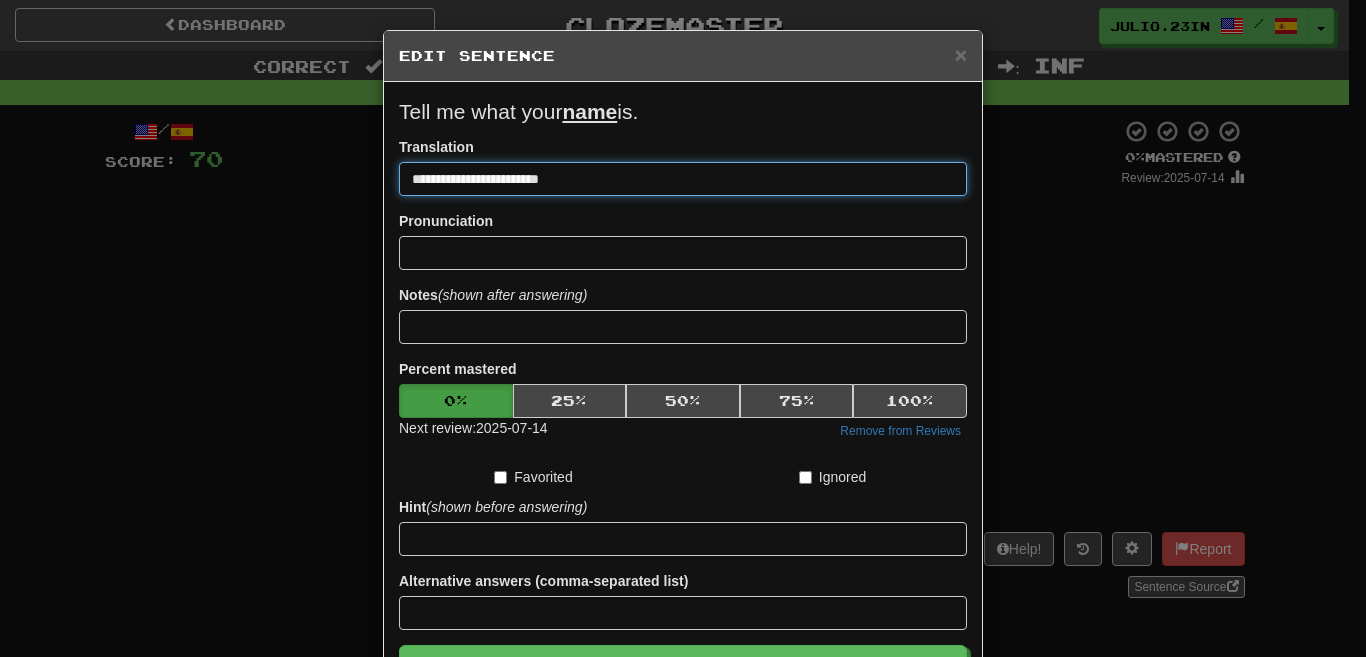 click on "Save" at bounding box center [683, 668] 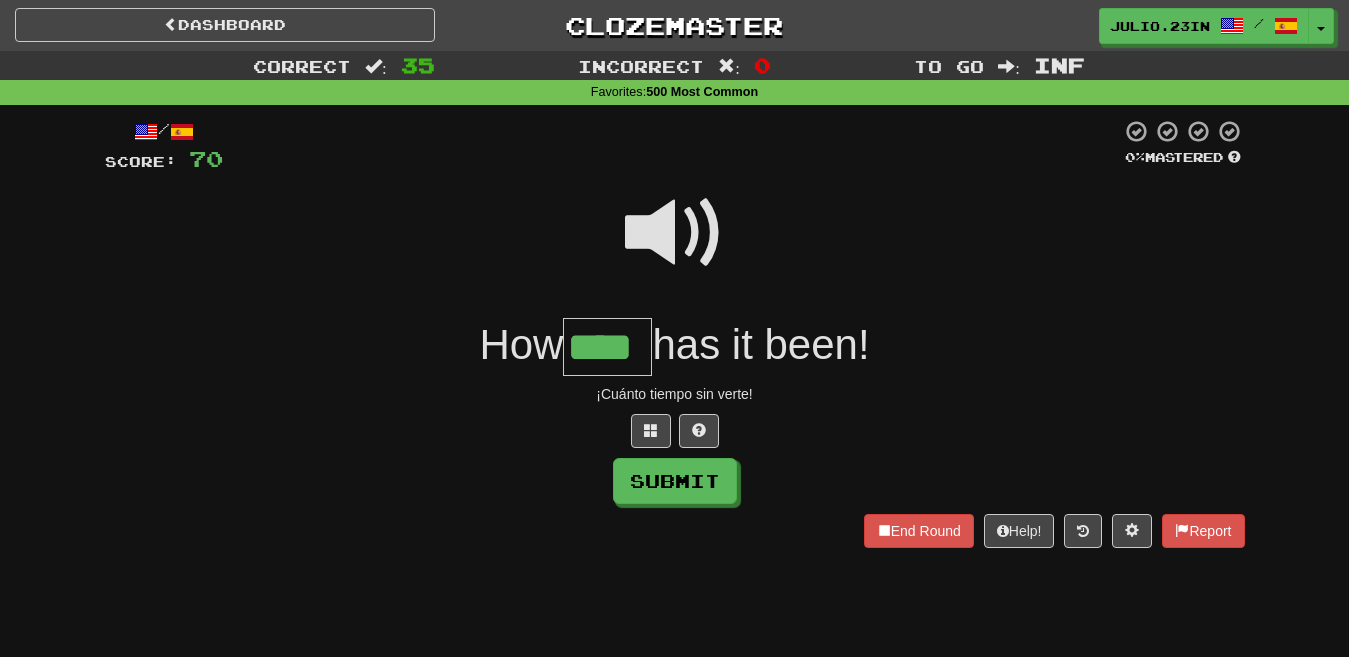 type on "****" 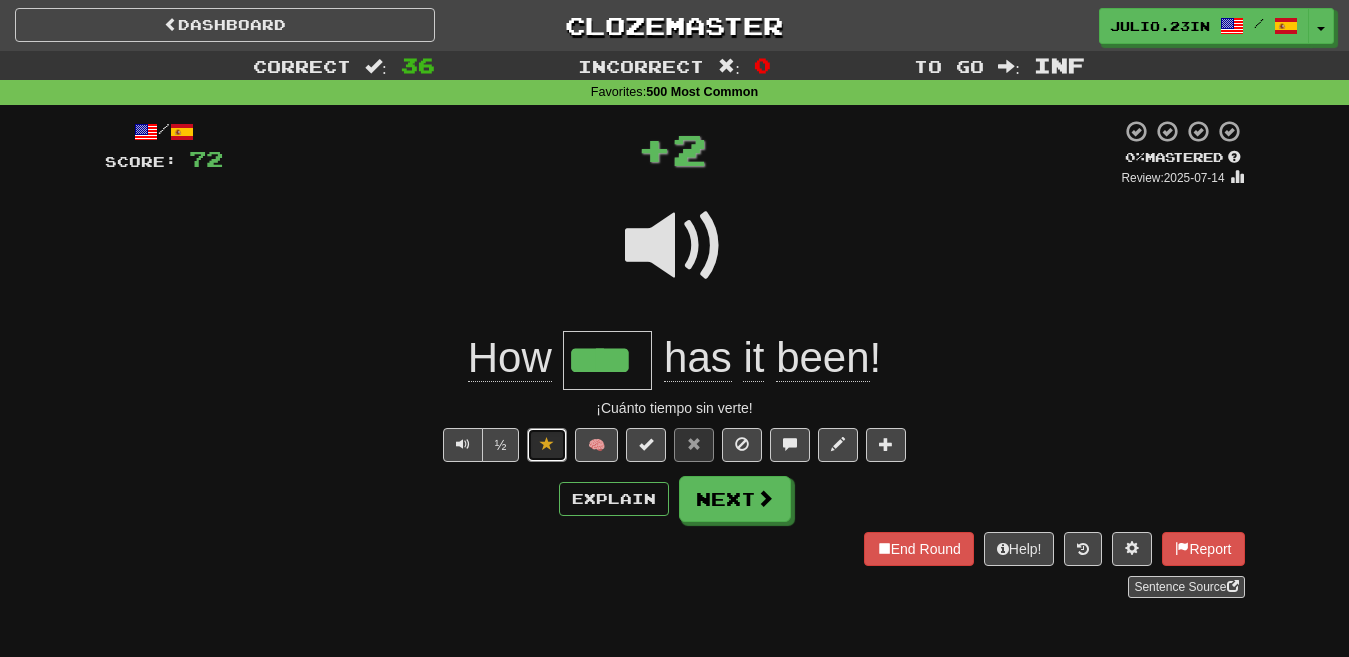 click at bounding box center [547, 445] 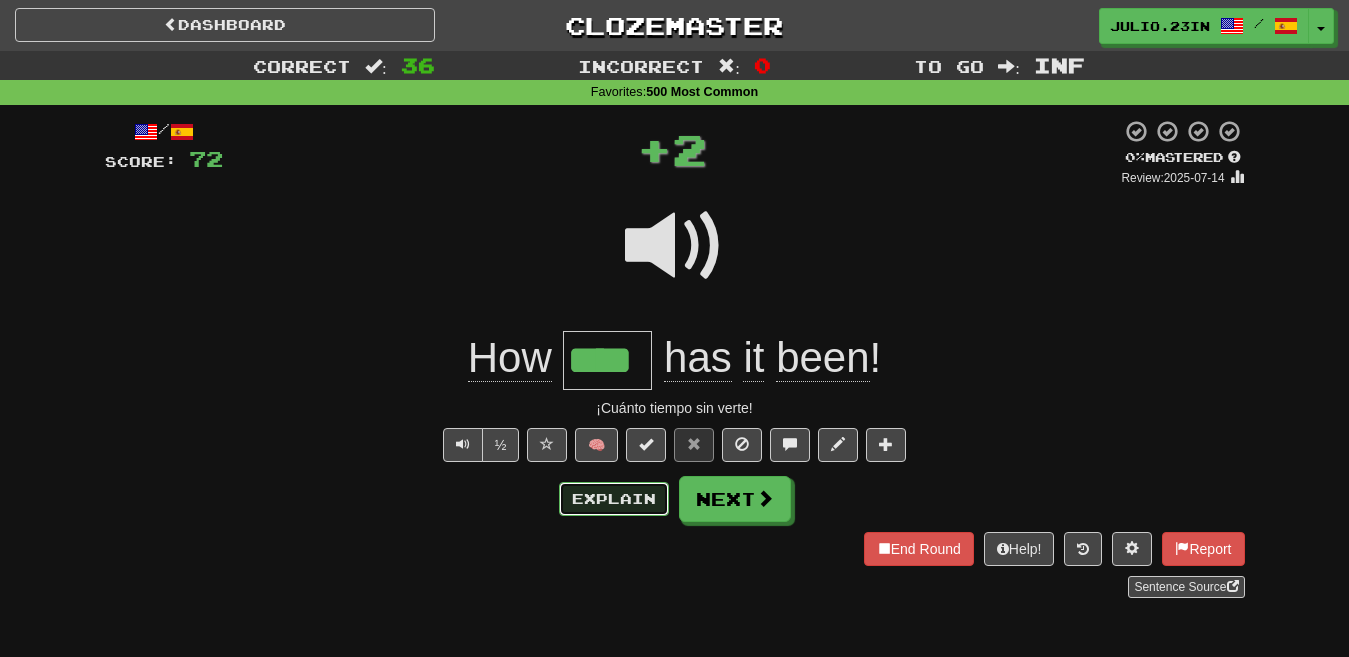 click on "Explain" at bounding box center [614, 499] 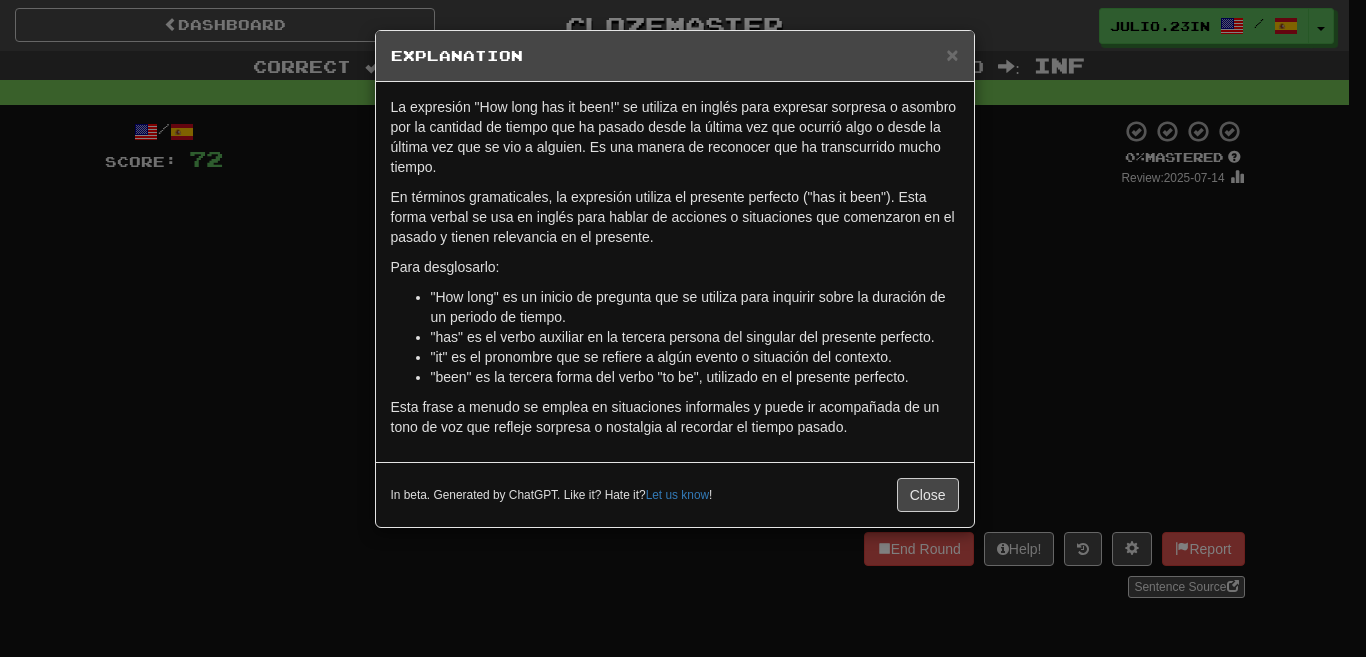 click on "× Explanation La expresión "How long has it been!" se utiliza en inglés para expresar sorpresa o asombro por la cantidad de tiempo que ha pasado desde la última vez que ocurrió algo o desde la última vez que se vio a alguien. Es una manera de reconocer que ha transcurrido mucho tiempo.
En términos gramaticales, la expresión utiliza el presente perfecto ("has it been"). Esta forma verbal se usa en inglés para hablar de acciones o situaciones que comenzaron en el pasado y tienen relevancia en el presente.
Para desglosarlo:
"How long" es un inicio de pregunta que se utiliza para inquirir sobre la duración de un periodo de tiempo.
"has" es el verbo auxiliar en la tercera persona del singular del presente perfecto.
"it" es el pronombre que se refiere a algún evento o situación del contexto.
"been" es la tercera forma del verbo "to be", utilizado en el presente perfecto.
In beta. Generated by ChatGPT. Like it? Hate it? Let us know ! Close" at bounding box center (683, 328) 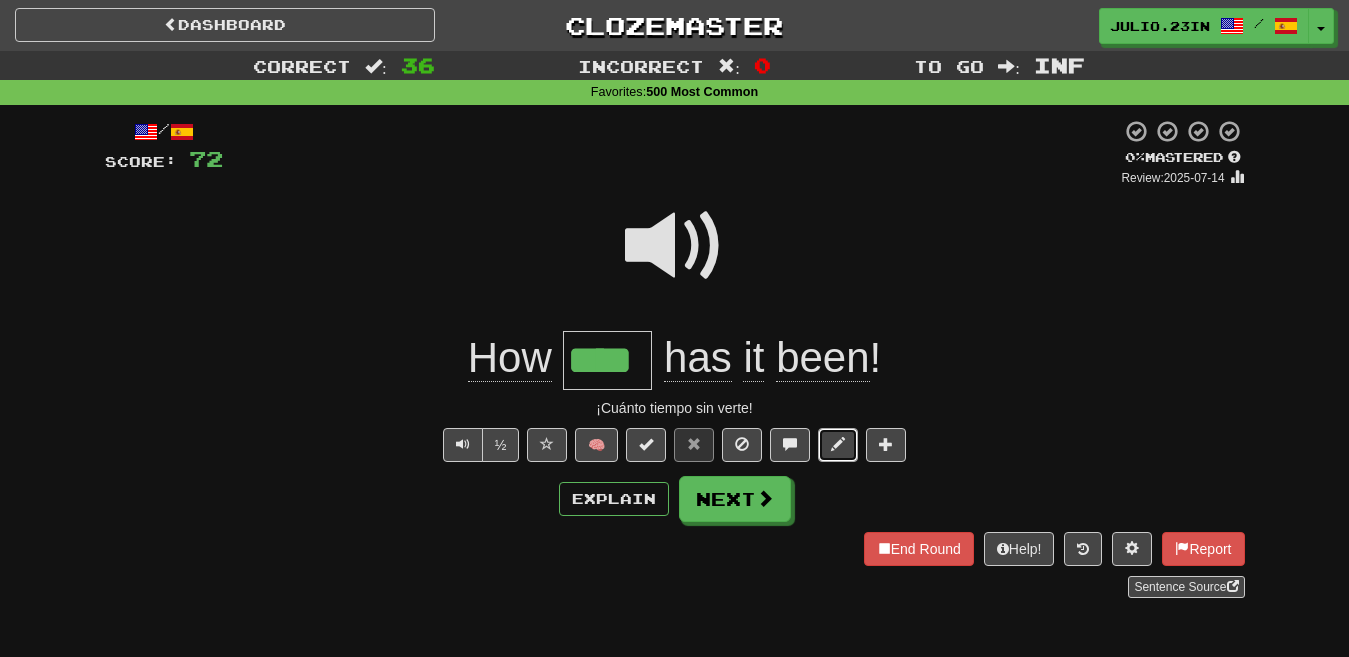 click at bounding box center [838, 444] 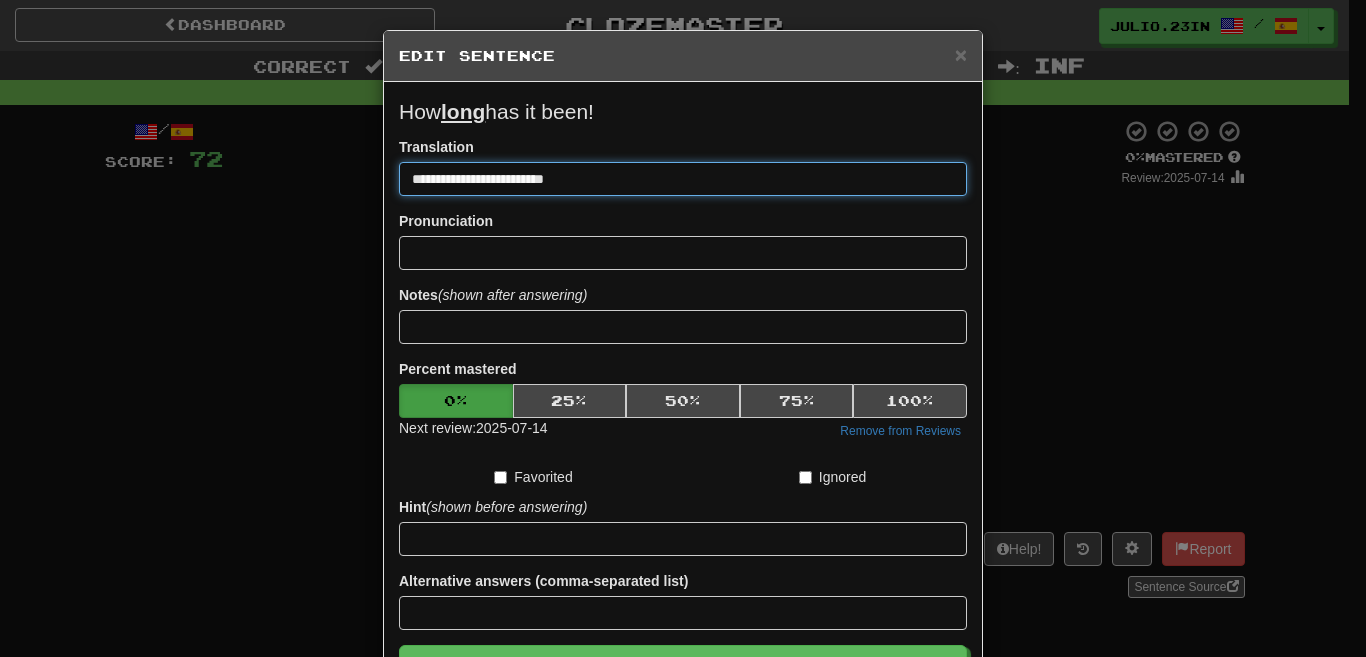 type on "**********" 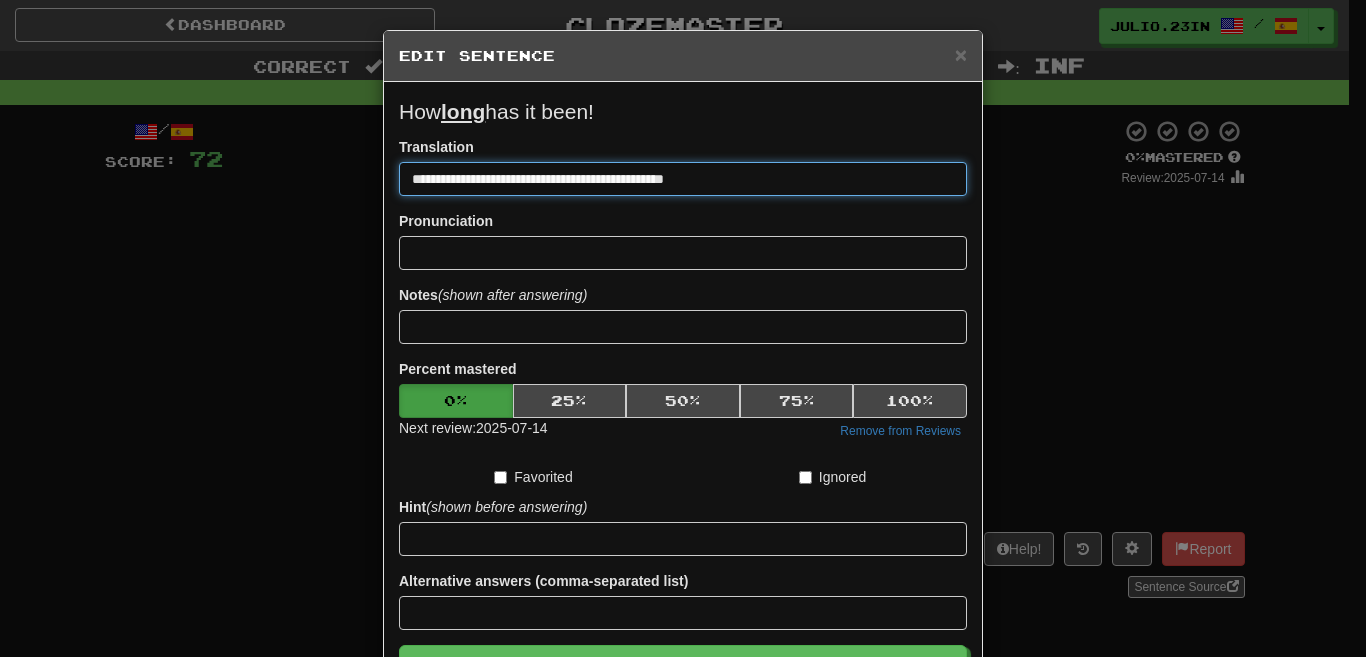 click on "Save" at bounding box center (683, 668) 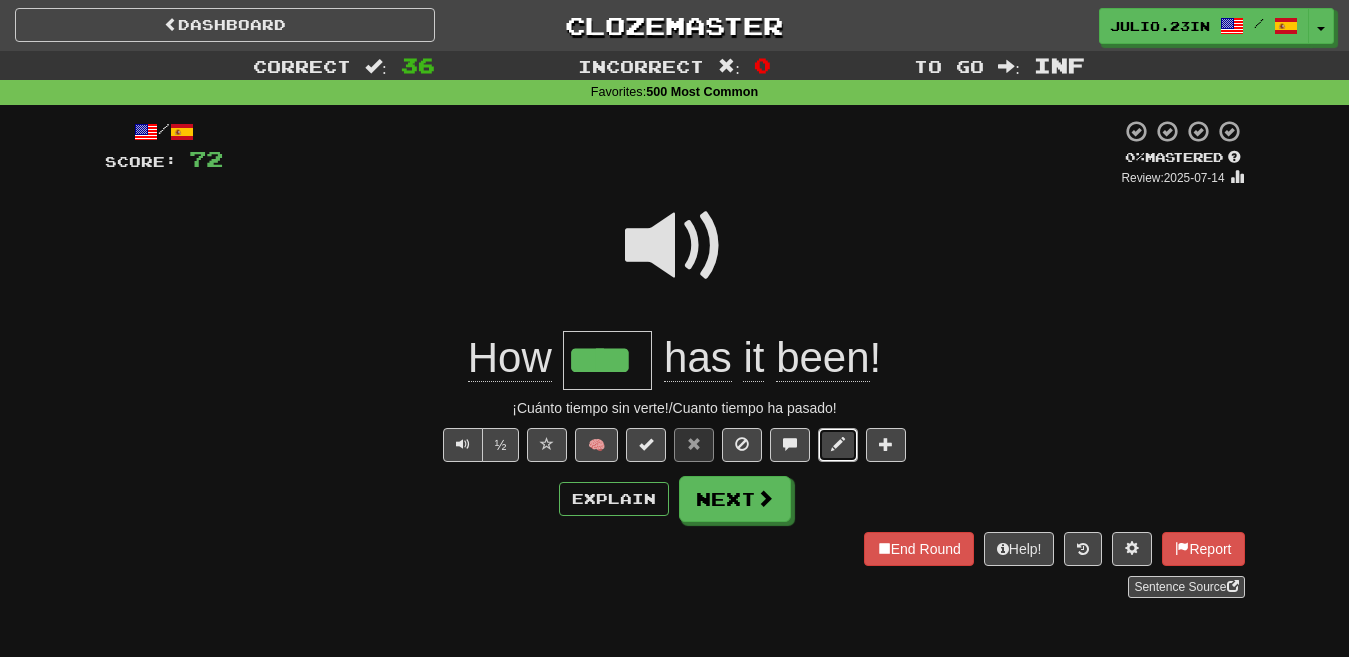 click at bounding box center (838, 444) 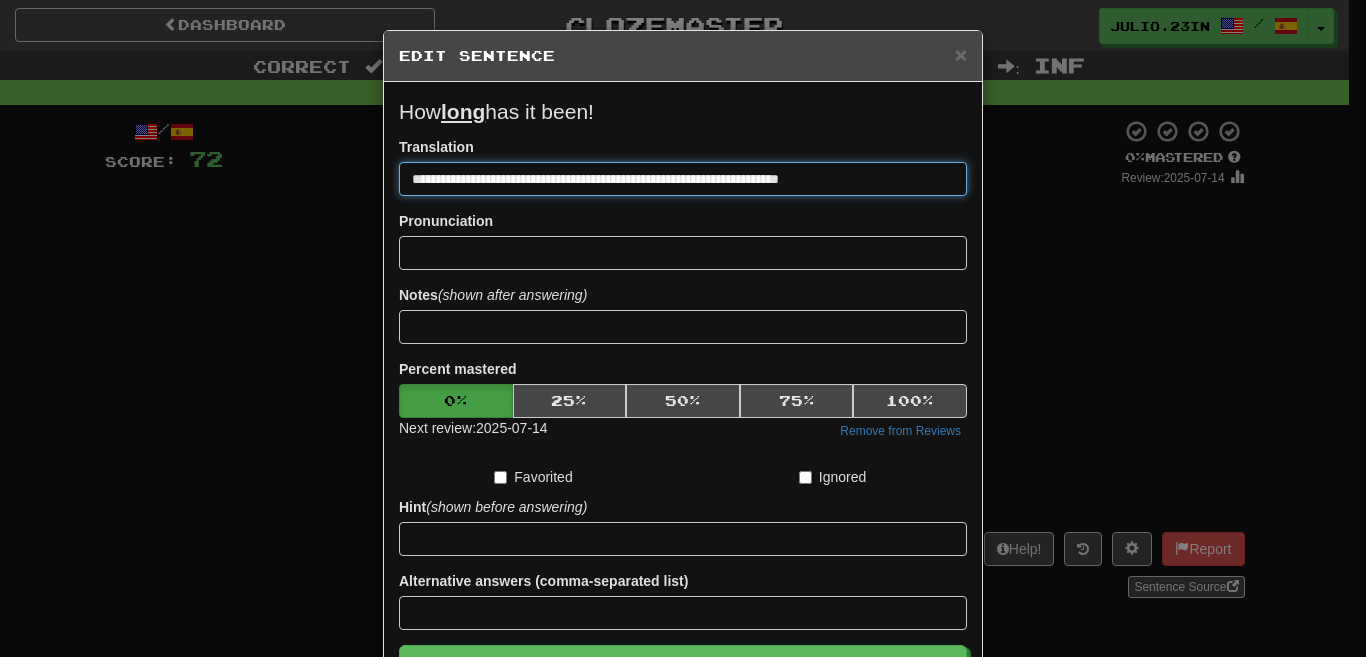 type on "**********" 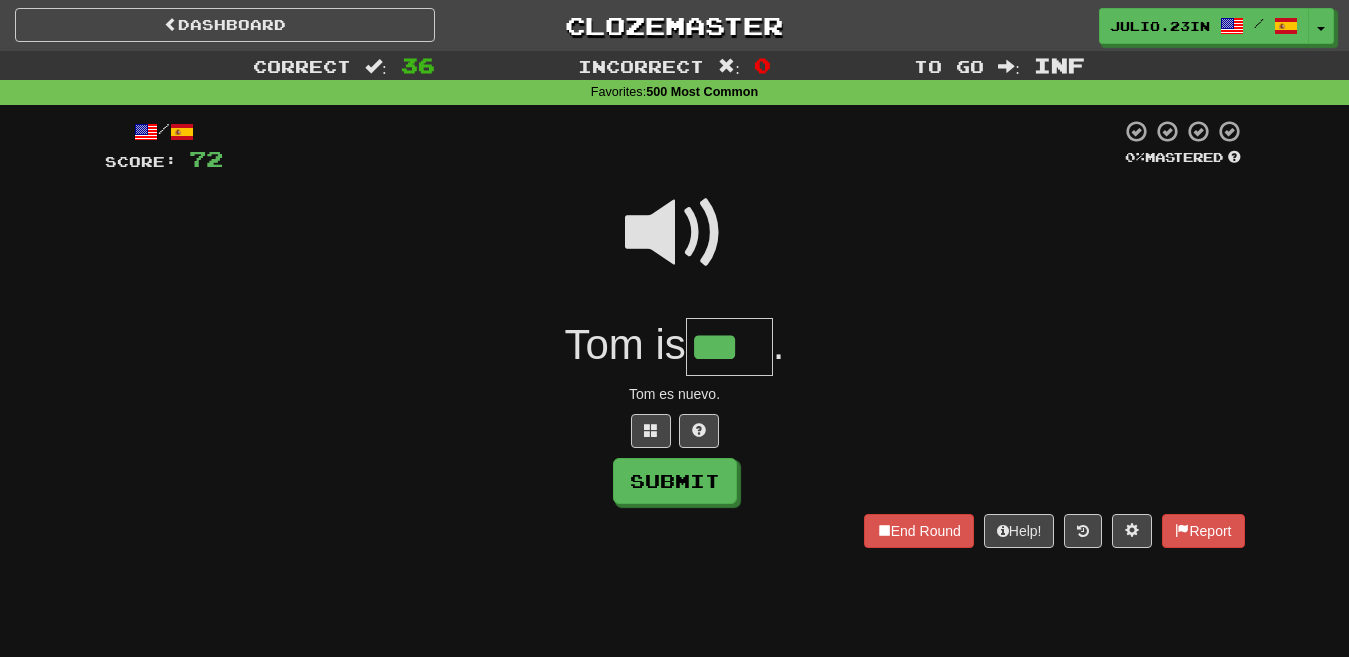 type on "***" 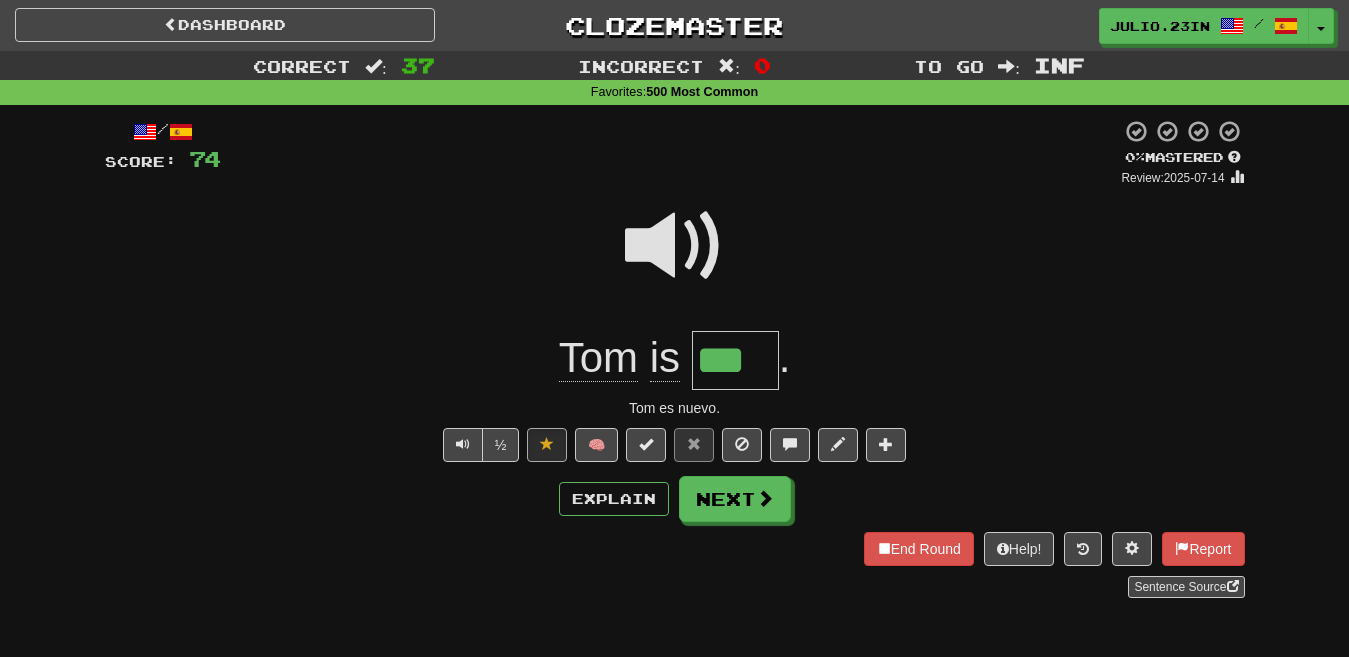 type 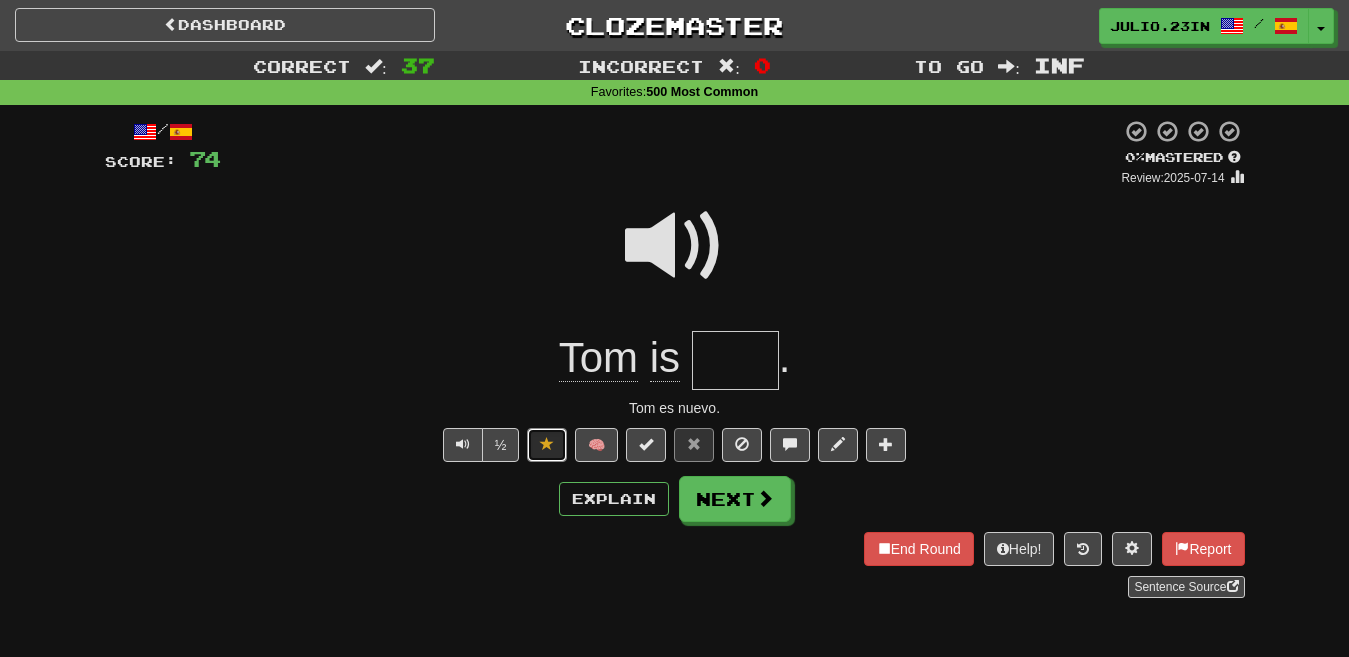 click at bounding box center [547, 444] 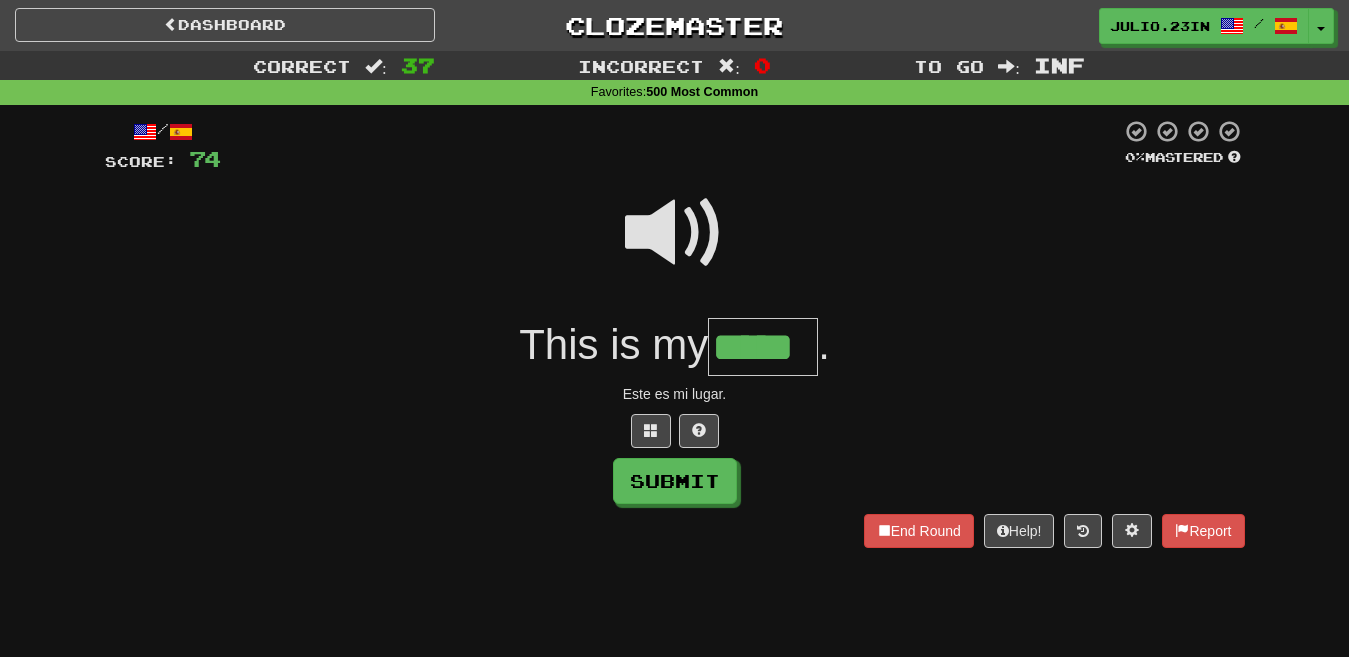 type on "*****" 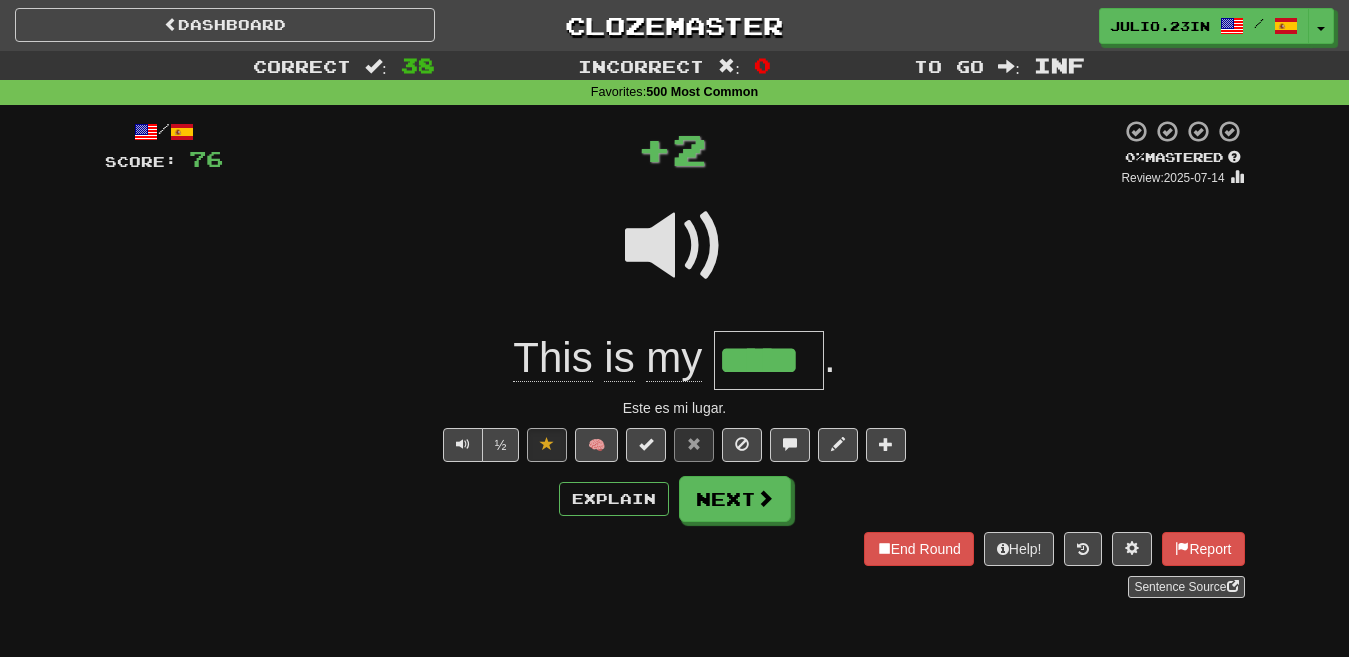 type 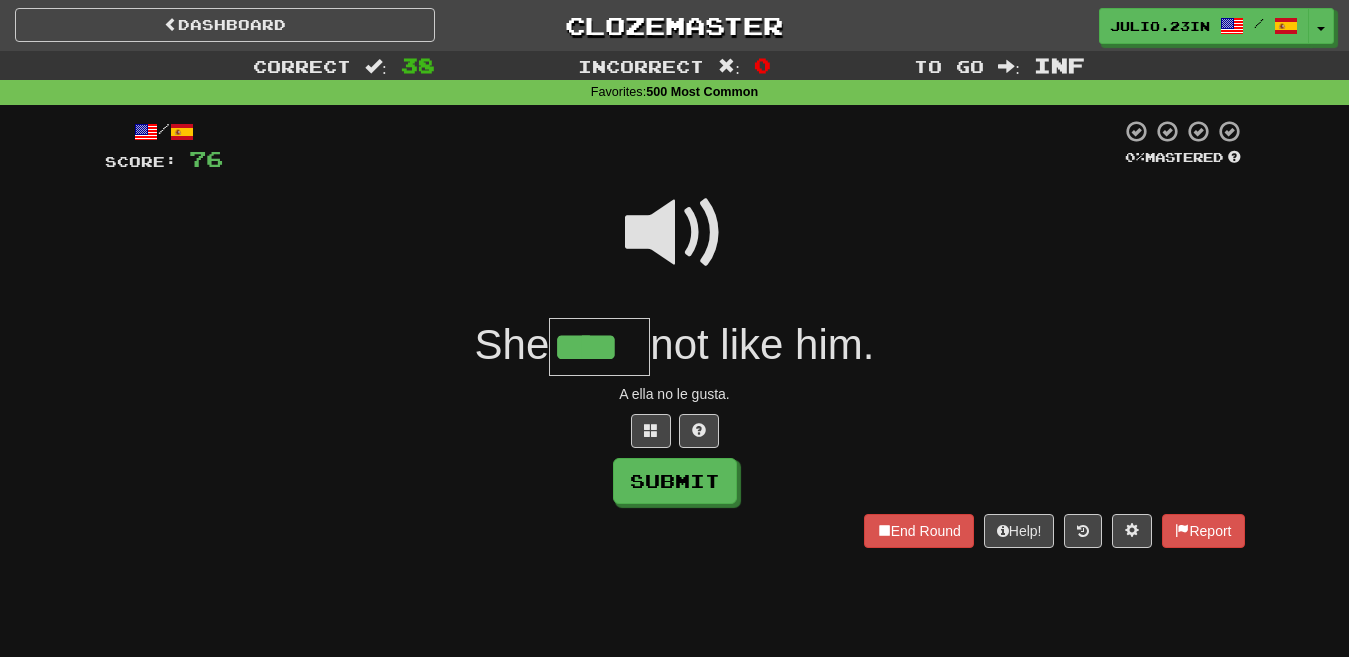 type on "****" 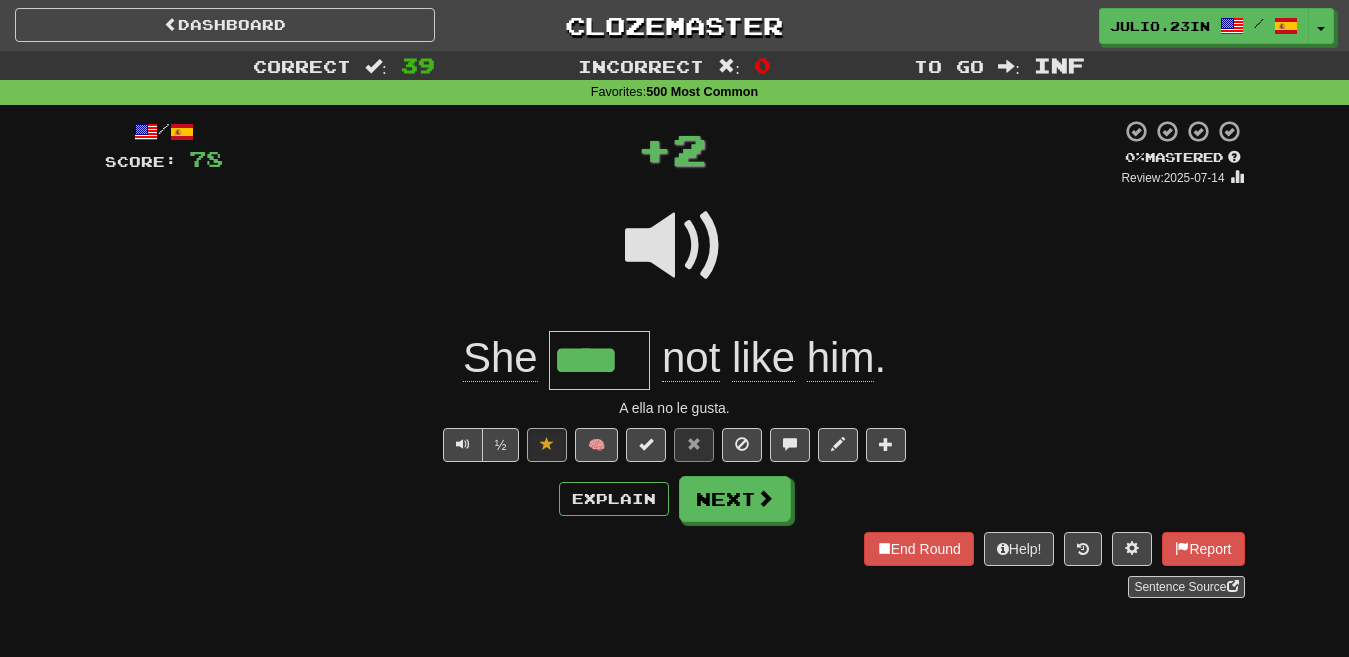 type 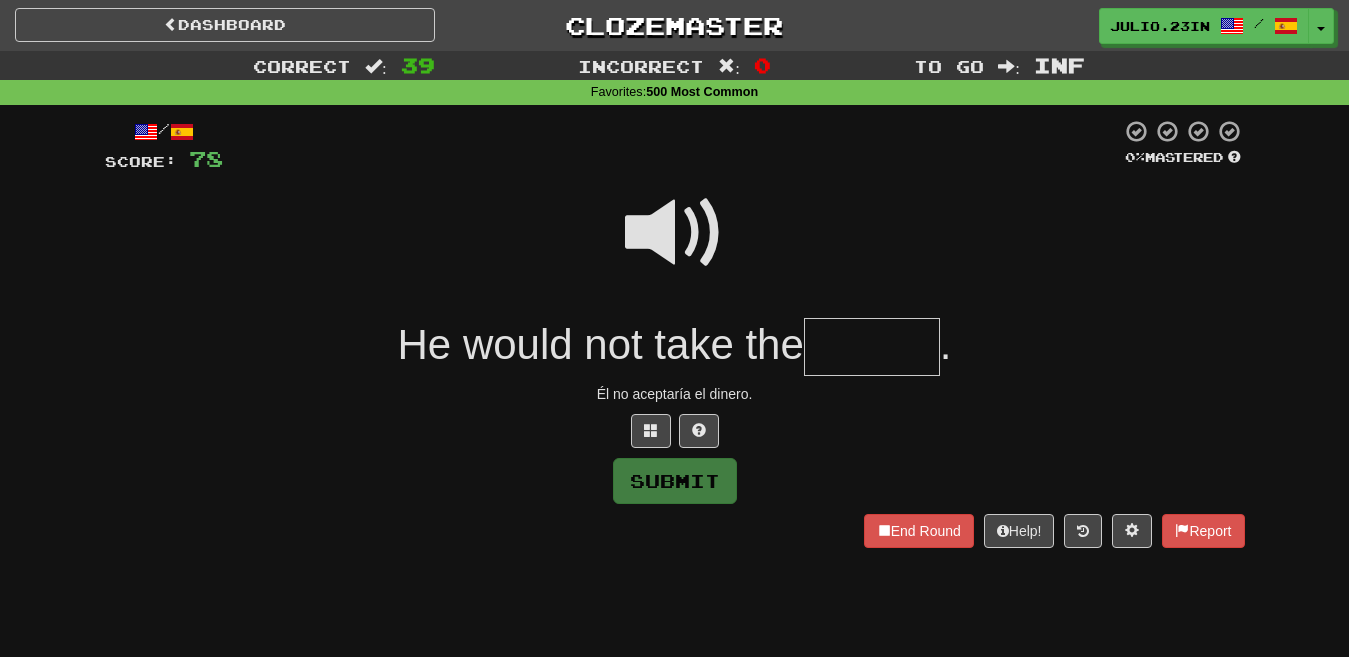 type on "*" 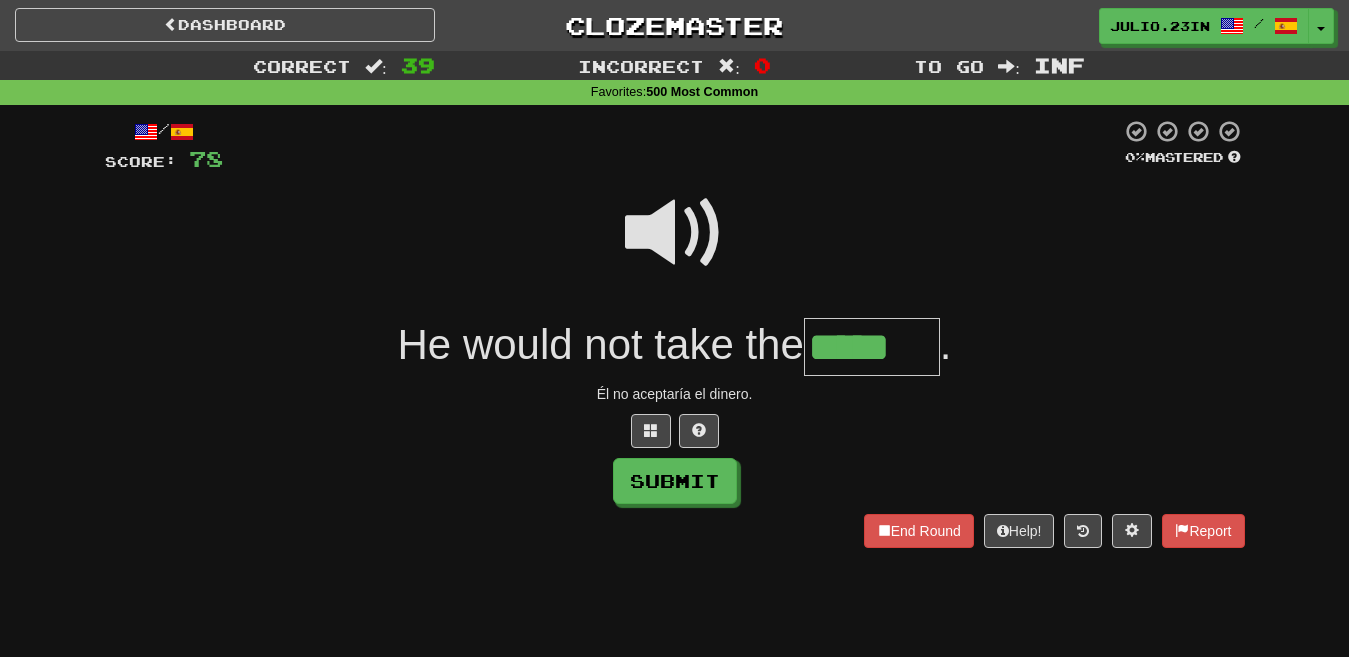 type on "*****" 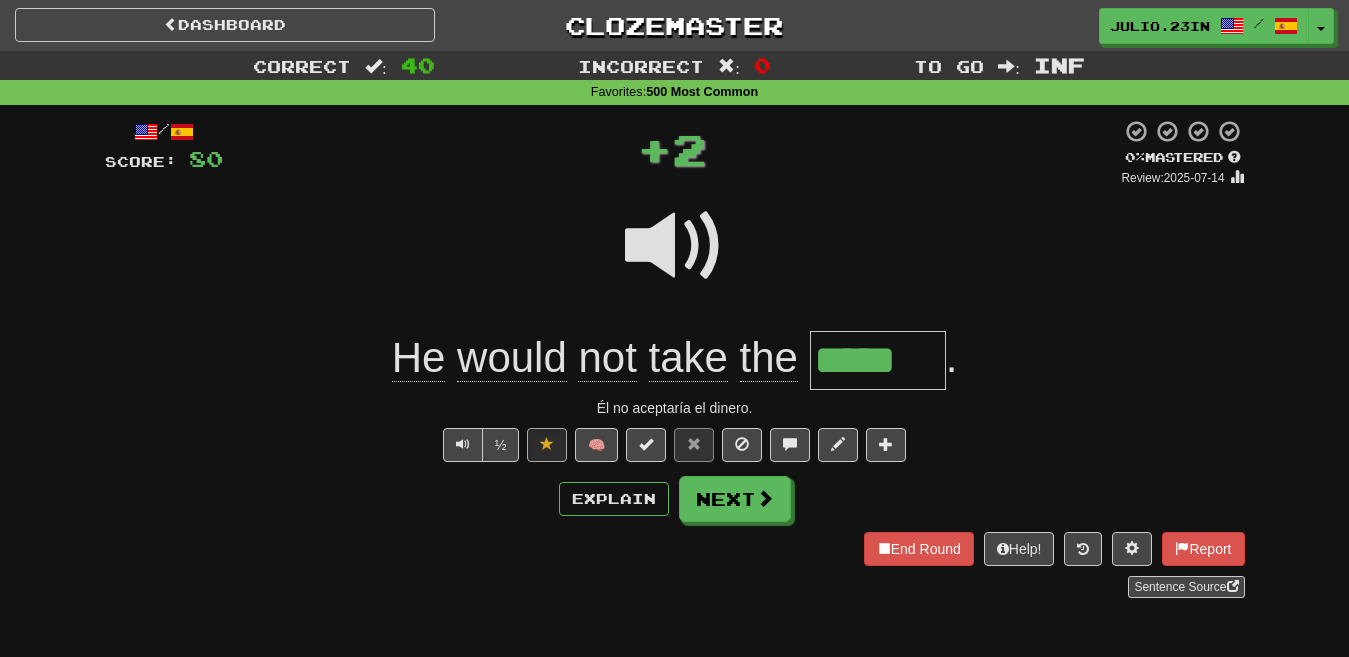 type 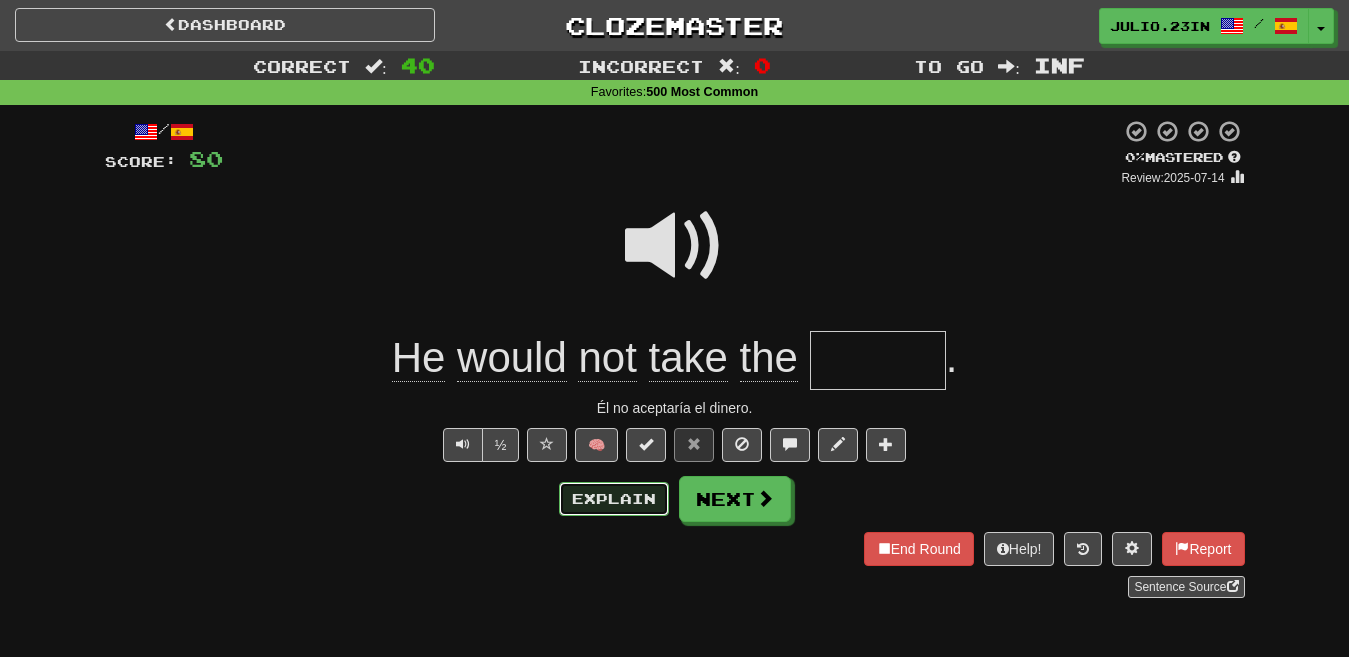 click on "Explain" at bounding box center (614, 499) 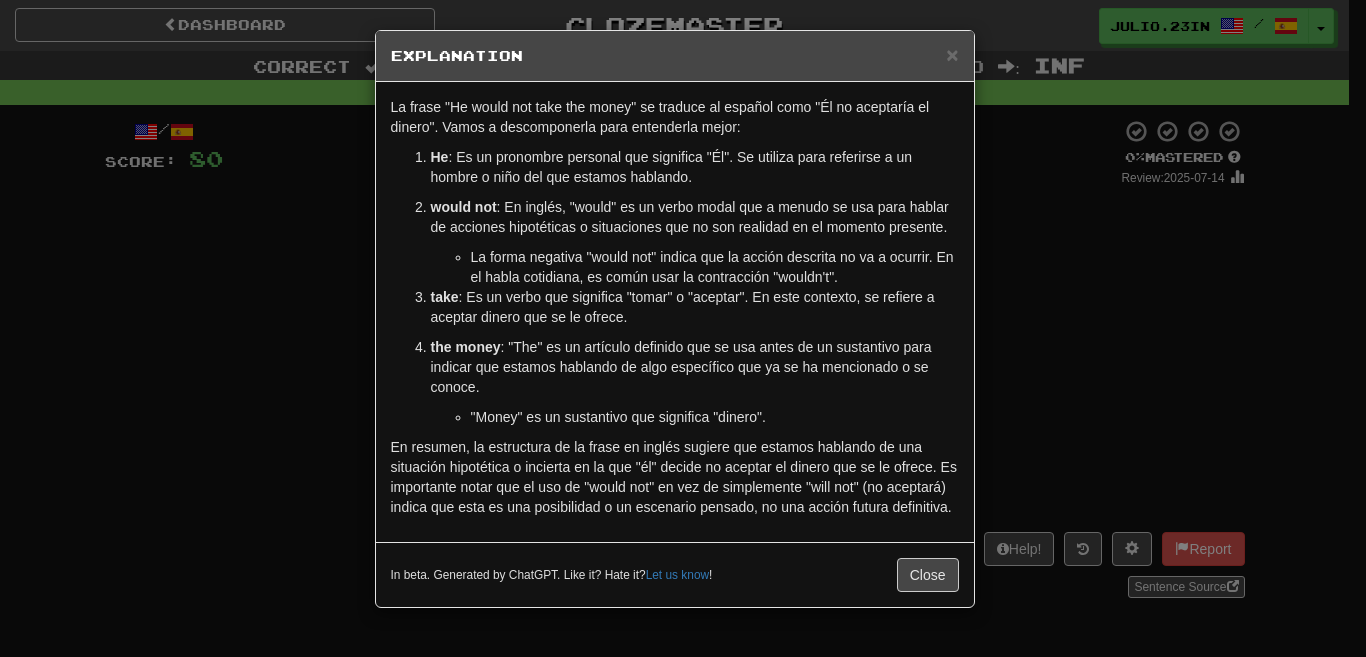 click on "× Explanation La frase "He would not take the money" se traduce al español como "Él no aceptaría el dinero". Vamos a descomponerla para entenderla mejor:
He : Es un pronombre personal que significa "Él". Se utiliza para referirse a un hombre o niño del que estamos hablando.
would not : En inglés, "would" es un verbo modal que a menudo se usa para hablar de acciones hipotéticas o situaciones que no son realidad en el momento presente.
La forma negativa "would not" indica que la acción descrita no va a ocurrir. En el habla cotidiana, es común usar la contracción "wouldn't".
take : Es un verbo que significa "tomar" o "aceptar". En este contexto, se refiere a aceptar dinero que se le ofrece.
the money : "The" es un artículo definido que se usa antes de un sustantivo para indicar que estamos hablando de algo específico que ya se ha mencionado o se conoce.
"Money" es un sustantivo que significa "dinero".
In beta. Generated by ChatGPT. Like it? Hate it?  ! Close" at bounding box center [683, 328] 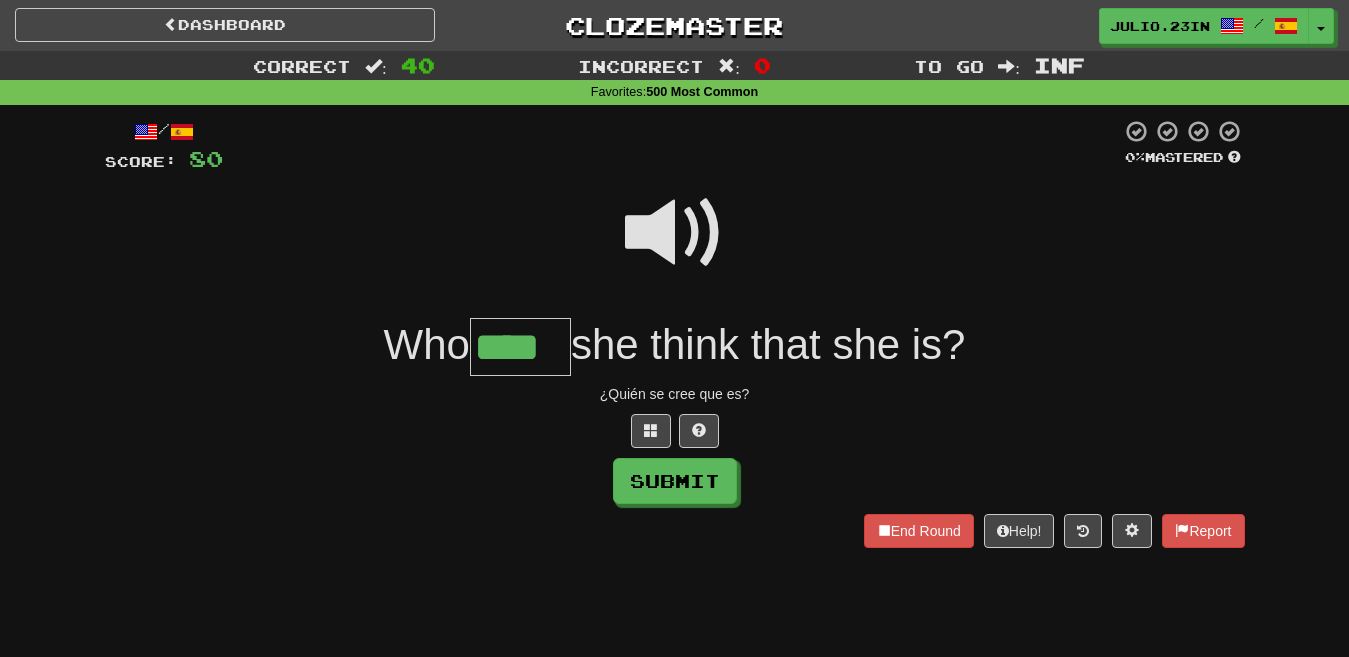 type on "****" 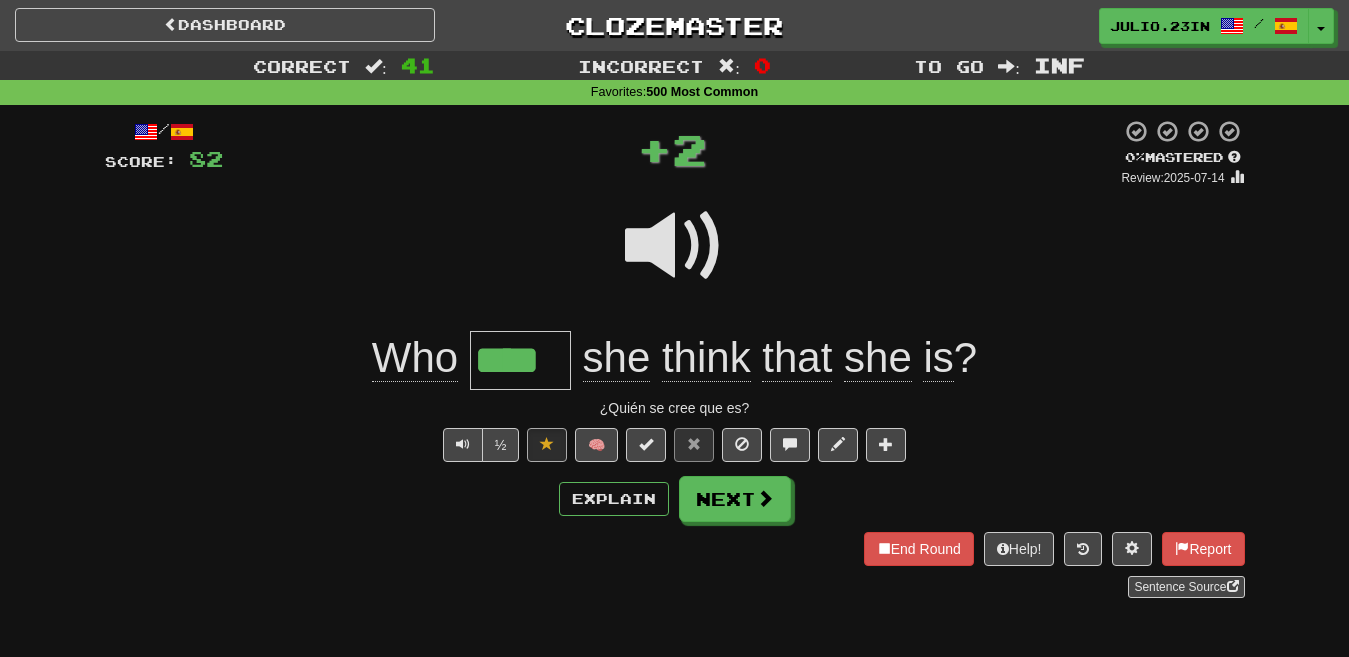 type 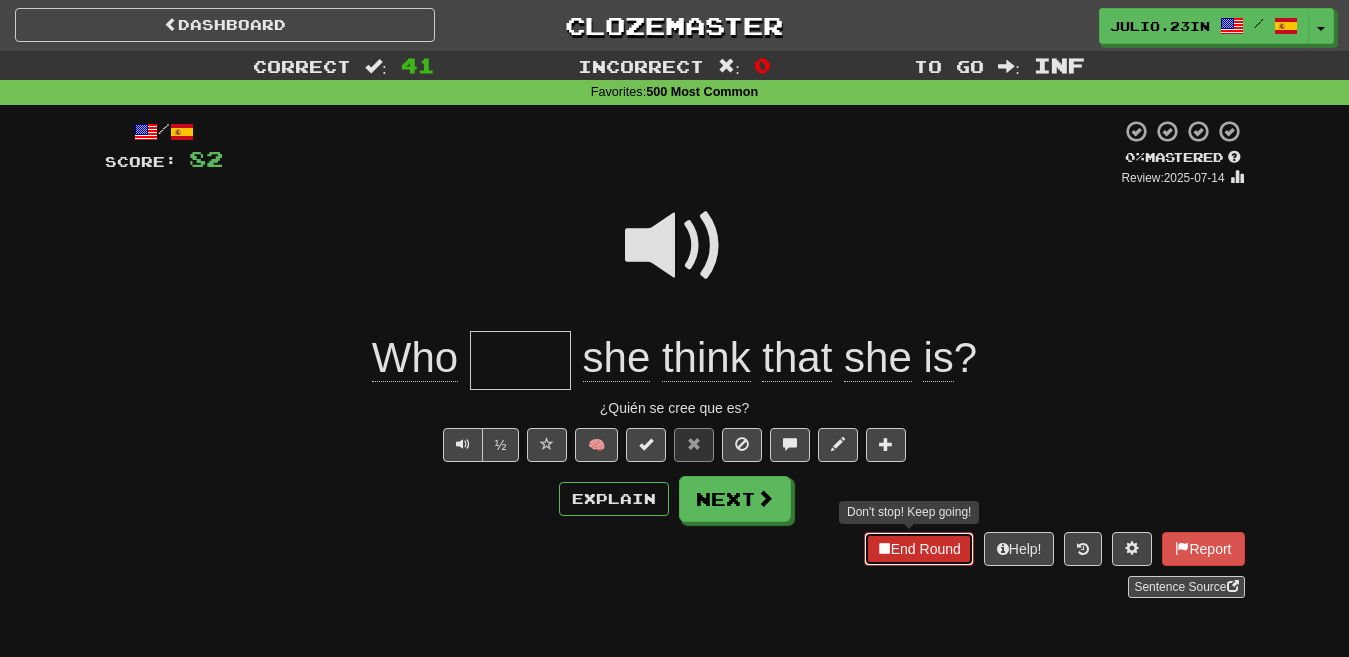 click on "End Round" at bounding box center (919, 549) 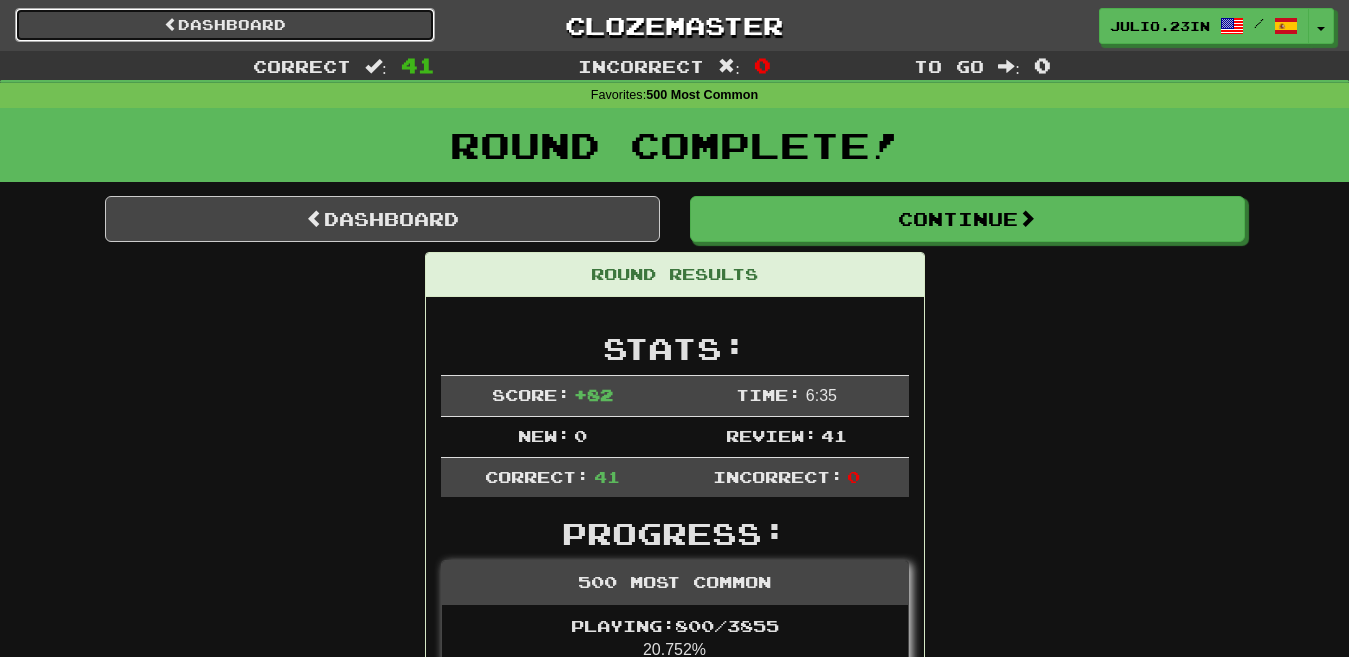 click on "Dashboard" at bounding box center [225, 25] 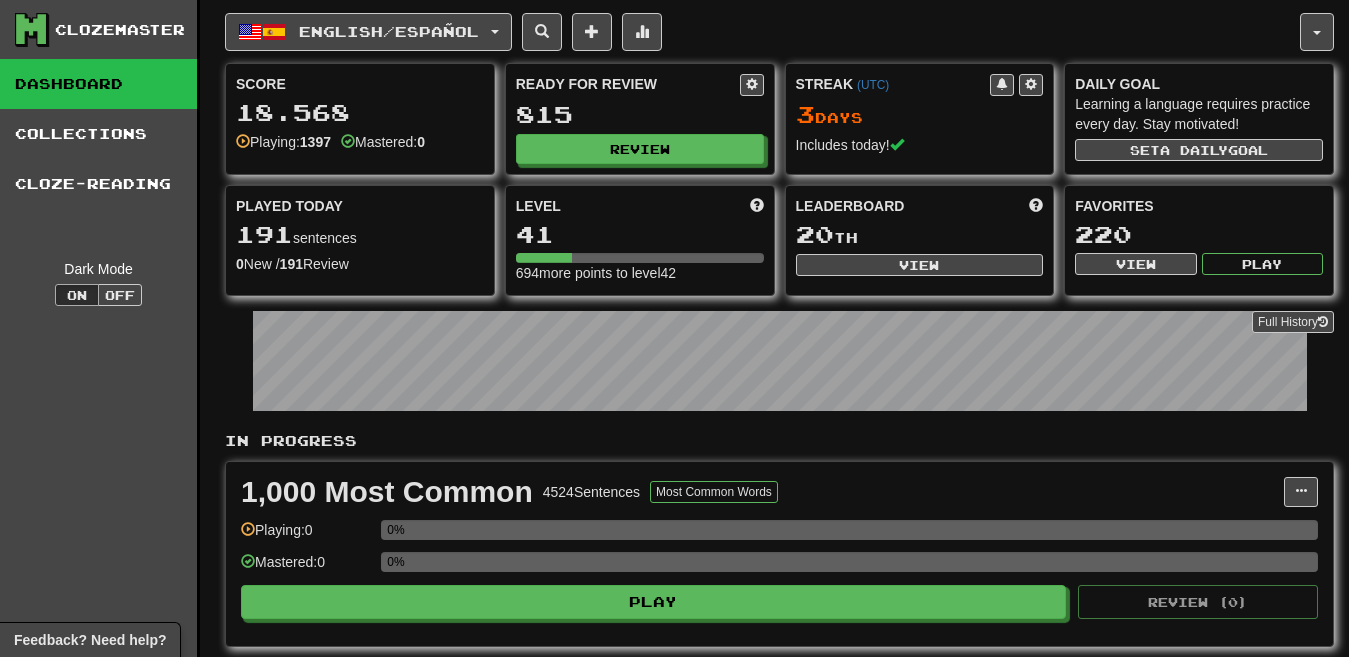 scroll, scrollTop: 0, scrollLeft: 0, axis: both 